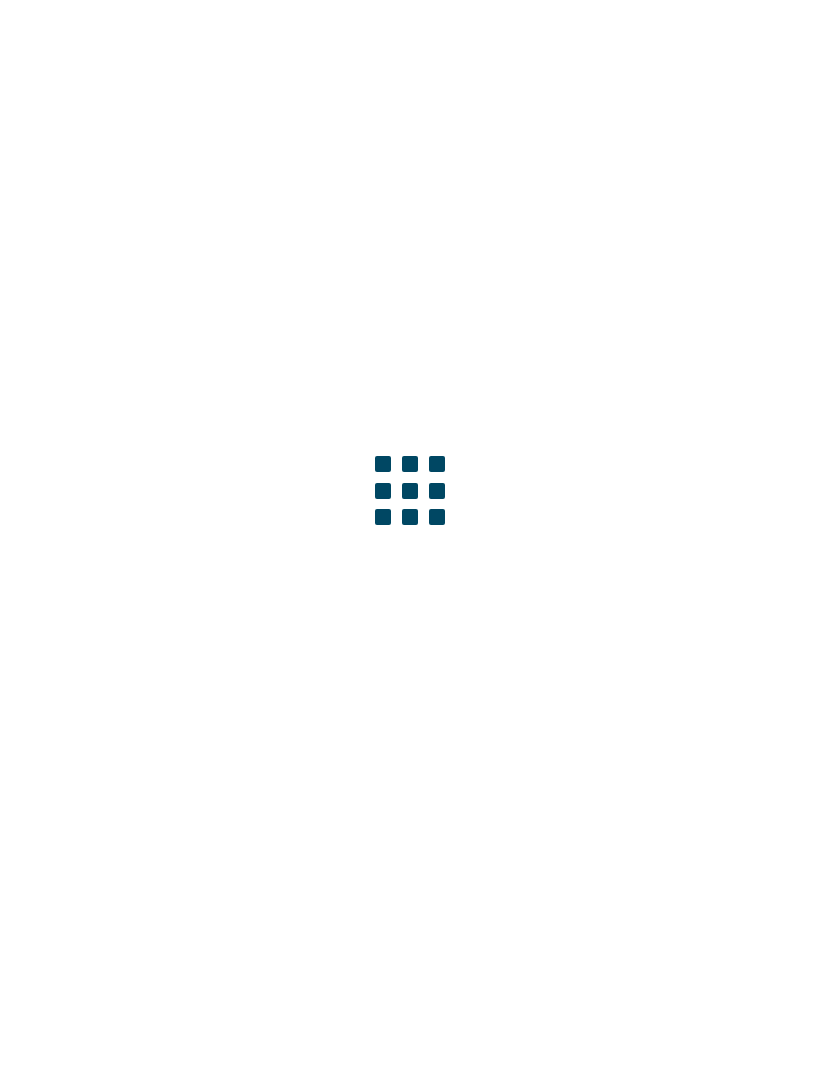 scroll, scrollTop: 0, scrollLeft: 0, axis: both 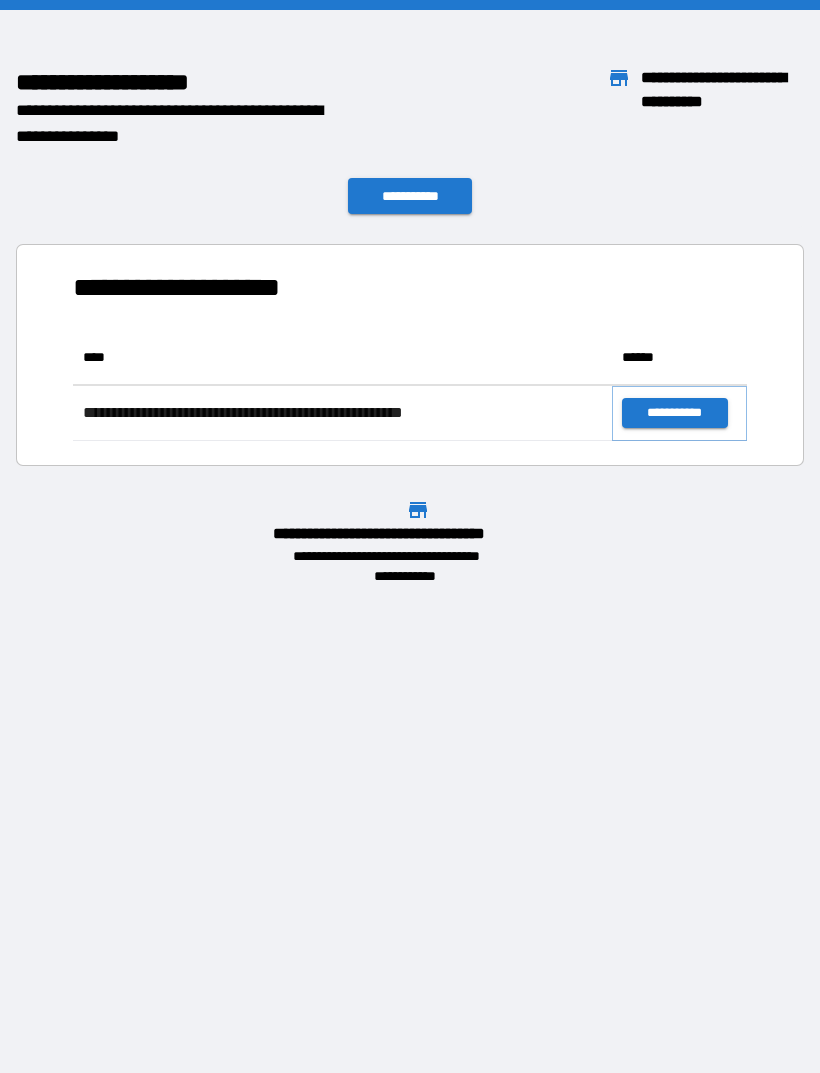 click on "**********" at bounding box center [674, 413] 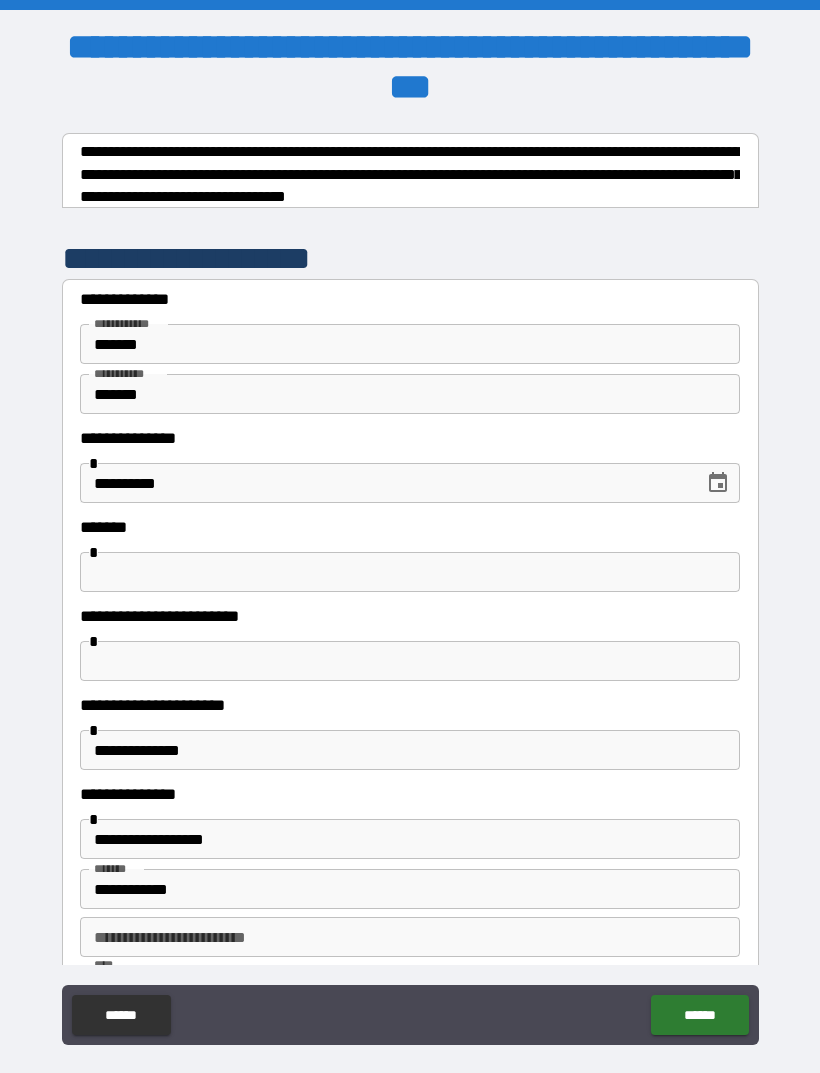 click at bounding box center (410, 572) 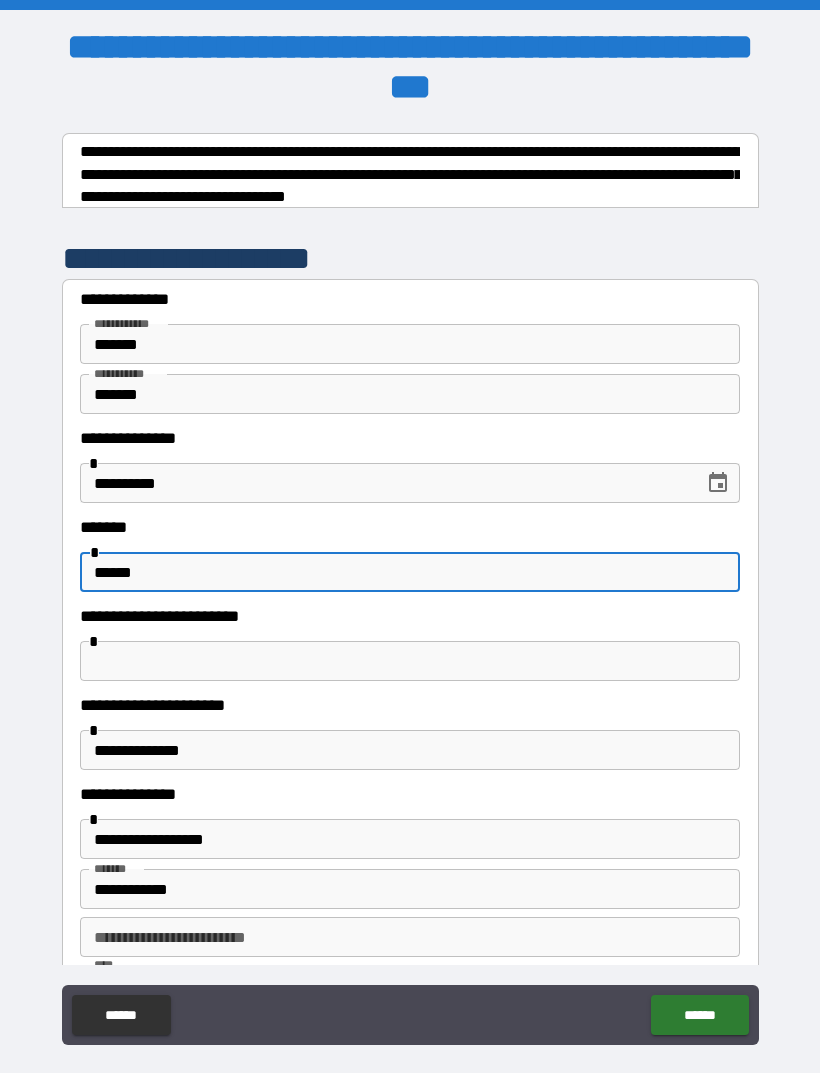 type on "******" 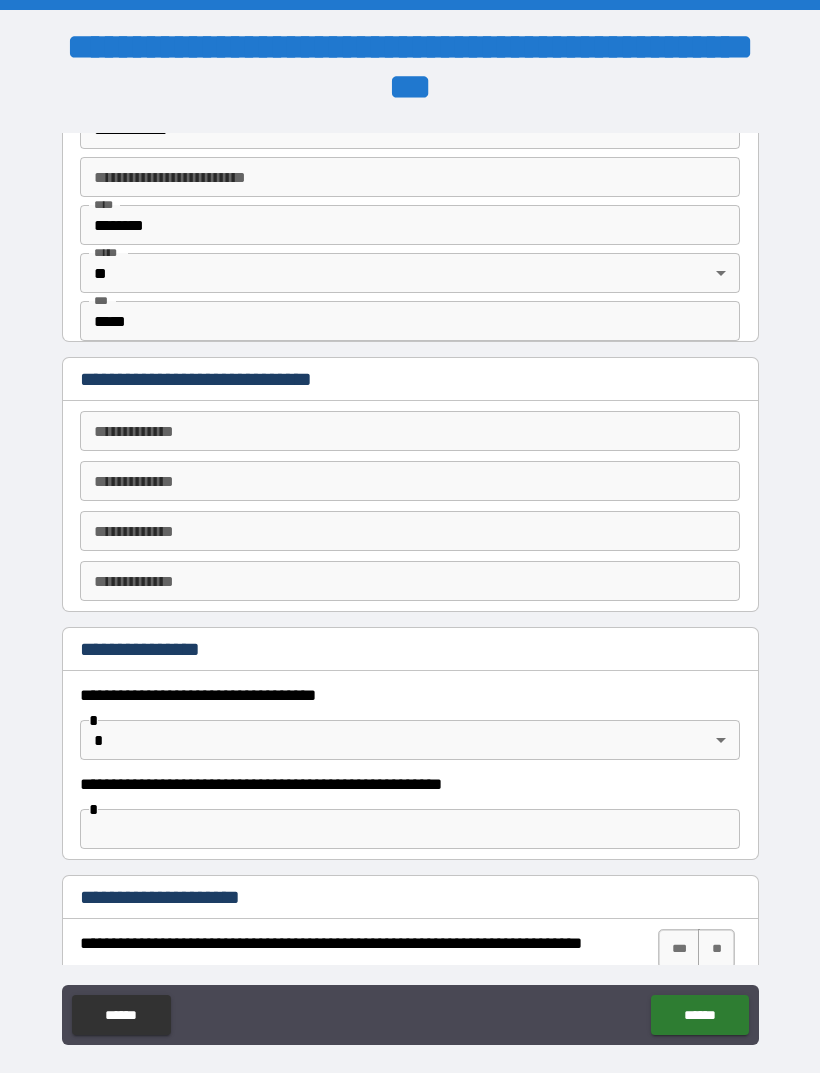 scroll, scrollTop: 773, scrollLeft: 0, axis: vertical 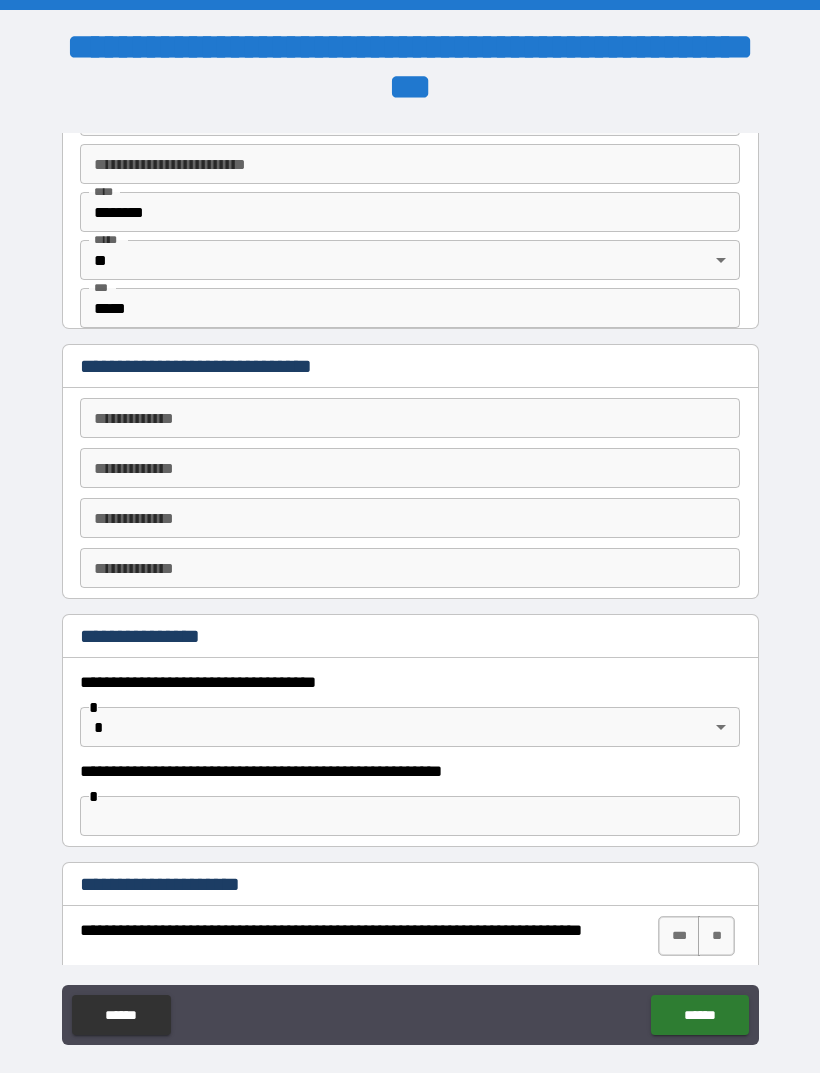 type on "**********" 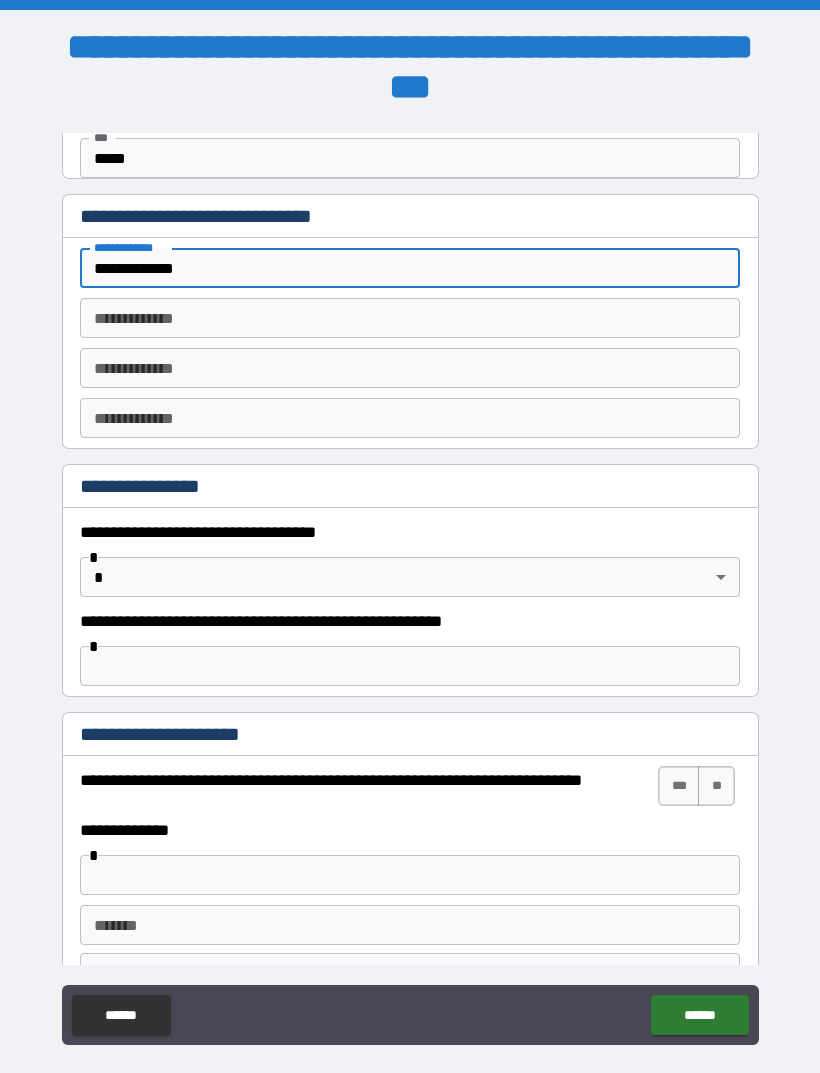 scroll, scrollTop: 986, scrollLeft: 0, axis: vertical 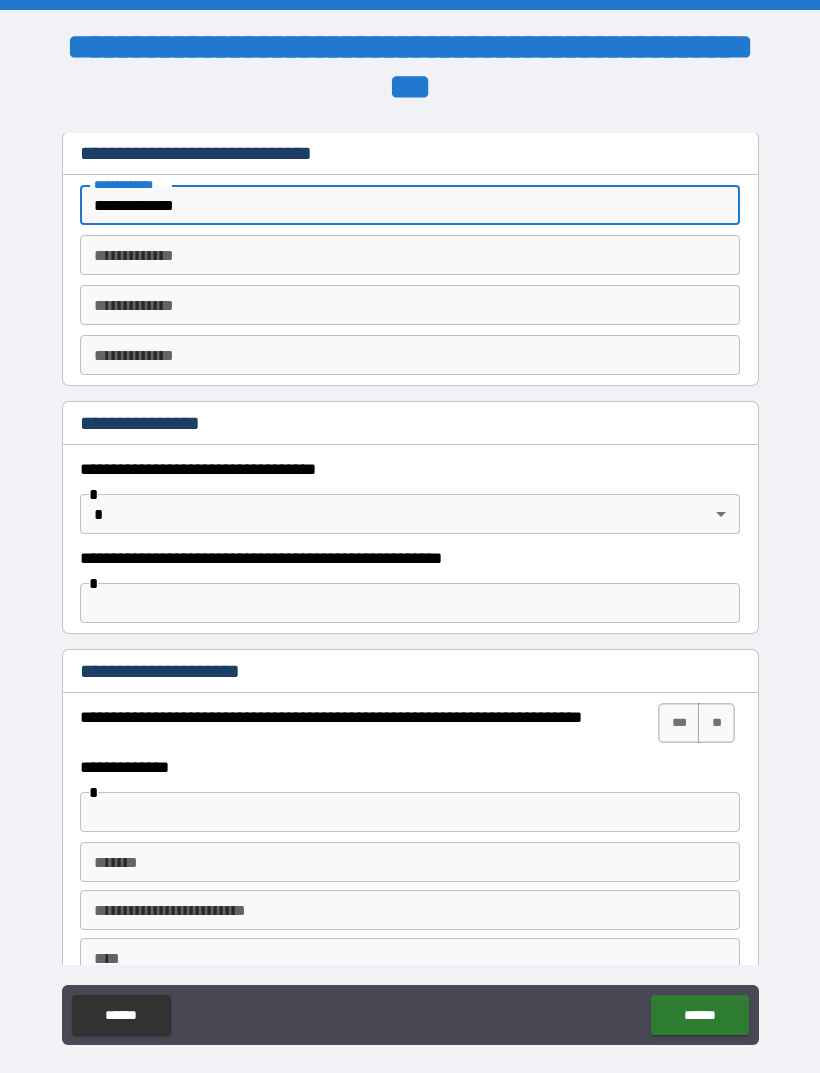 type on "**********" 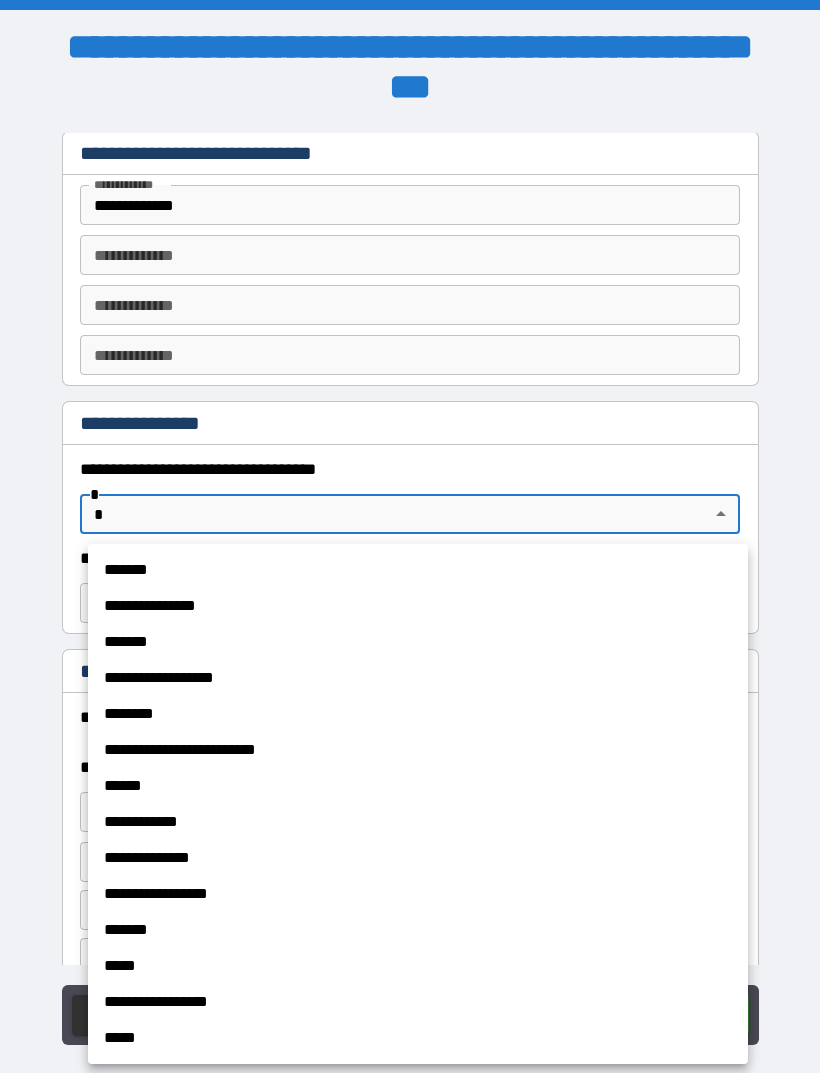 click on "*******" at bounding box center (418, 570) 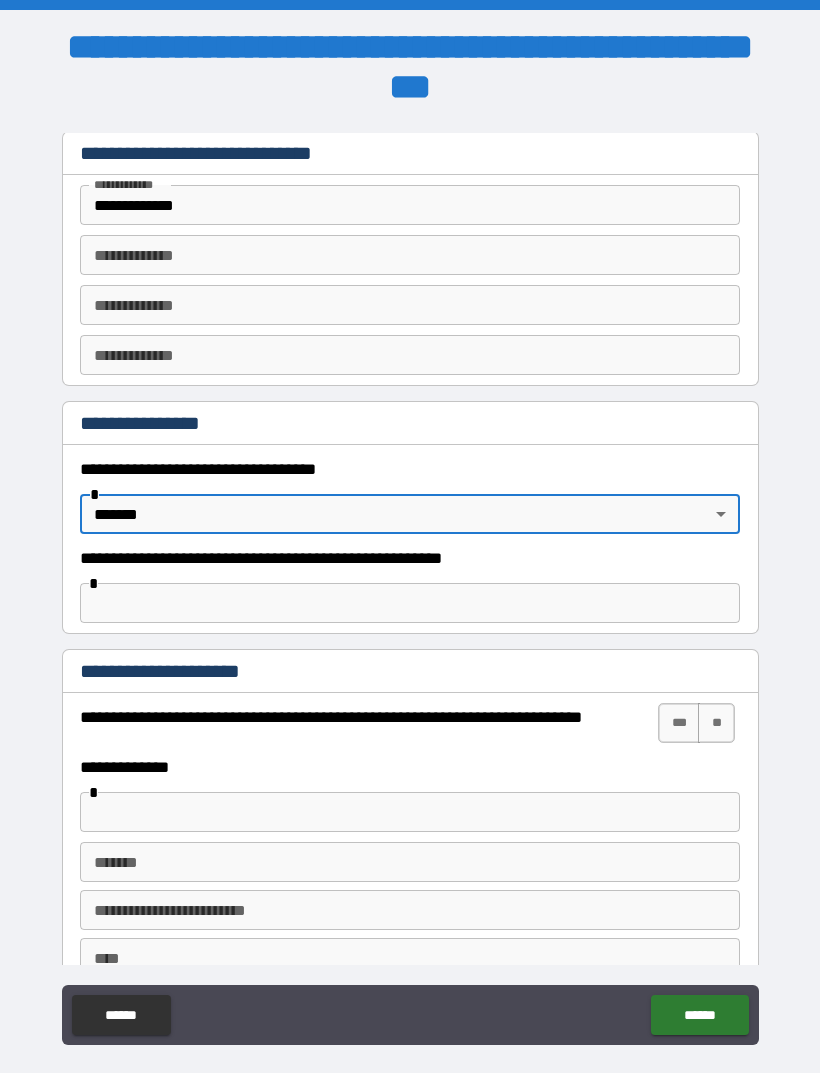 scroll, scrollTop: 1051, scrollLeft: 0, axis: vertical 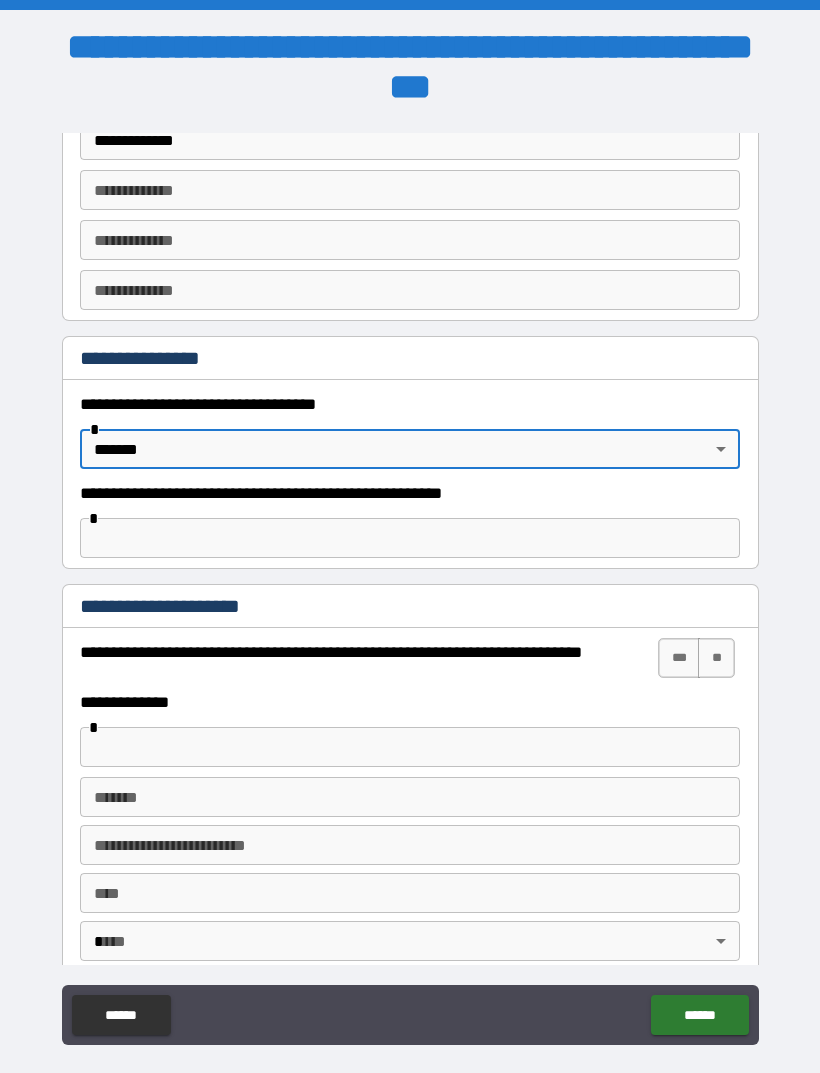 click at bounding box center (410, 747) 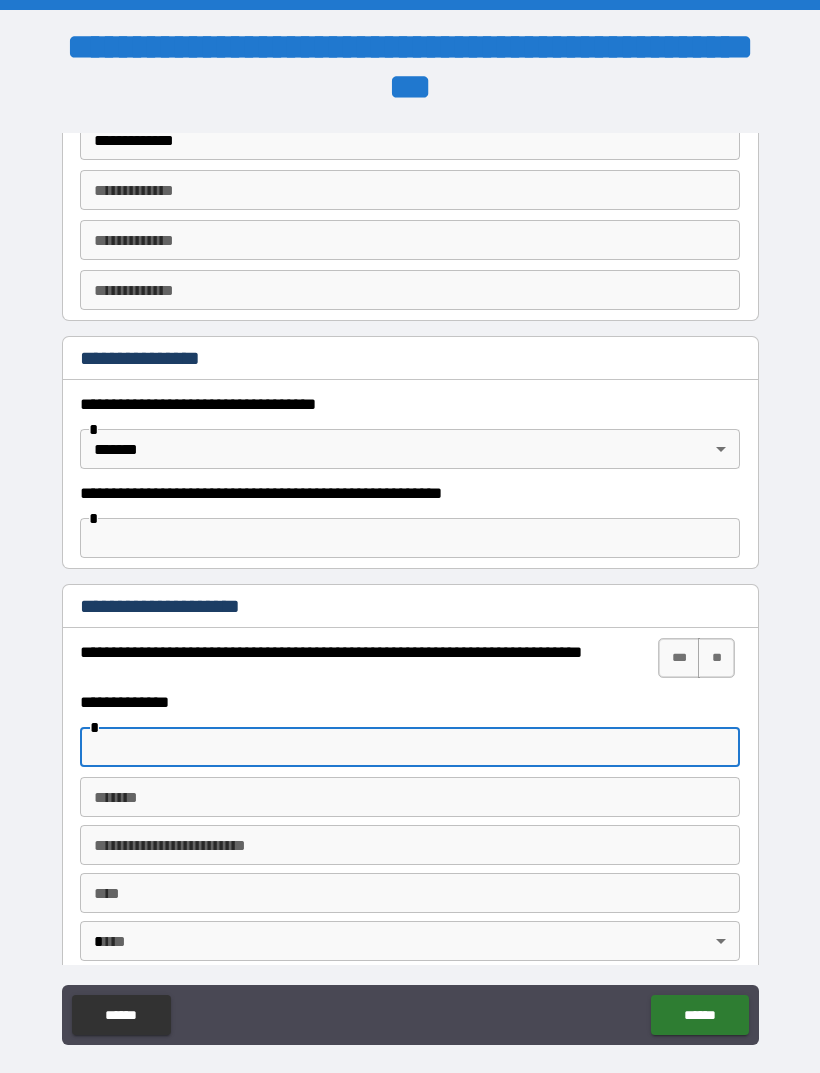 scroll, scrollTop: 44, scrollLeft: 0, axis: vertical 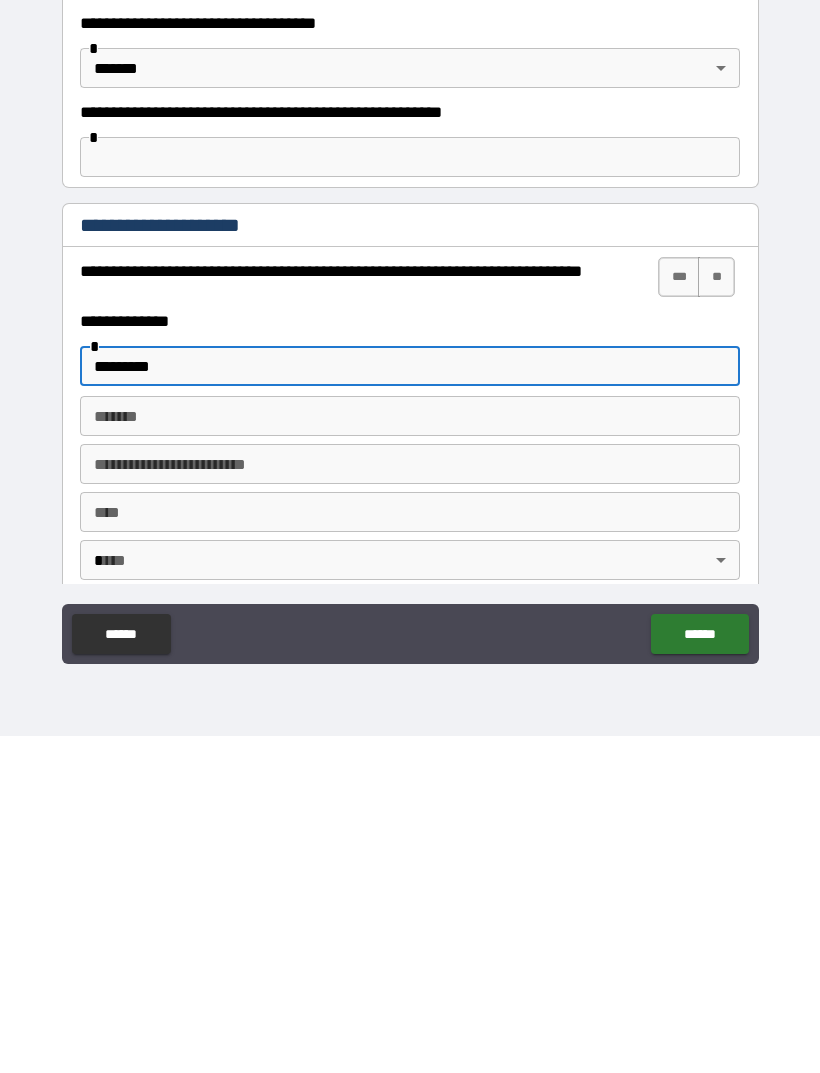 type on "*********" 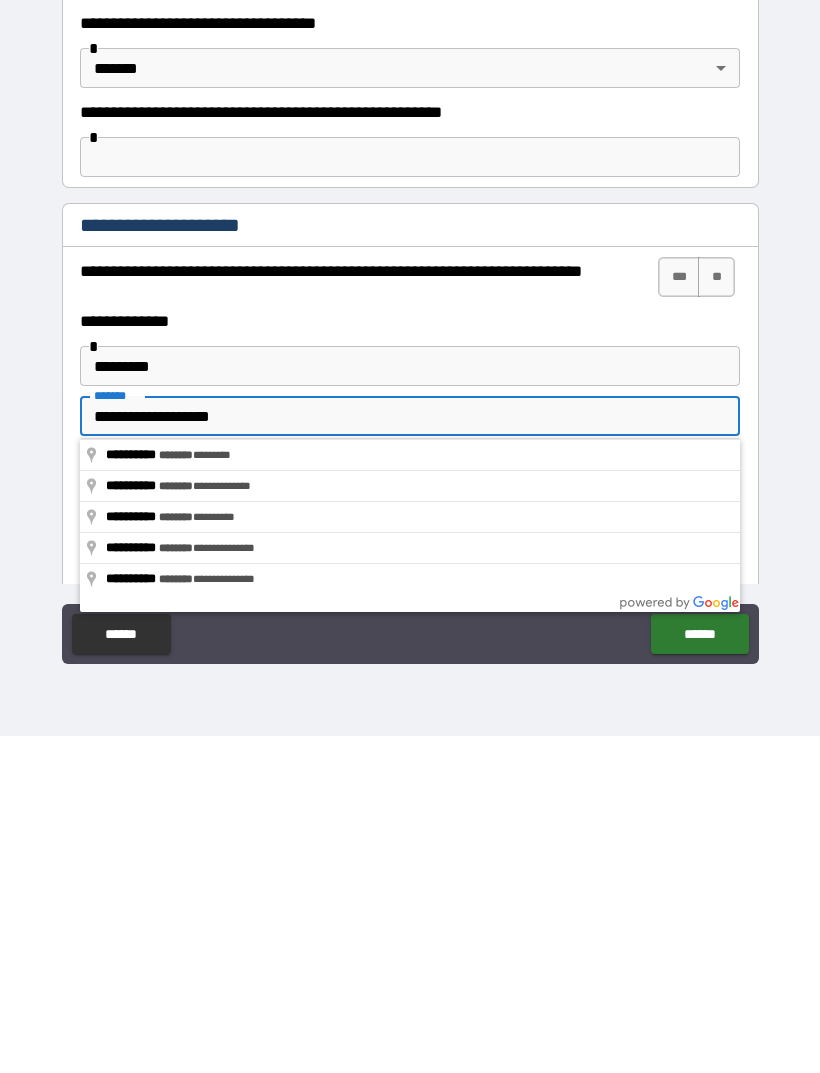 type on "**********" 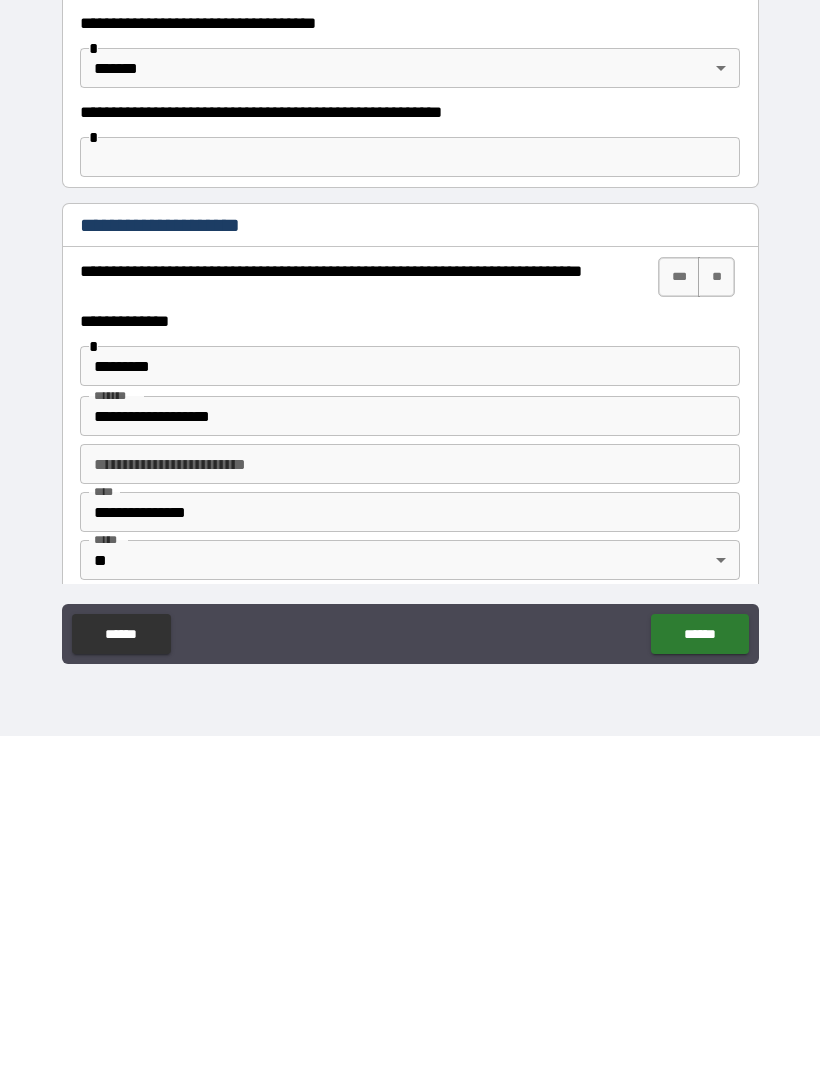 type on "**********" 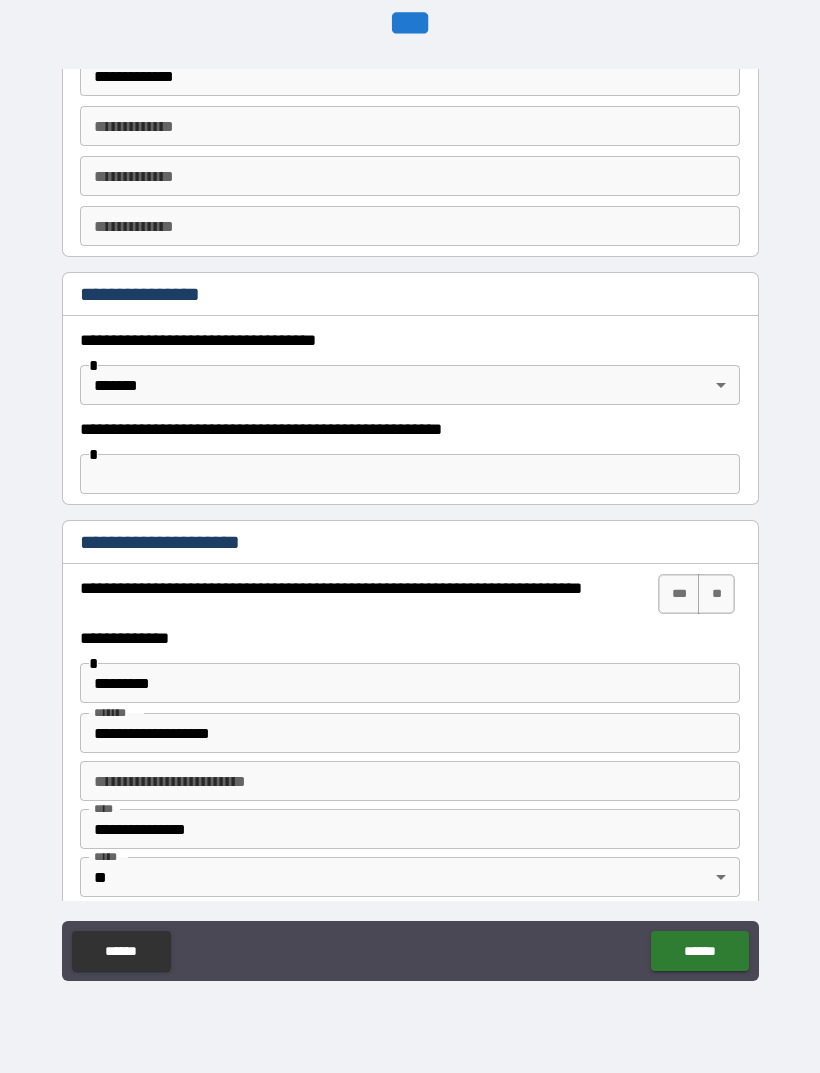 click on "**********" at bounding box center [410, 829] 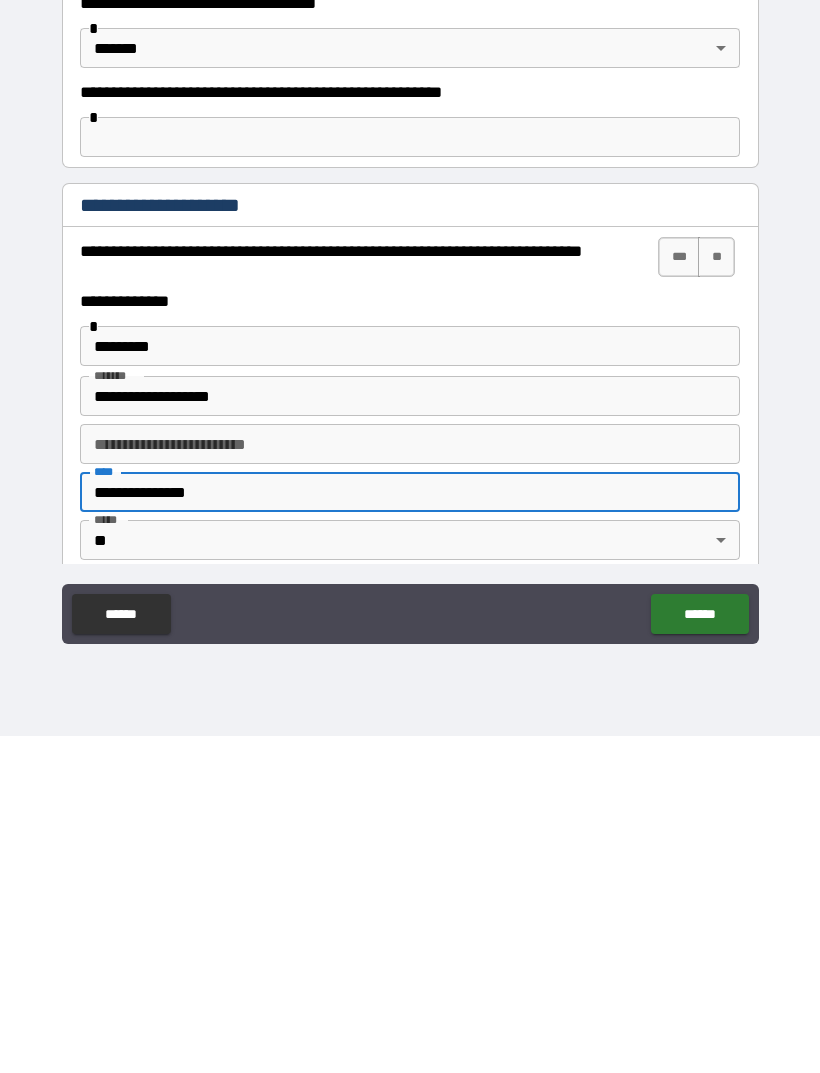 click on "**********" at bounding box center (410, 733) 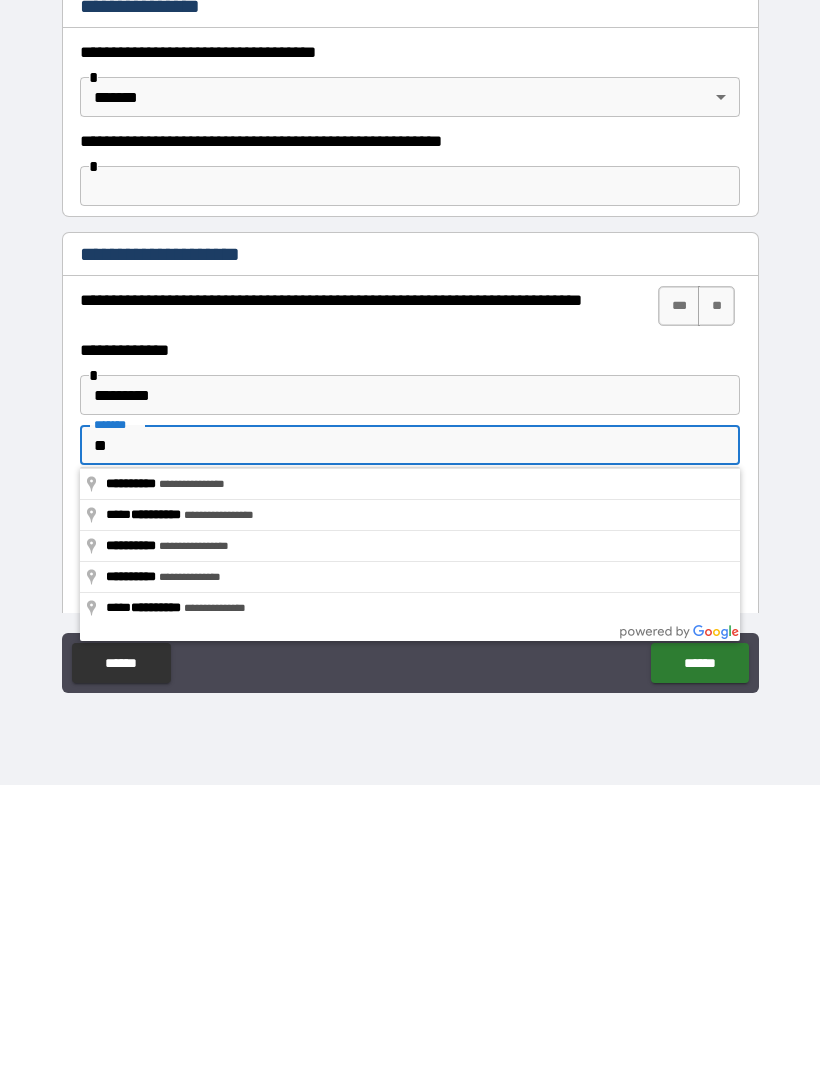 type on "*" 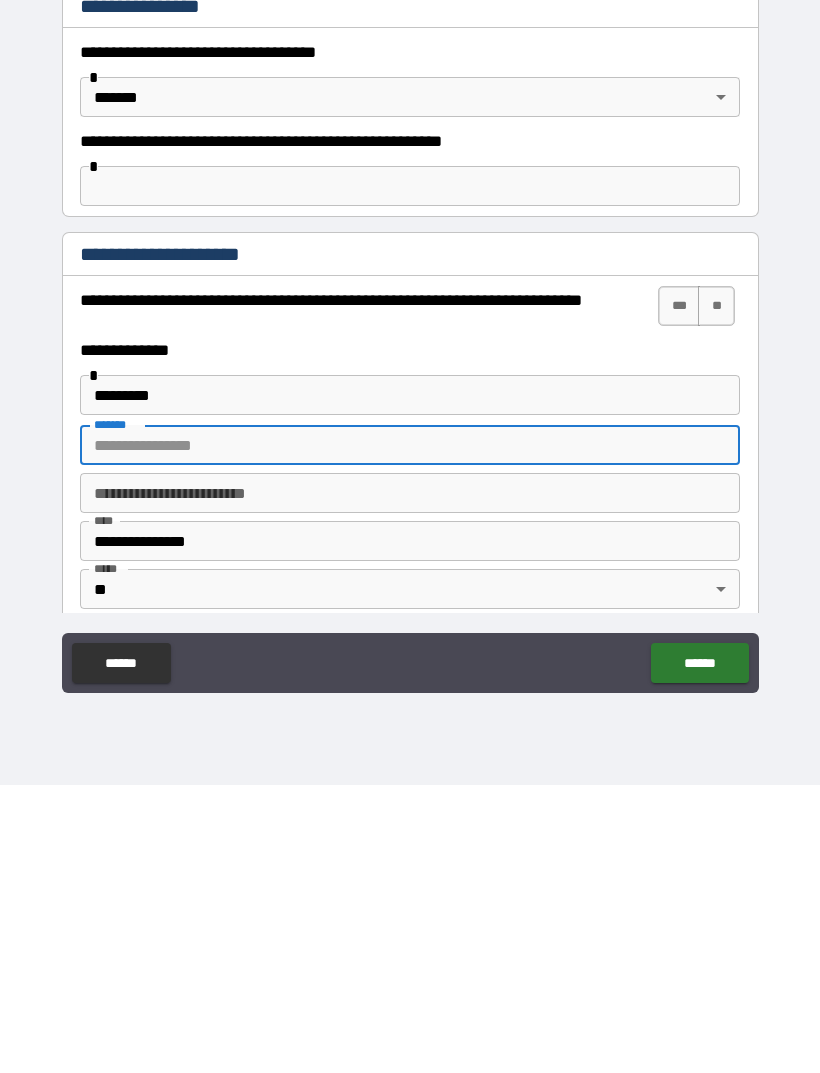 type 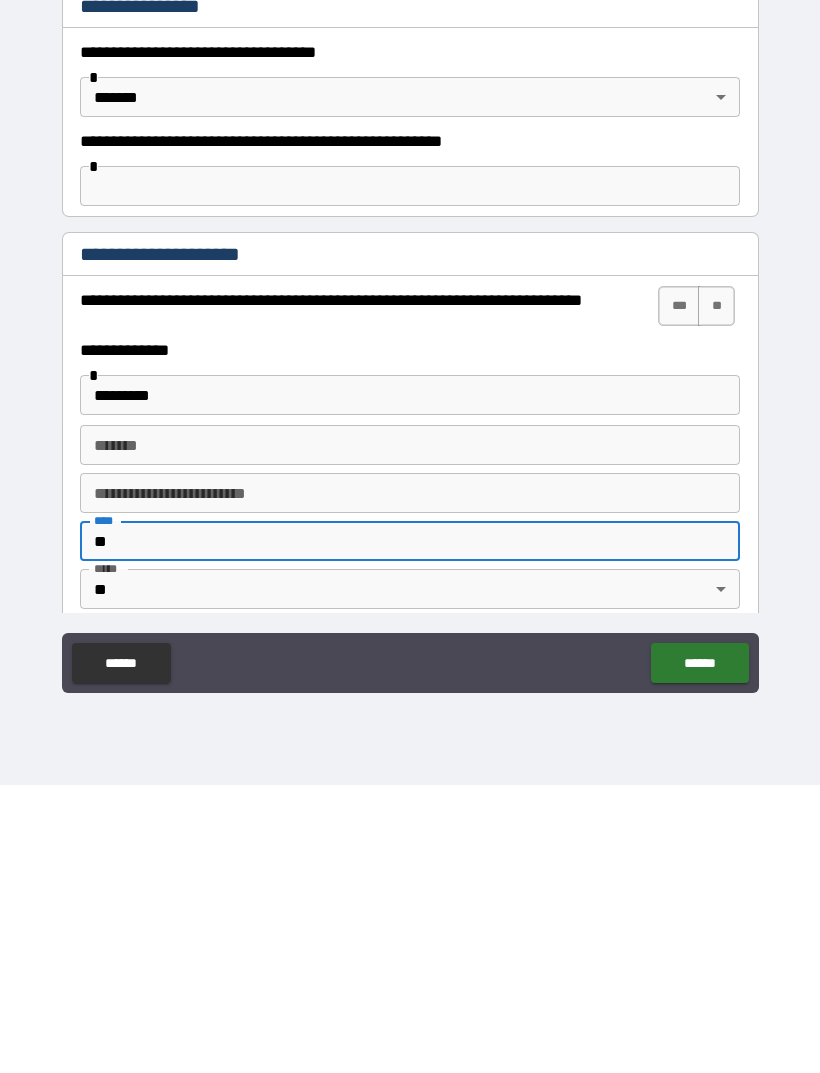 type on "*" 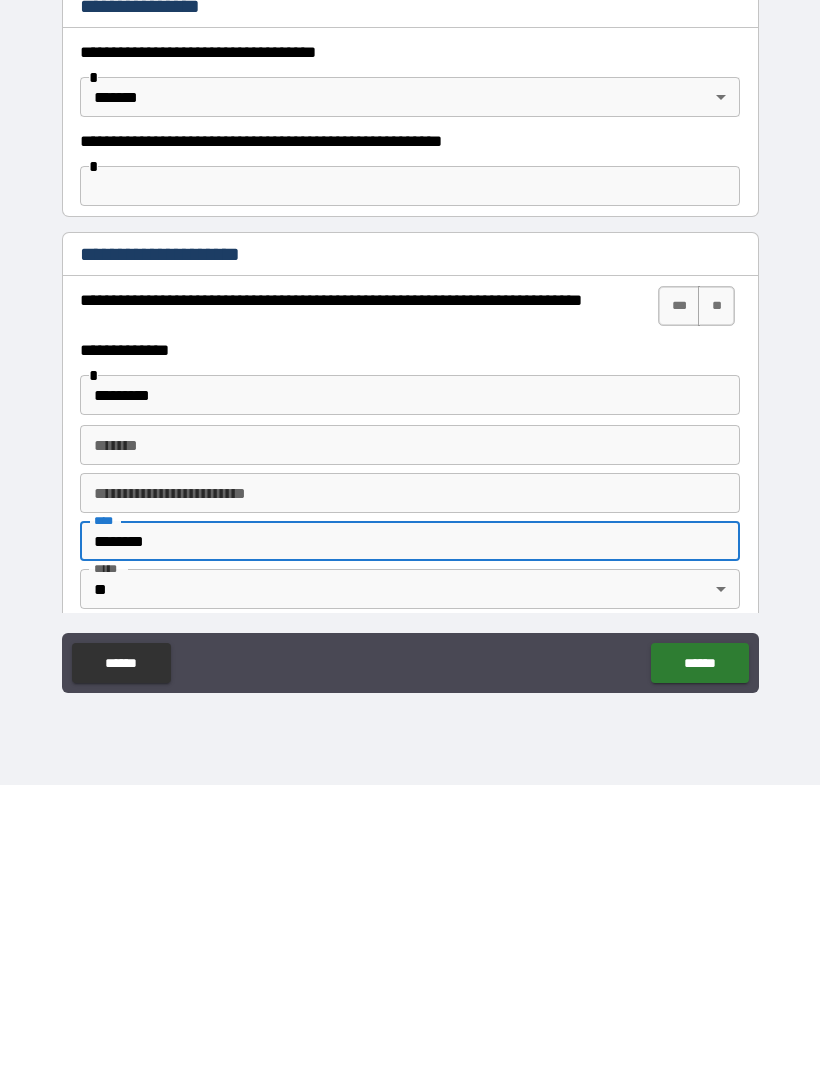 type on "********" 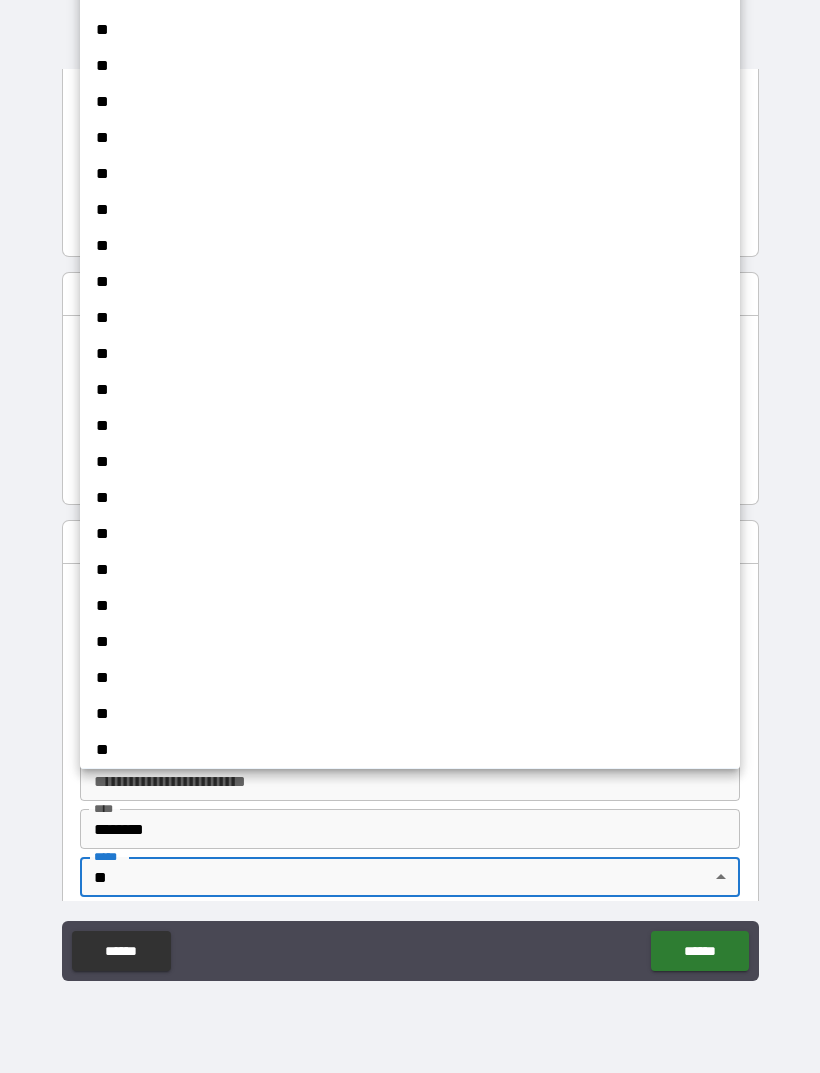 scroll, scrollTop: 190, scrollLeft: 0, axis: vertical 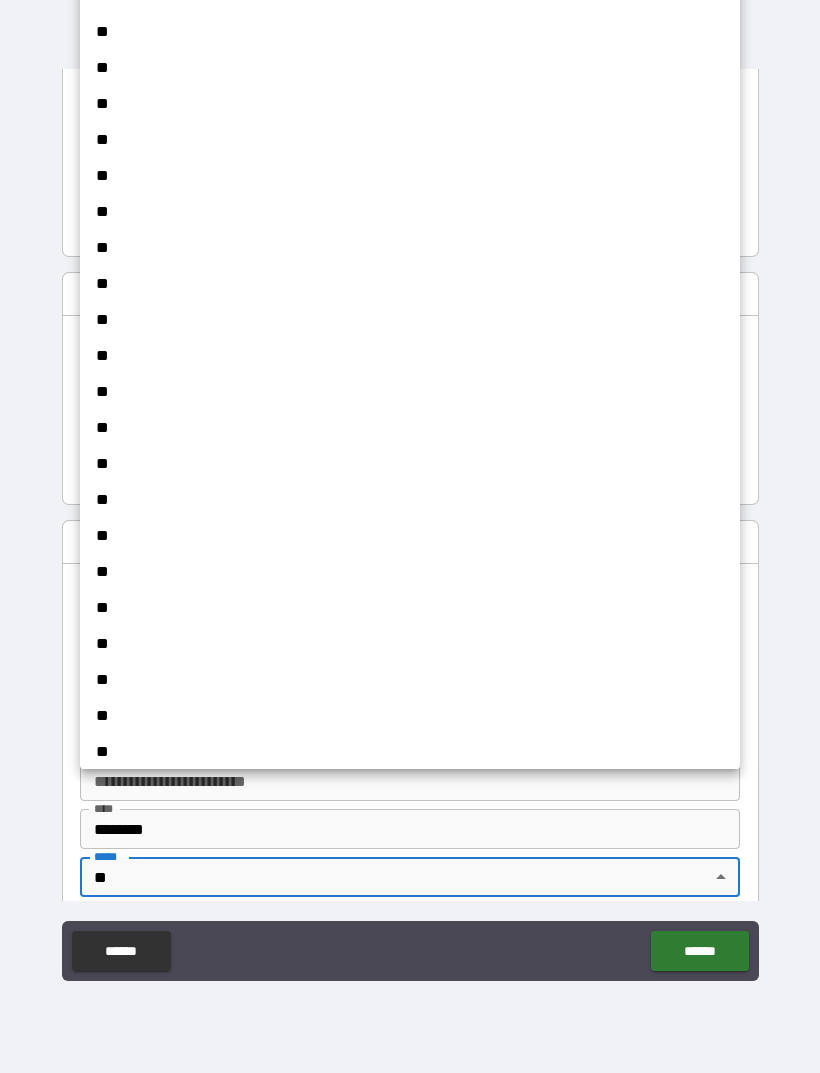 click on "**" at bounding box center (410, 176) 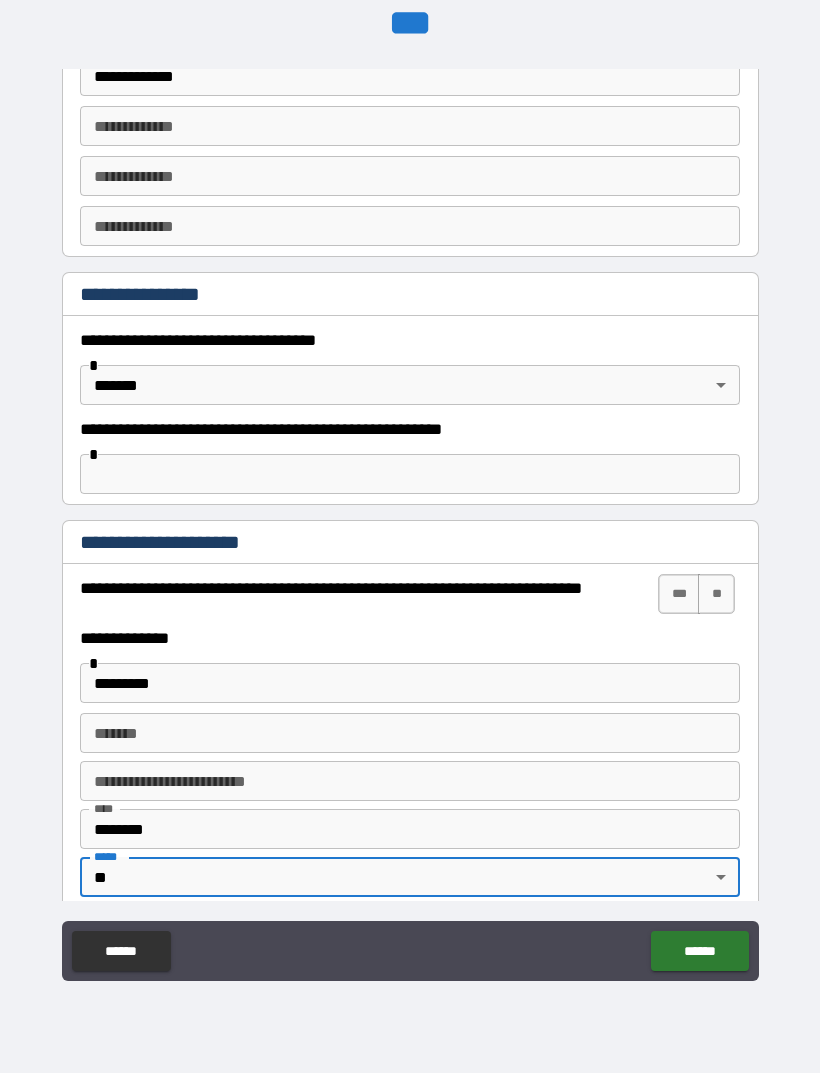 click on "******" at bounding box center (699, 951) 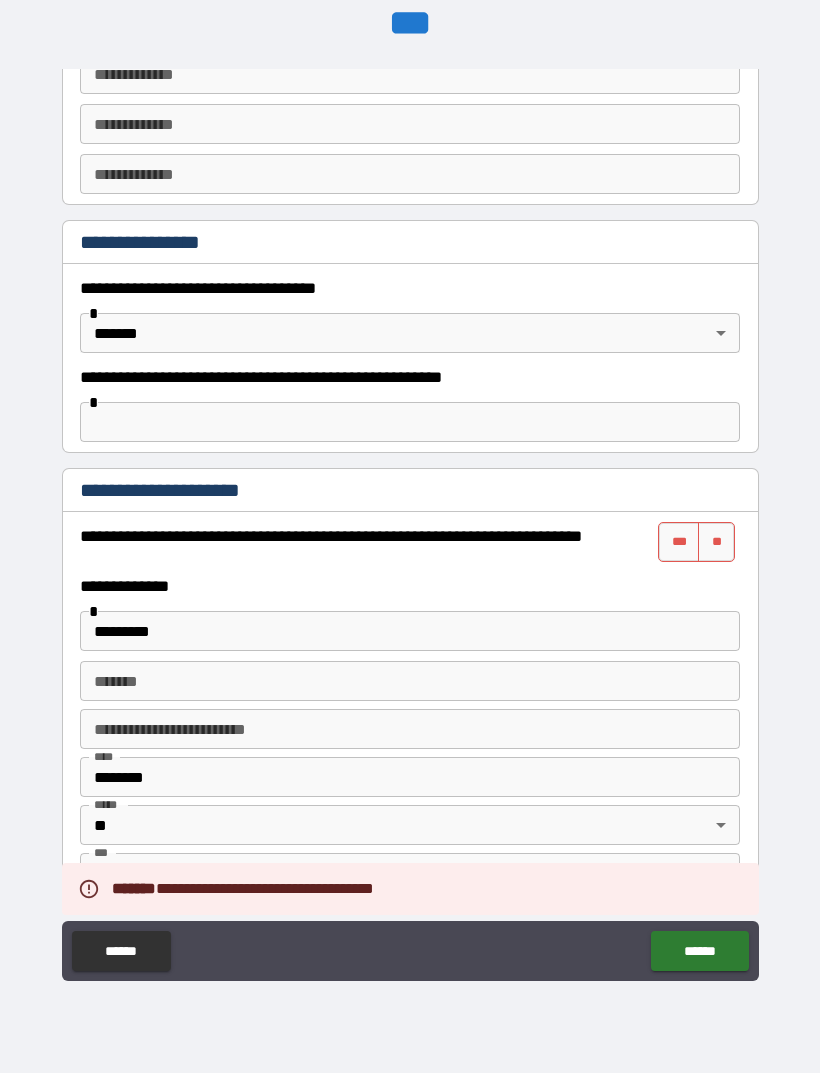 scroll, scrollTop: 1104, scrollLeft: 0, axis: vertical 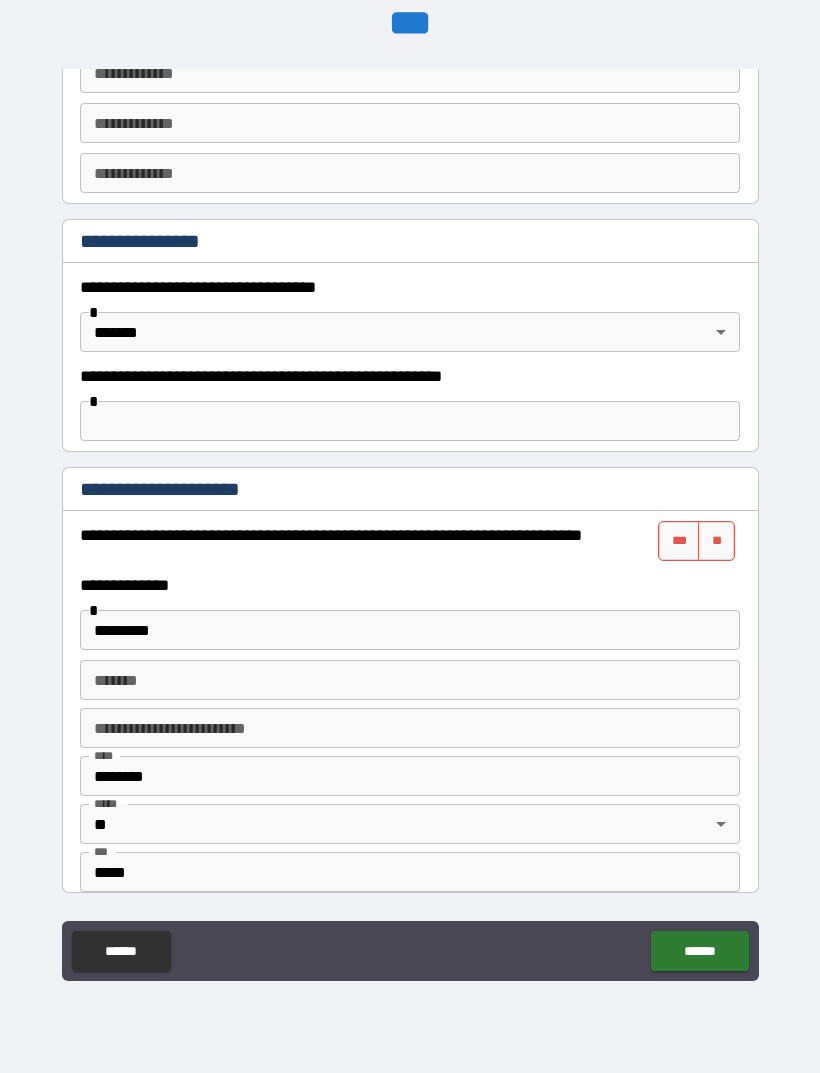click on "**" at bounding box center [716, 541] 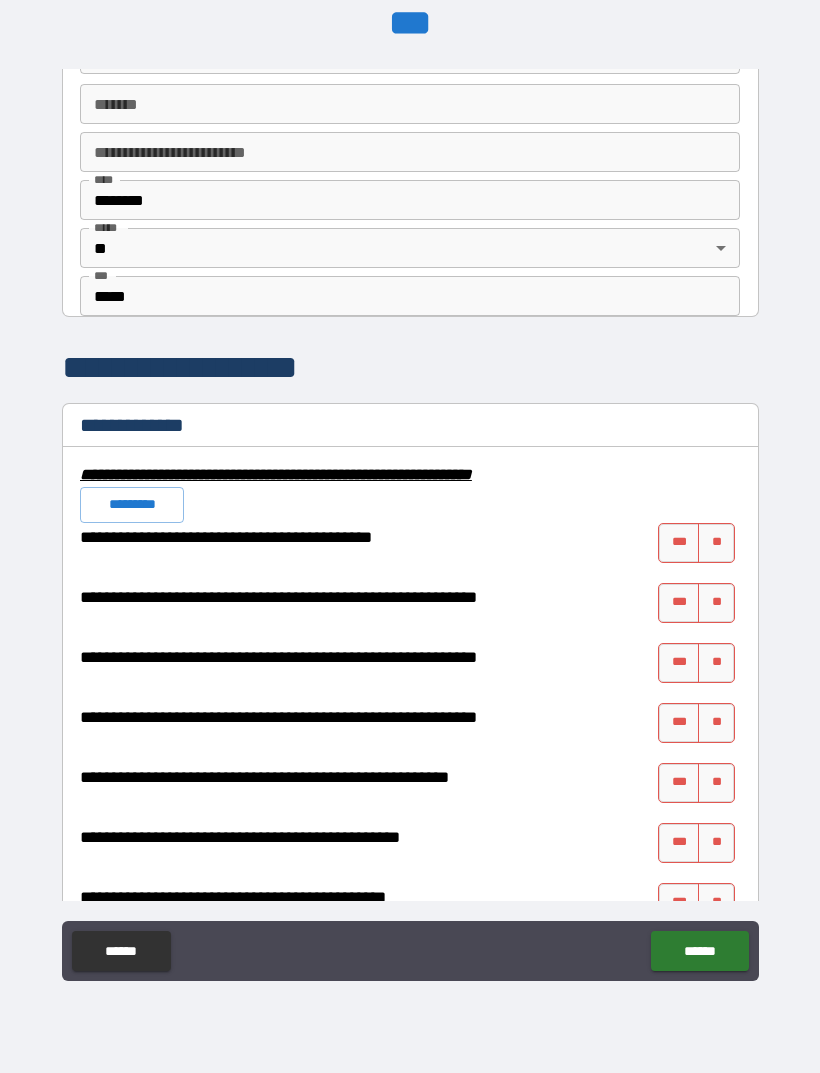 scroll, scrollTop: 1705, scrollLeft: 0, axis: vertical 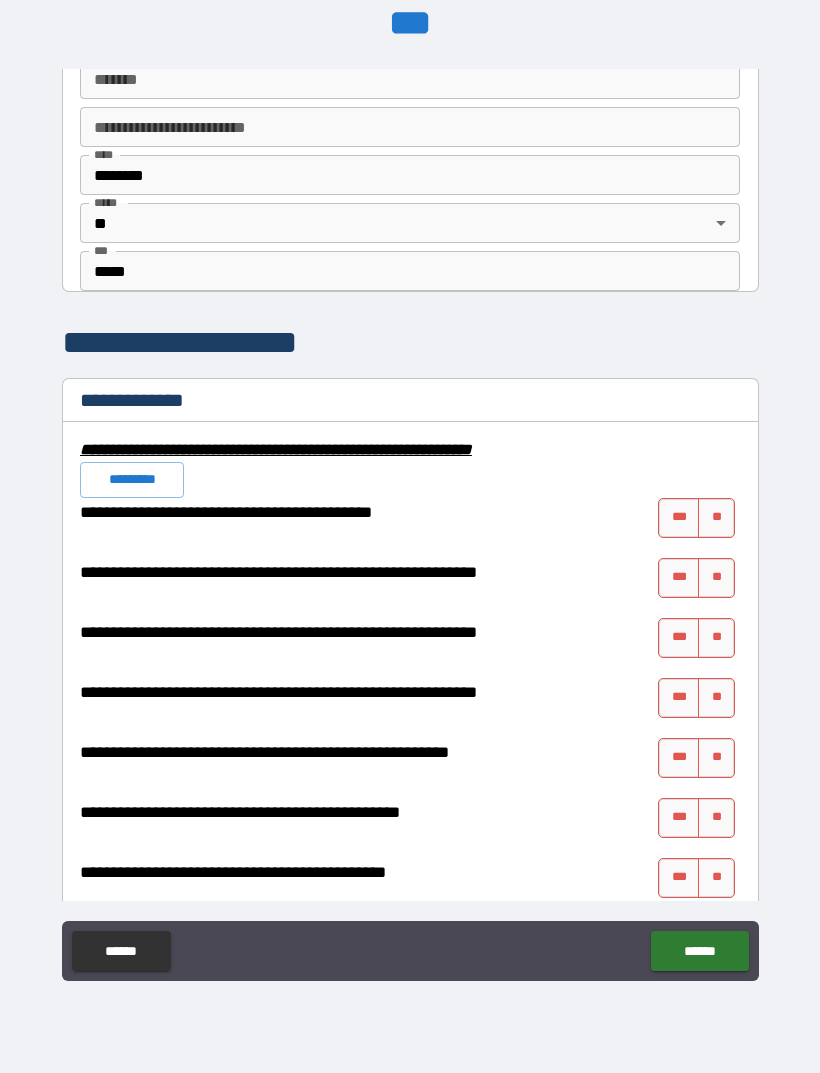 click on "**" at bounding box center [716, 518] 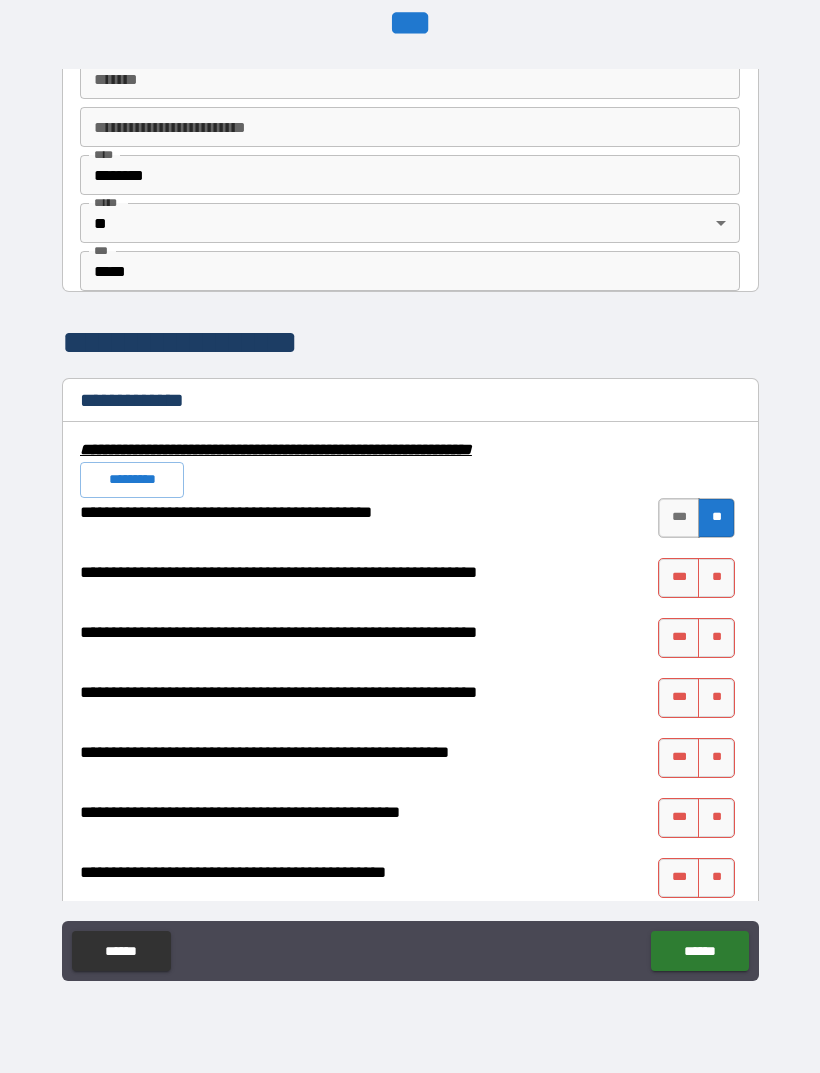 click on "**" at bounding box center (716, 578) 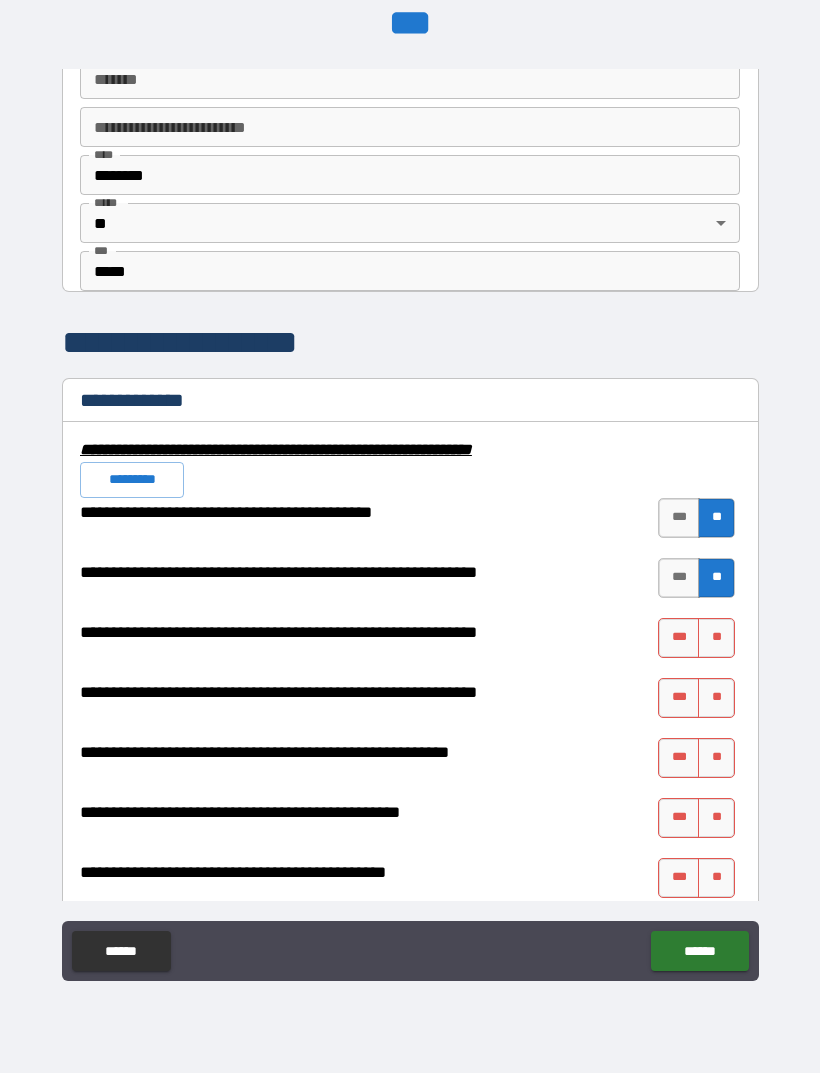click on "**" at bounding box center [716, 638] 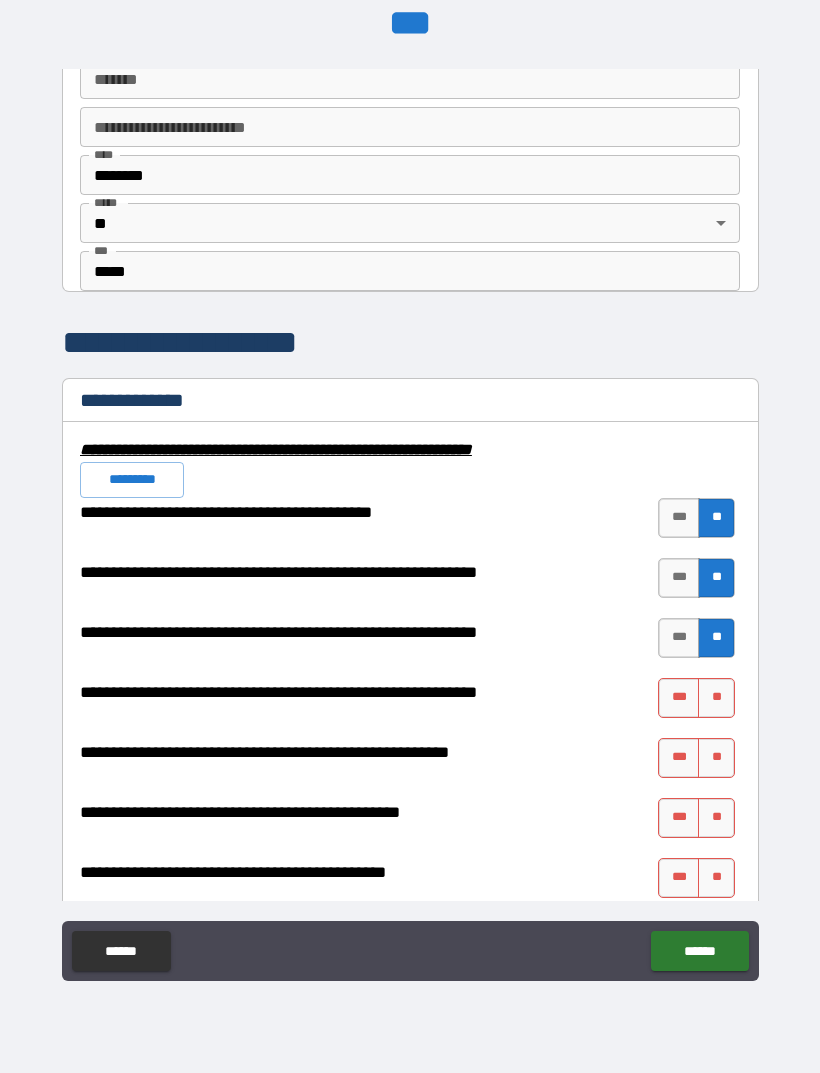 click on "**" at bounding box center (716, 698) 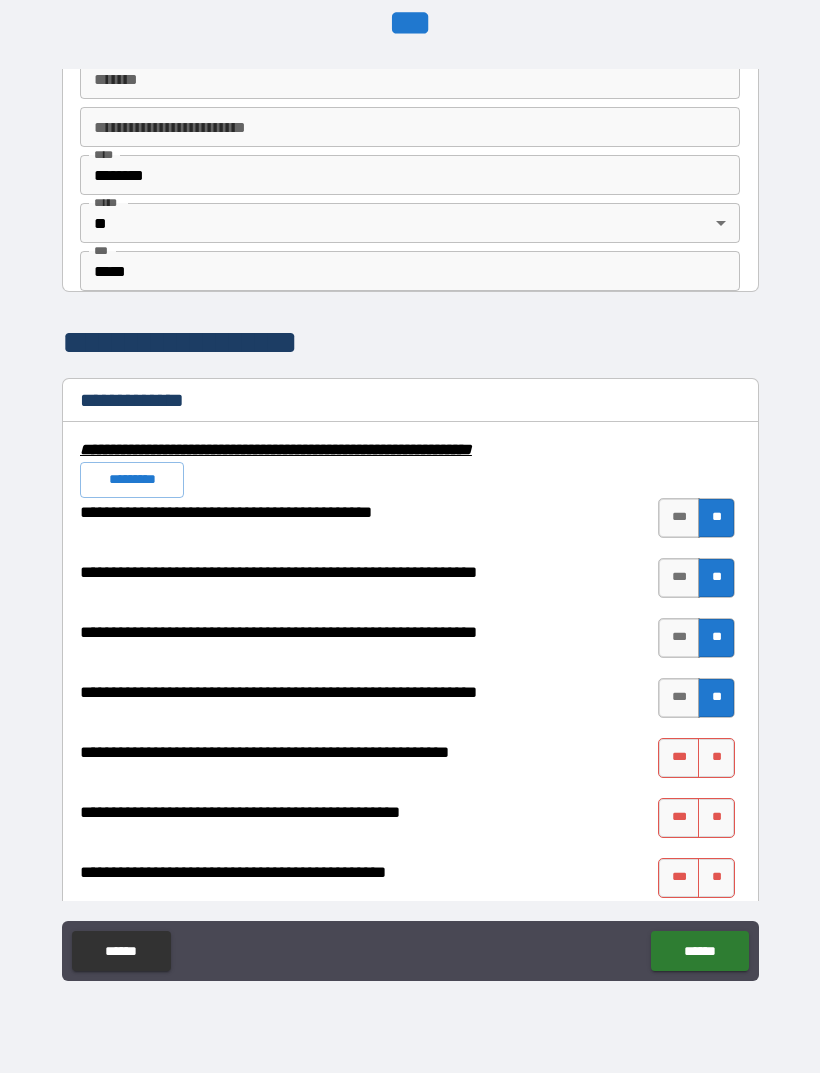 click on "**" at bounding box center (716, 758) 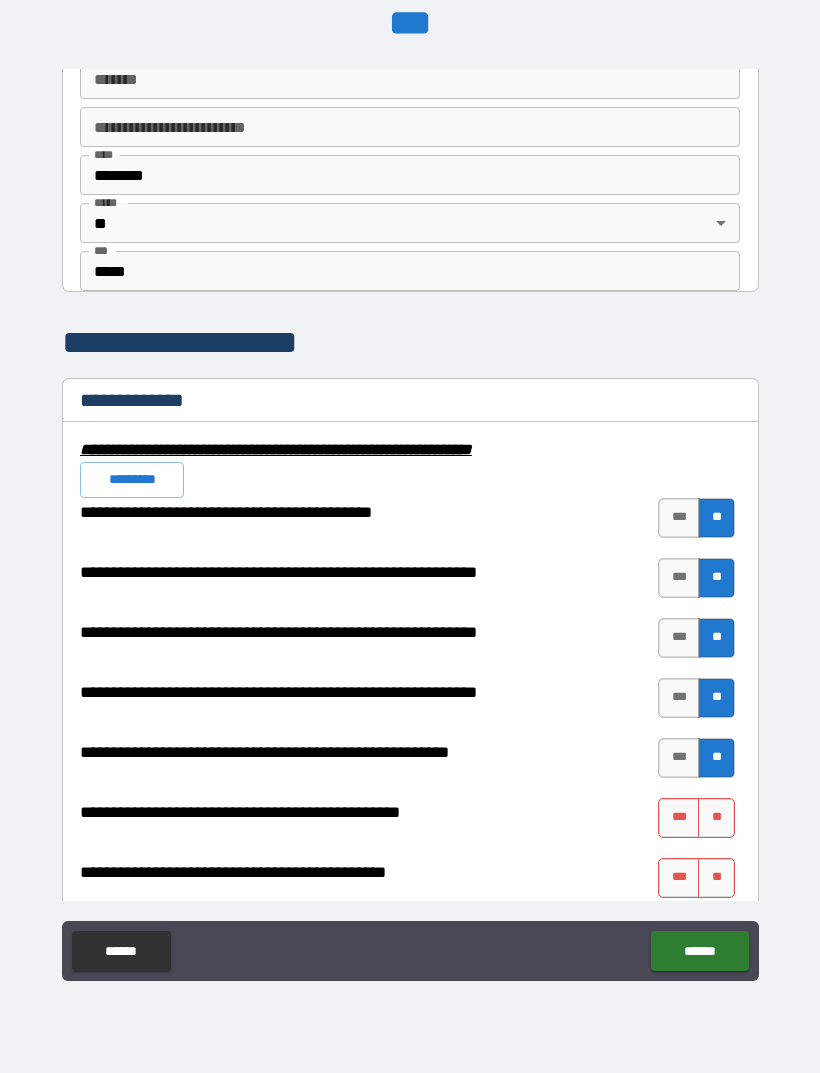 click on "**" at bounding box center (716, 818) 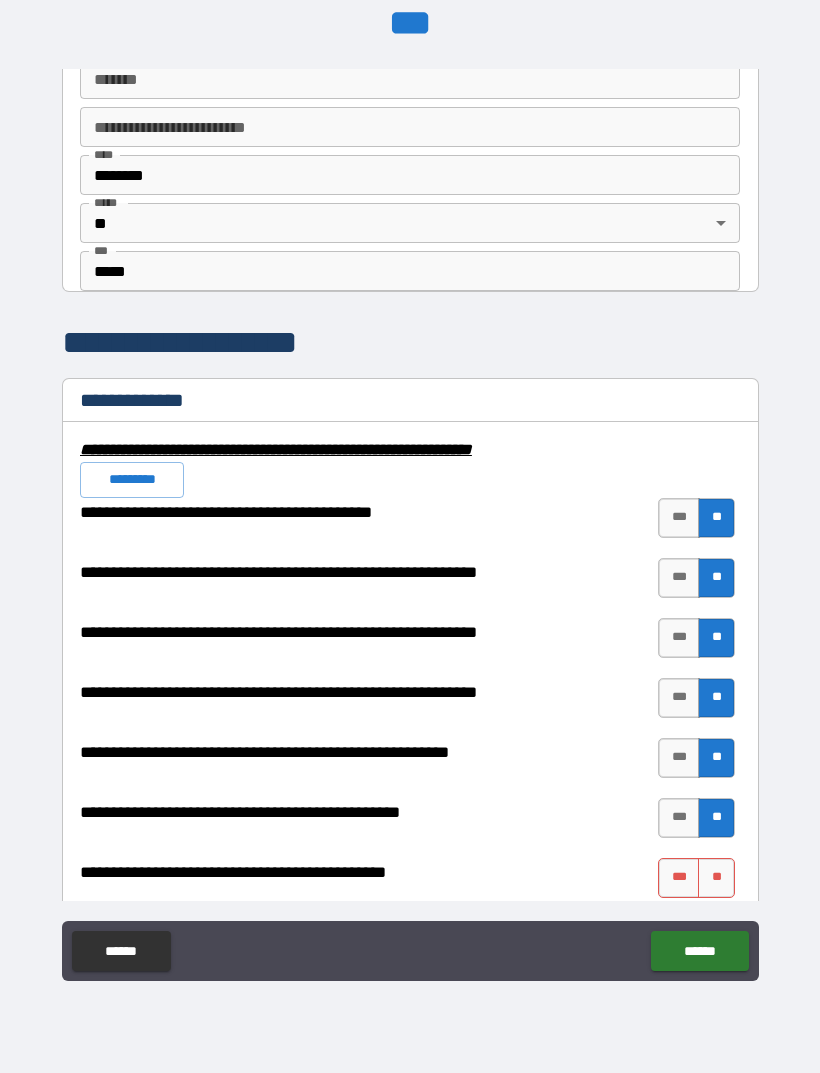 click on "**" at bounding box center [716, 878] 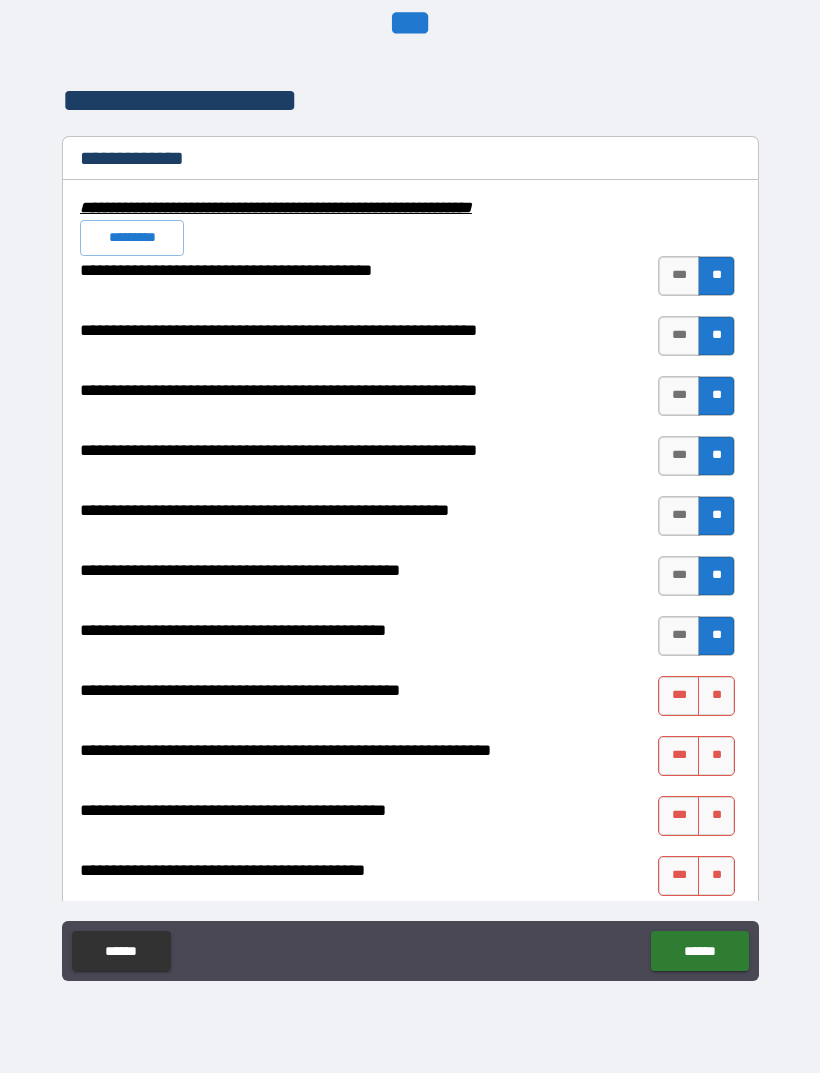 scroll, scrollTop: 1950, scrollLeft: 0, axis: vertical 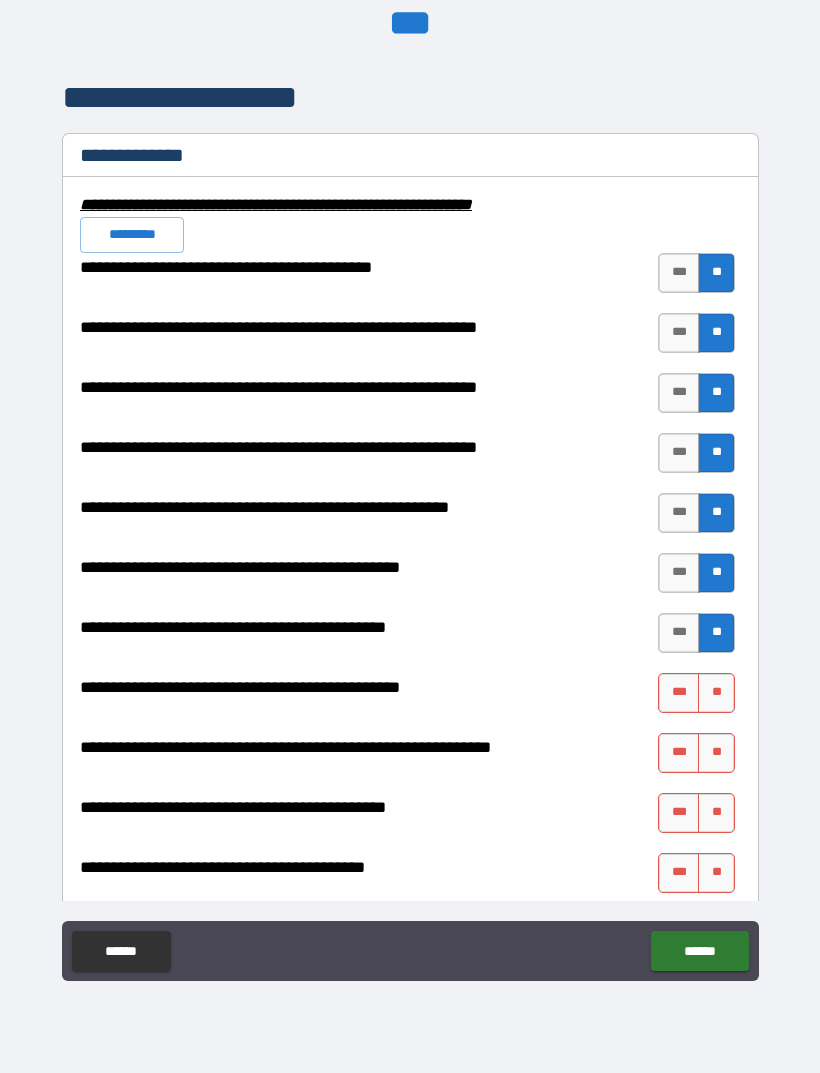 click on "***" at bounding box center [679, 693] 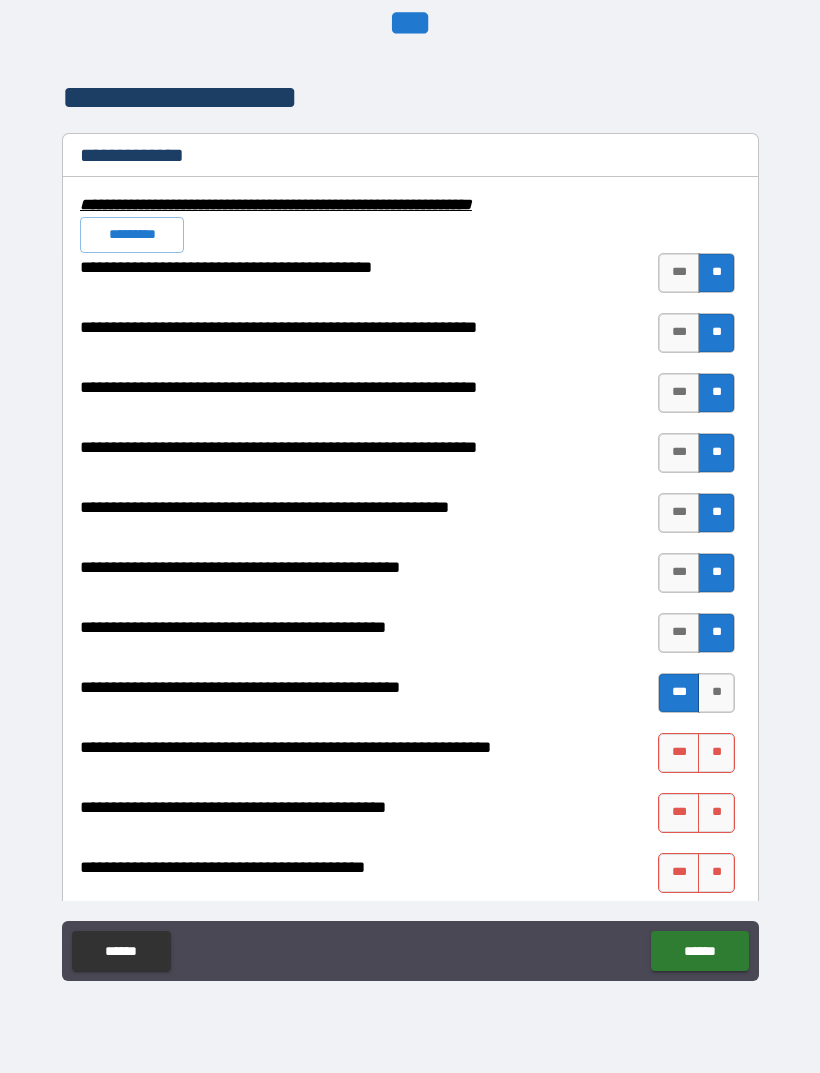 click on "**" at bounding box center (716, 753) 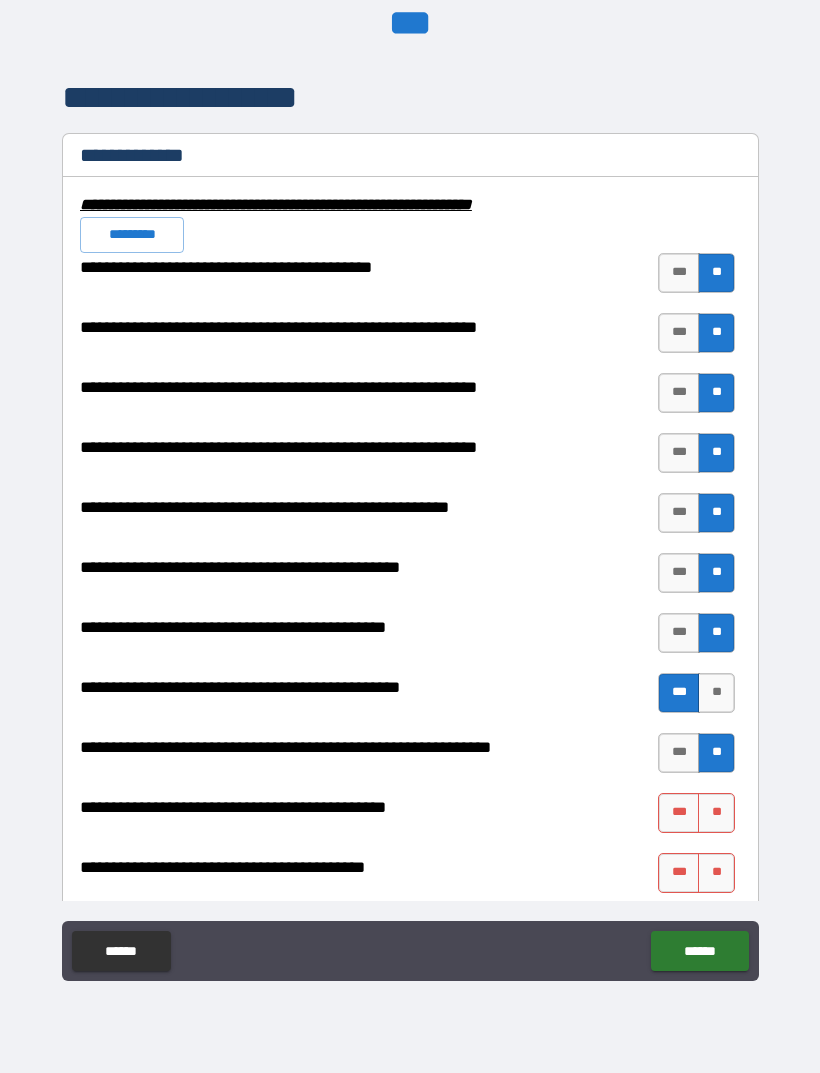 click on "**" at bounding box center [716, 813] 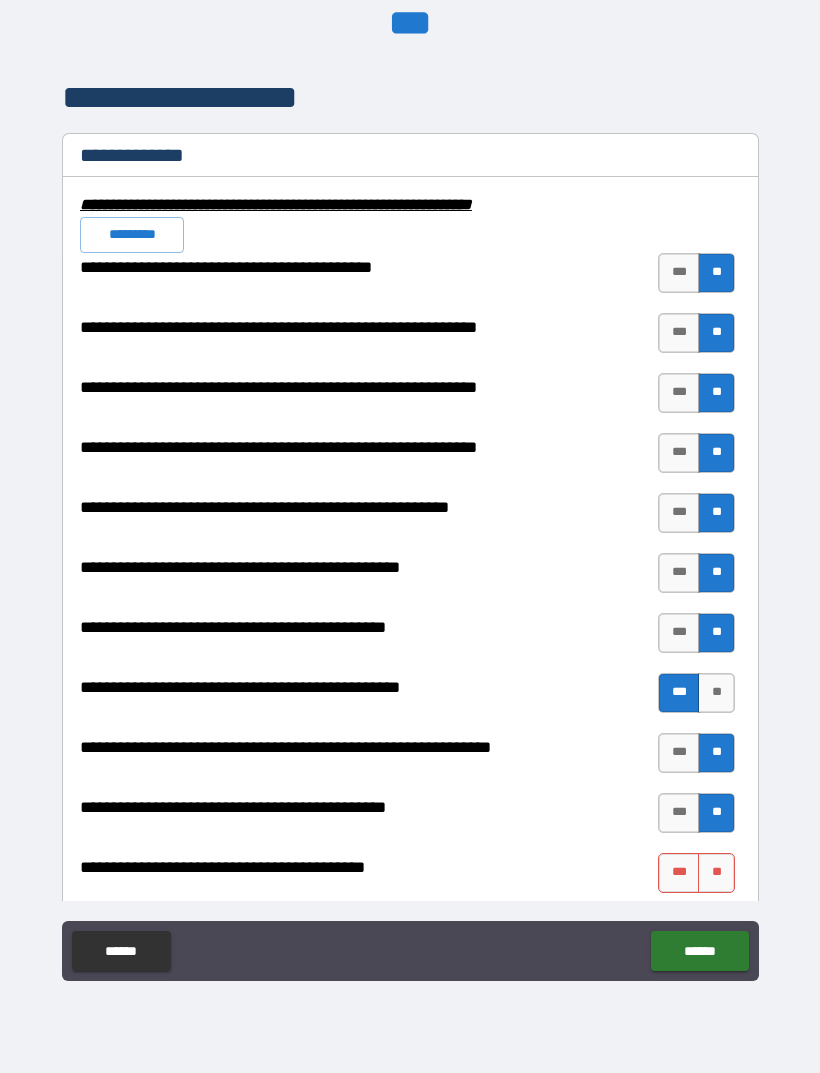 click on "***" at bounding box center [679, 873] 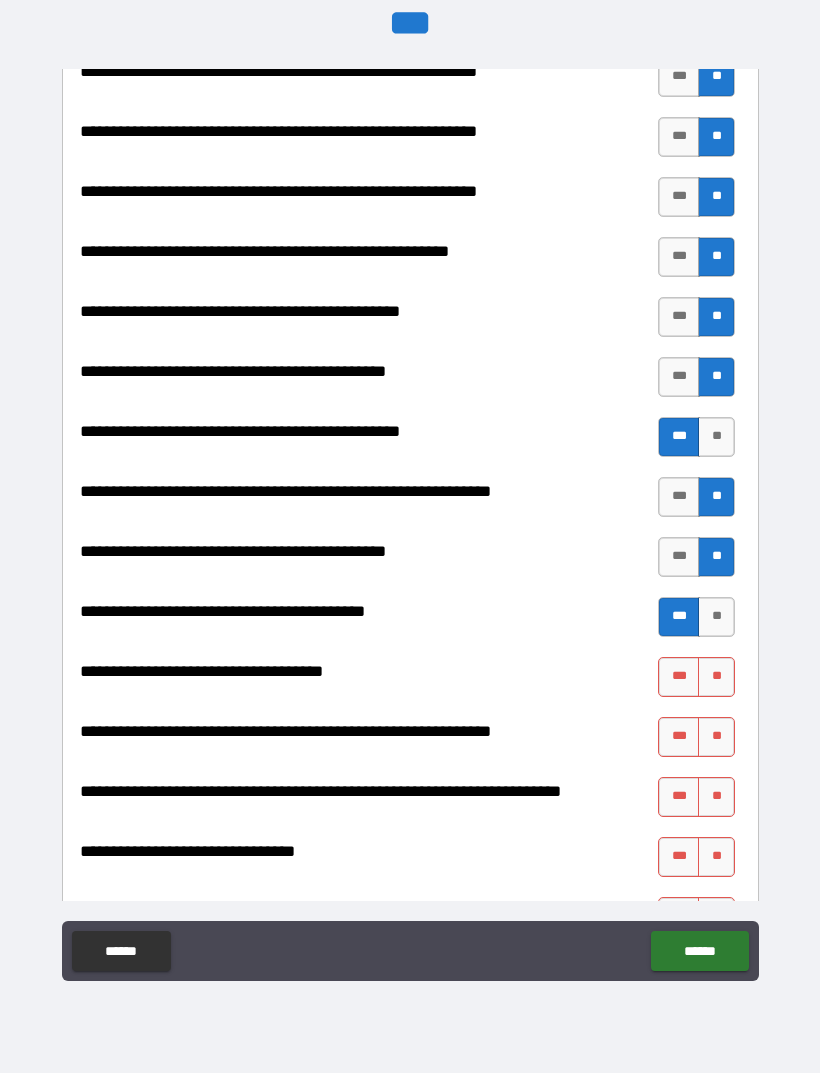 scroll, scrollTop: 2205, scrollLeft: 0, axis: vertical 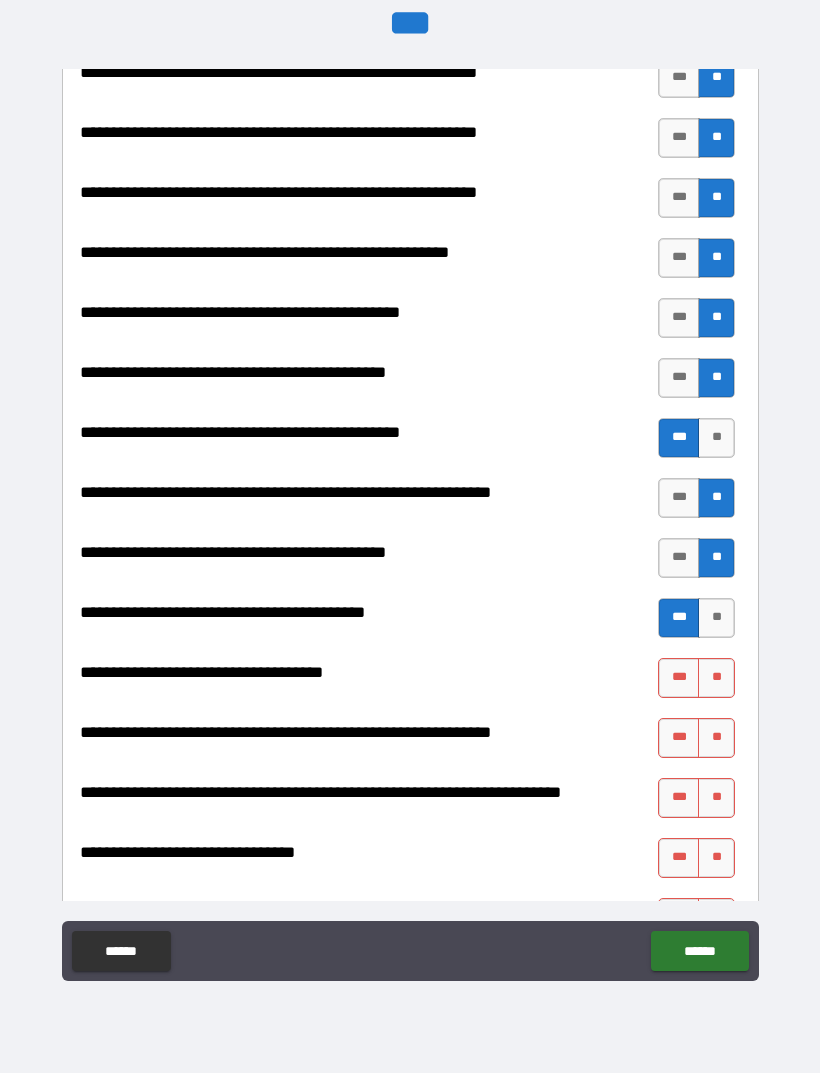 click on "**" at bounding box center [716, 678] 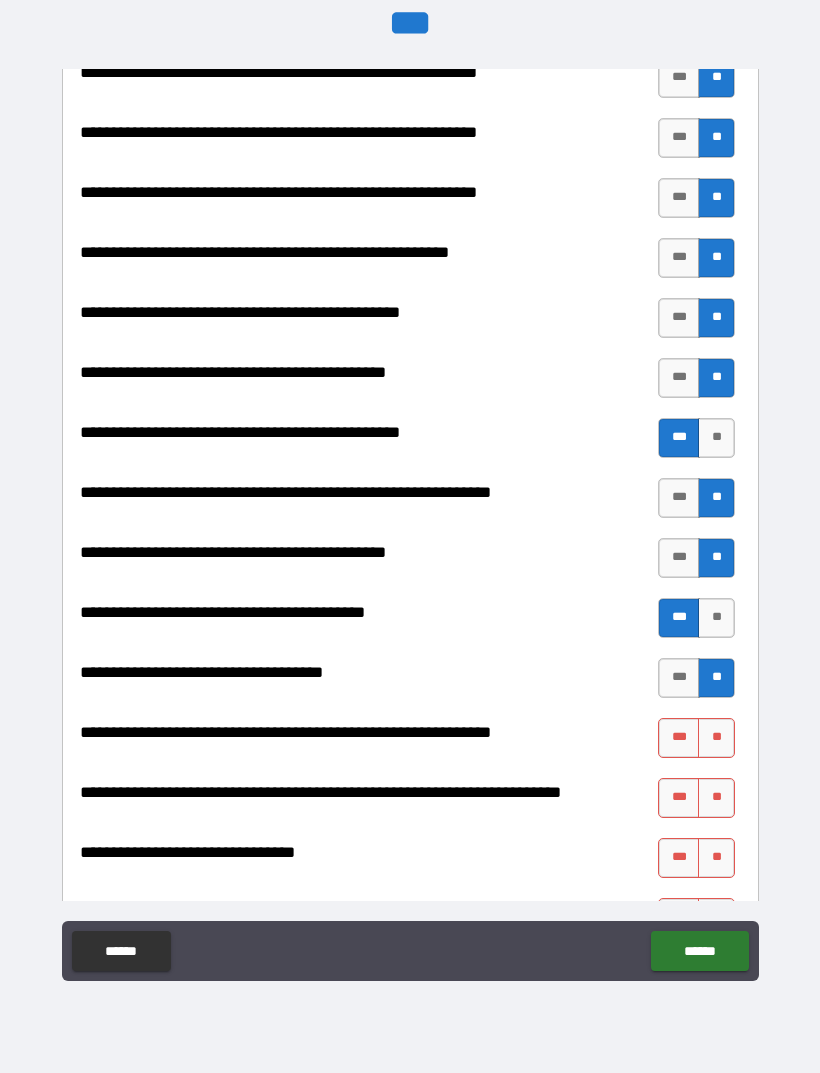click on "**" at bounding box center (716, 738) 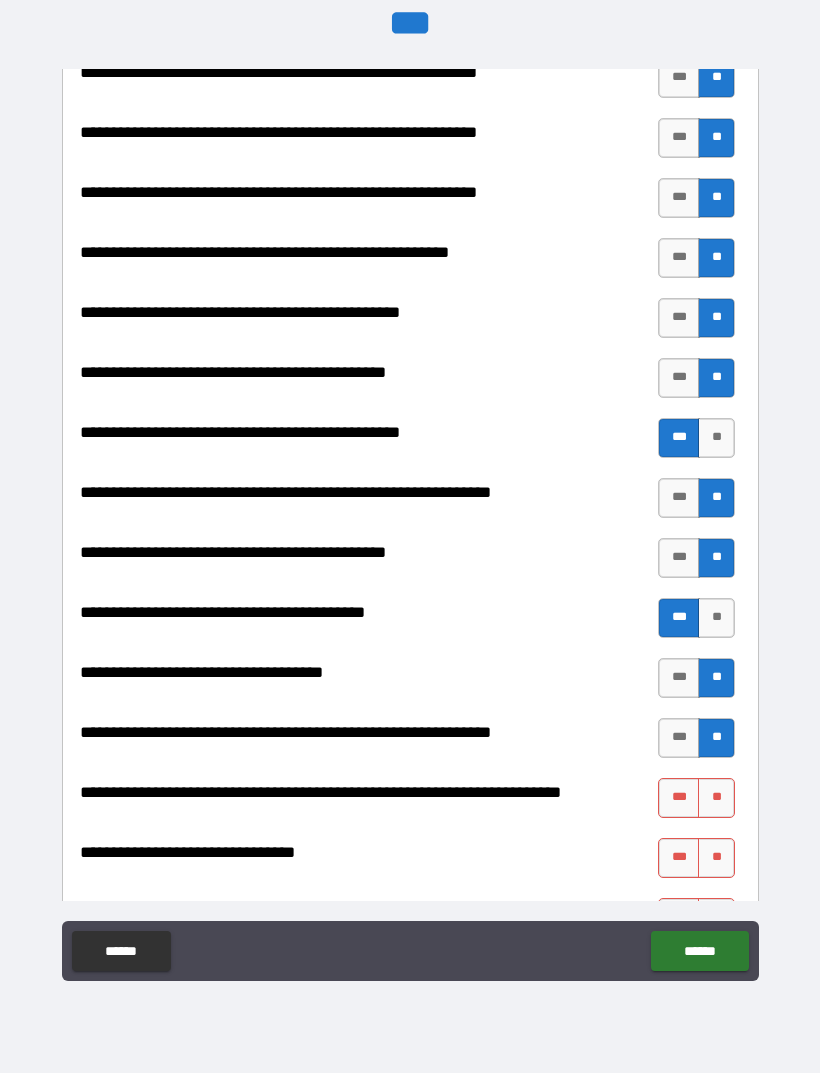 click on "**" at bounding box center (716, 798) 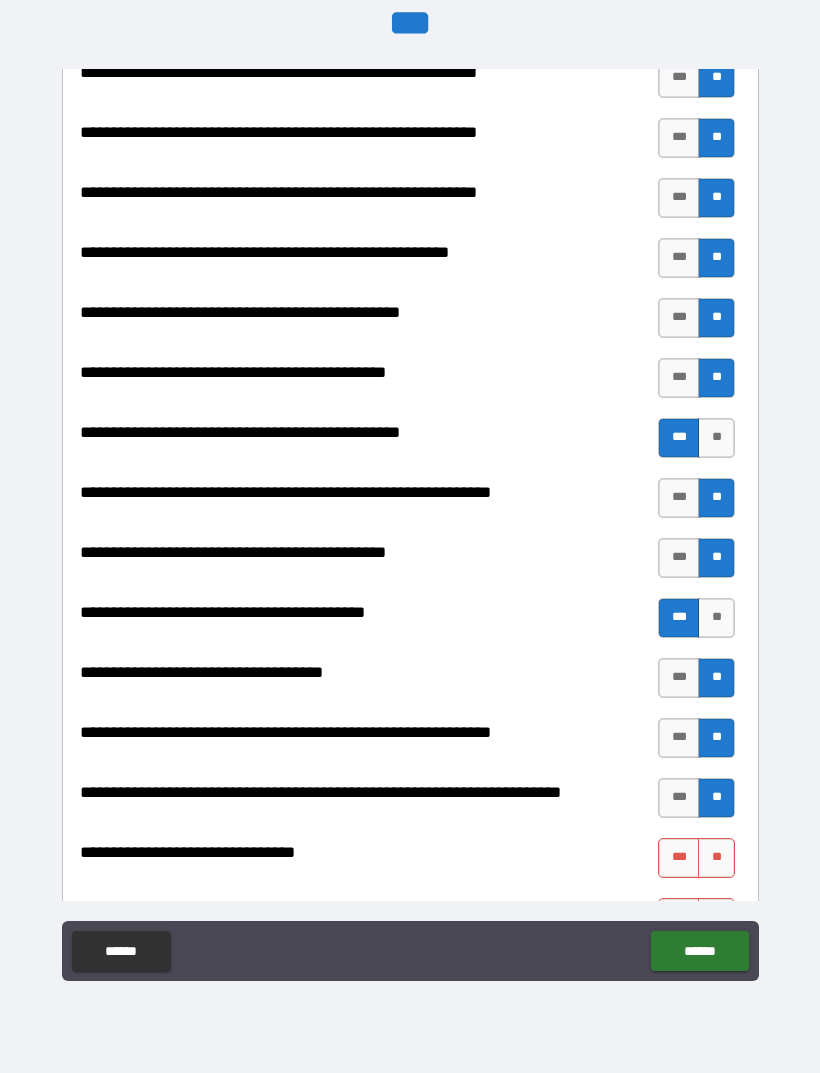 click on "**" at bounding box center (716, 858) 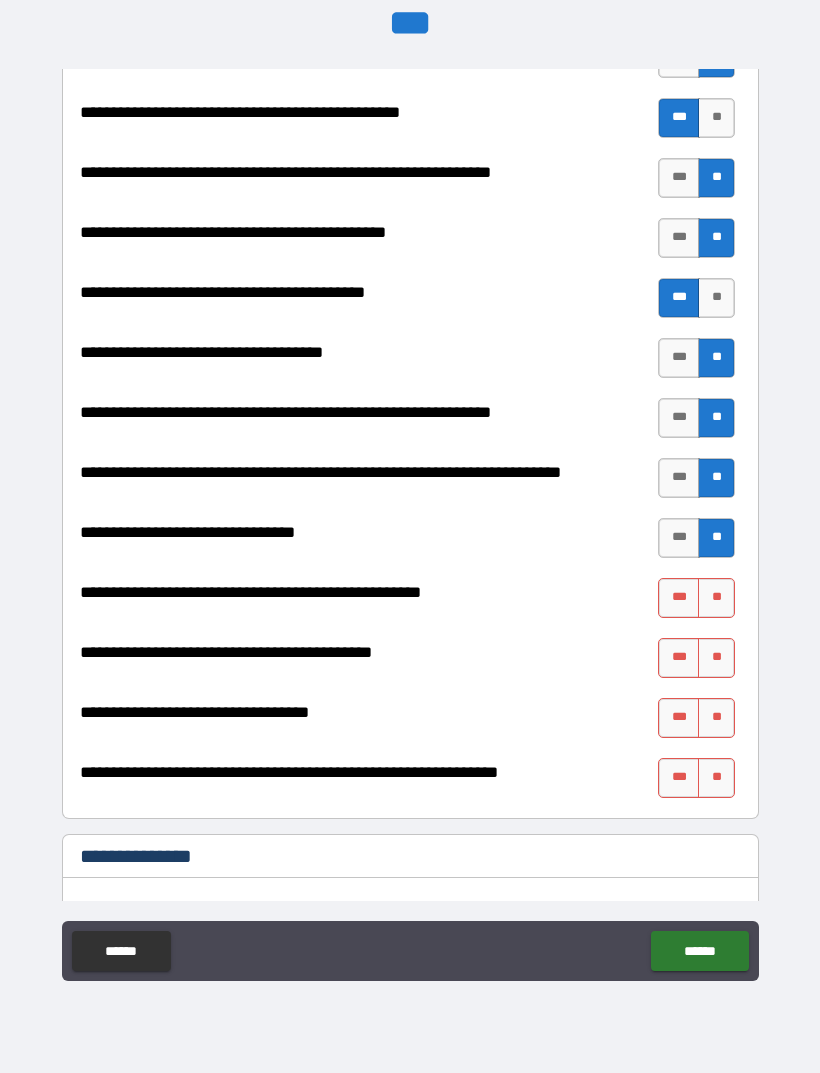 scroll, scrollTop: 2524, scrollLeft: 0, axis: vertical 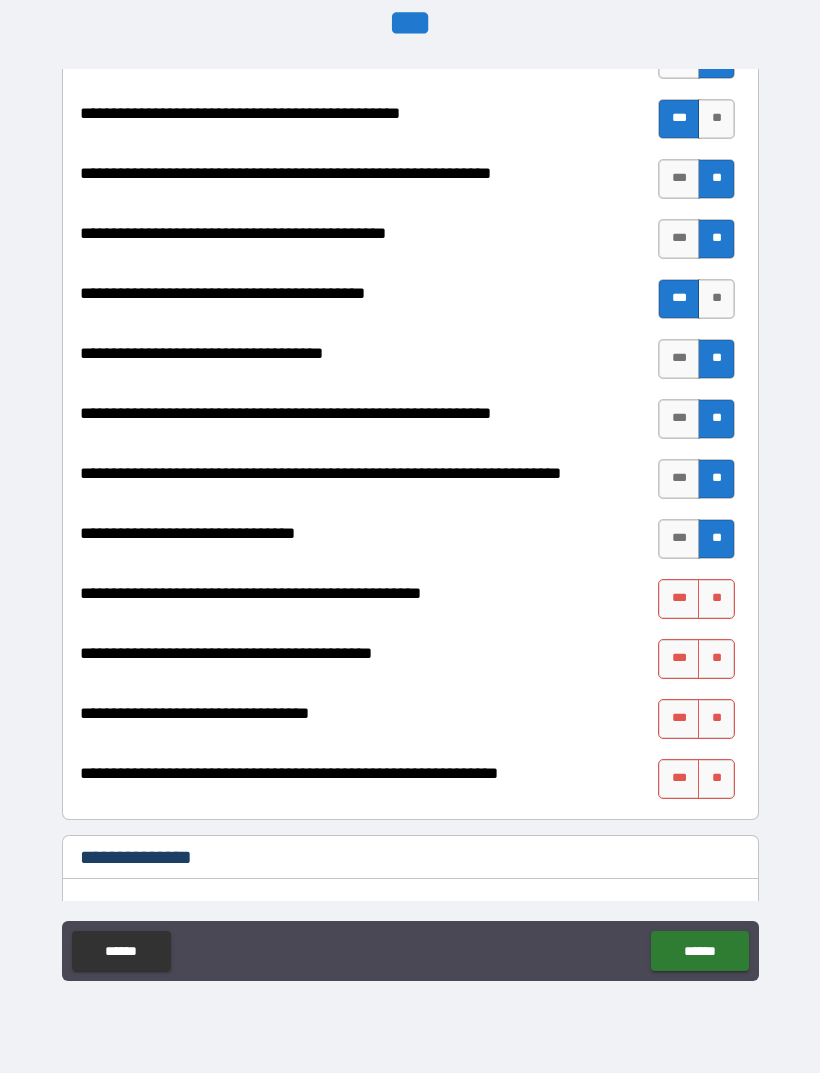 click on "**" at bounding box center (716, 599) 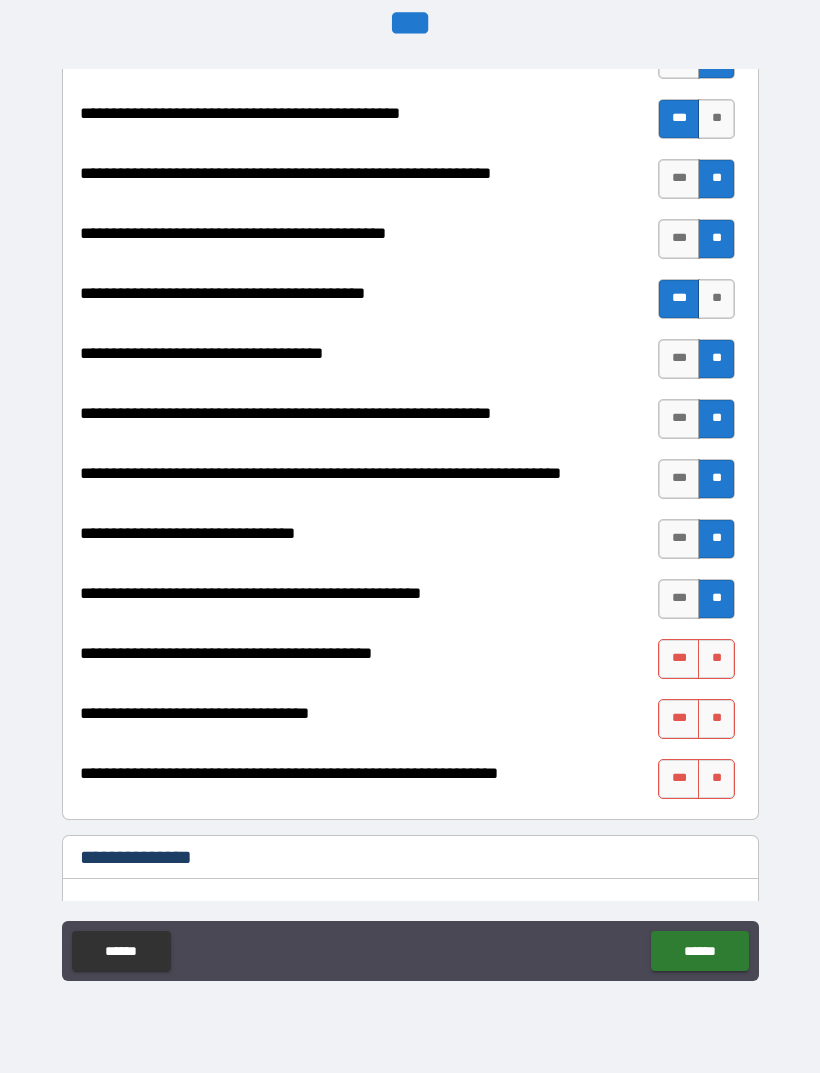 click on "**" at bounding box center [716, 659] 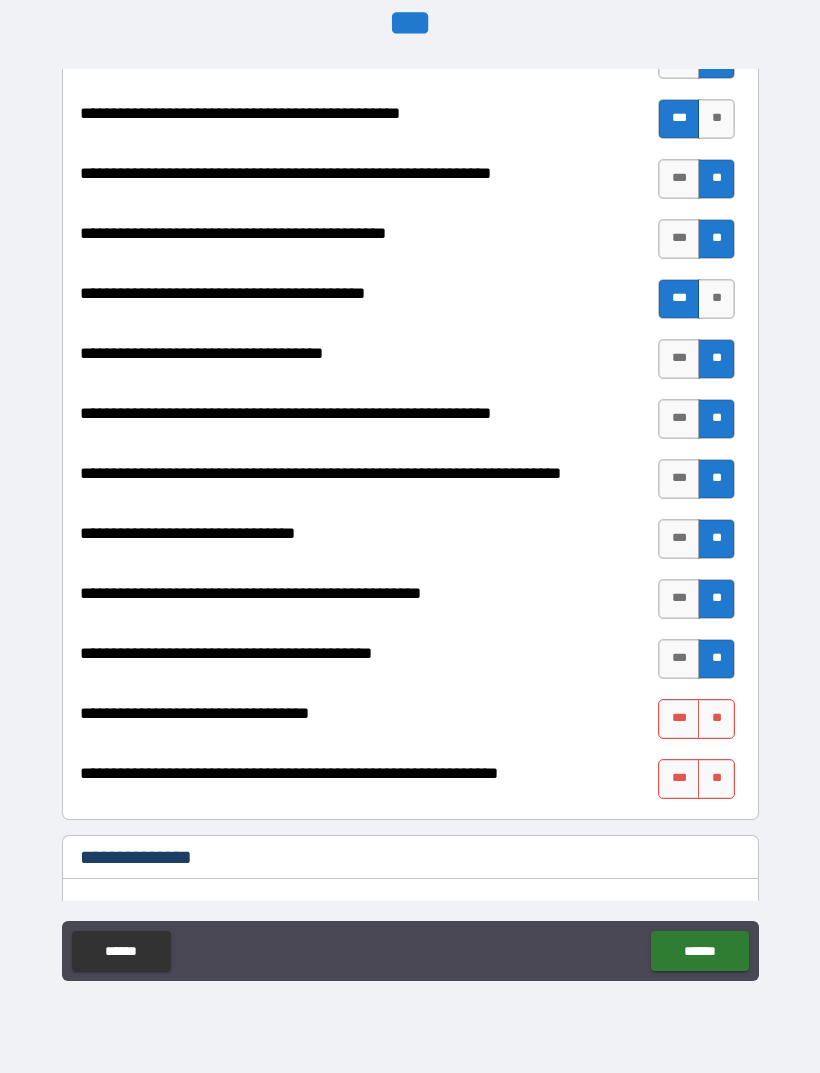 click on "**" at bounding box center (716, 719) 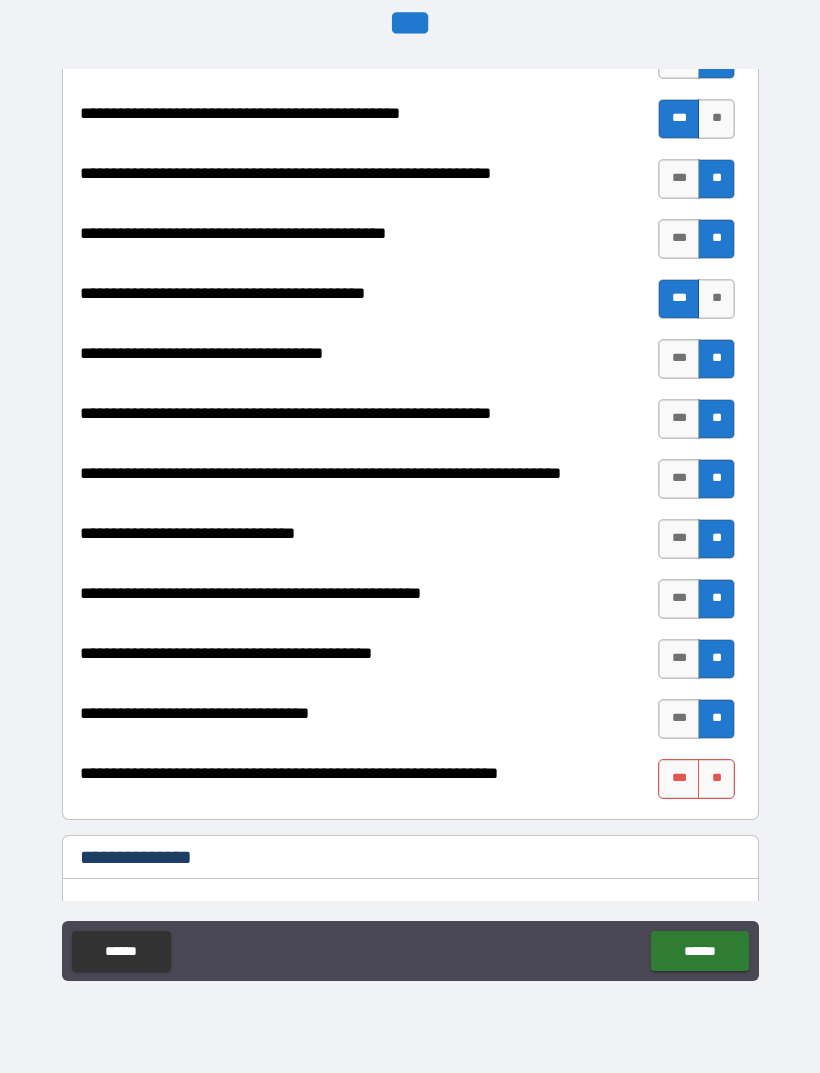 click on "**" at bounding box center [716, 779] 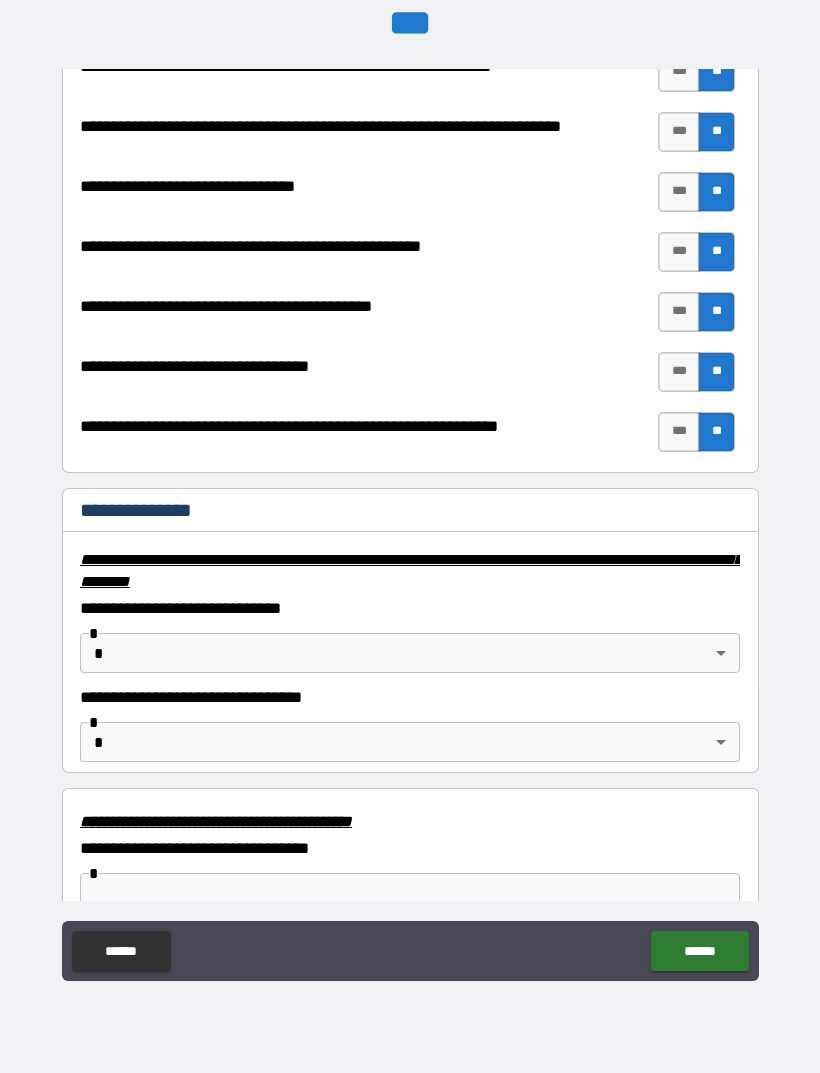 scroll, scrollTop: 2885, scrollLeft: 0, axis: vertical 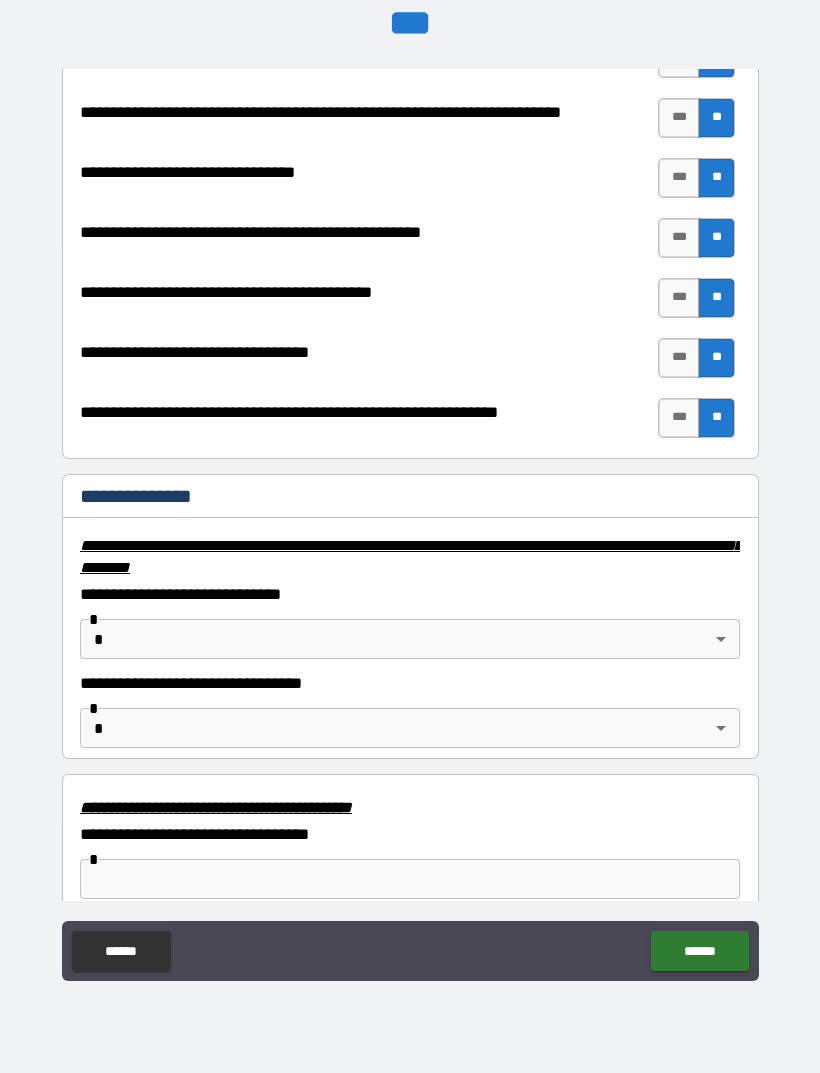 click on "**********" at bounding box center [410, 504] 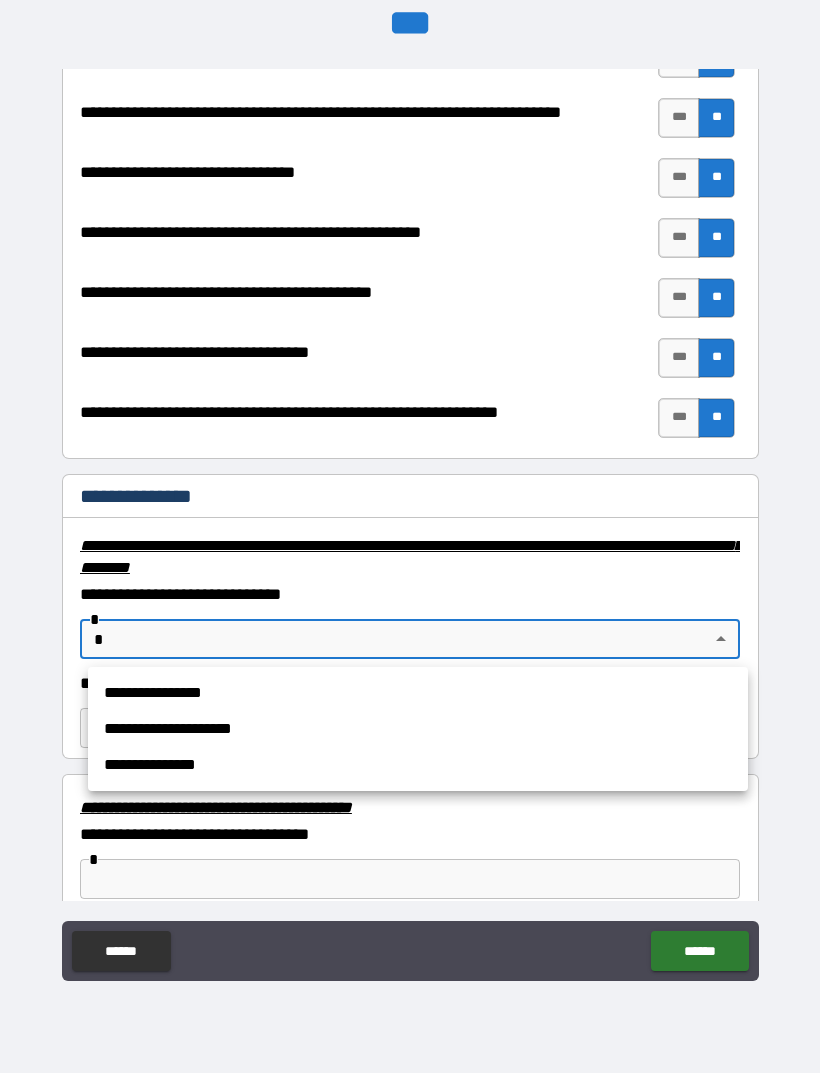 click on "**********" at bounding box center (418, 693) 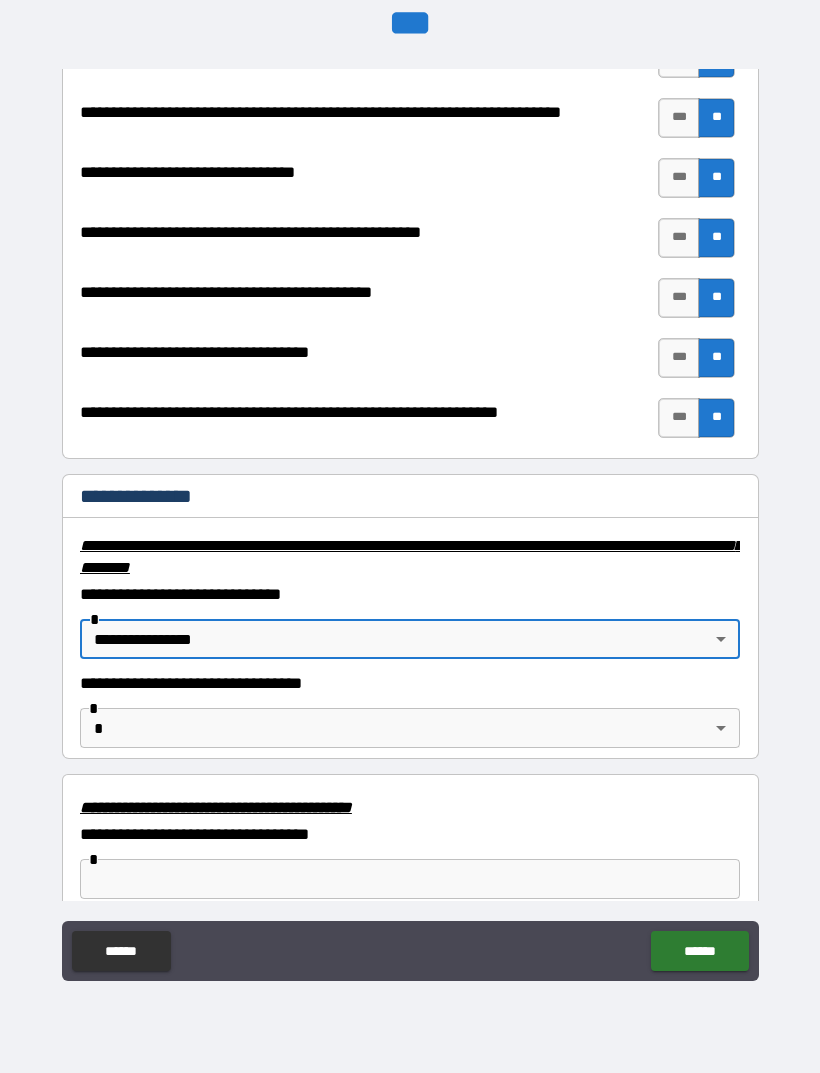type on "**********" 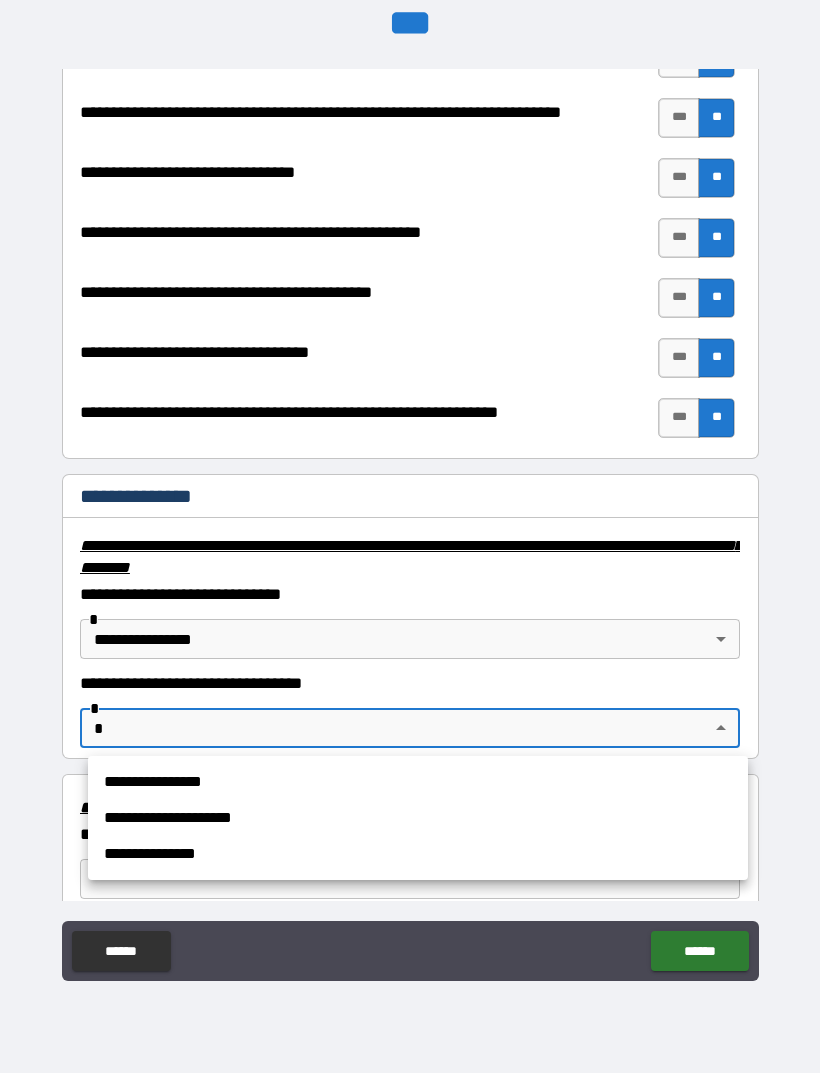 click on "**********" at bounding box center (418, 782) 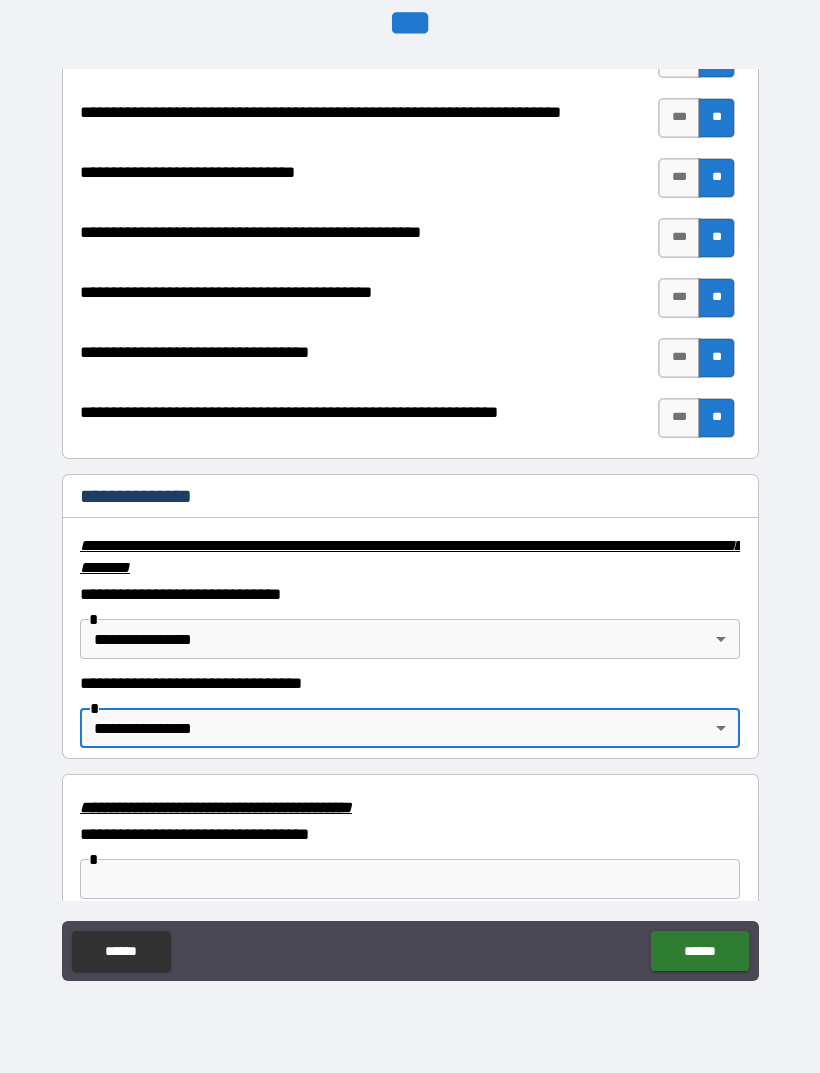 type on "**********" 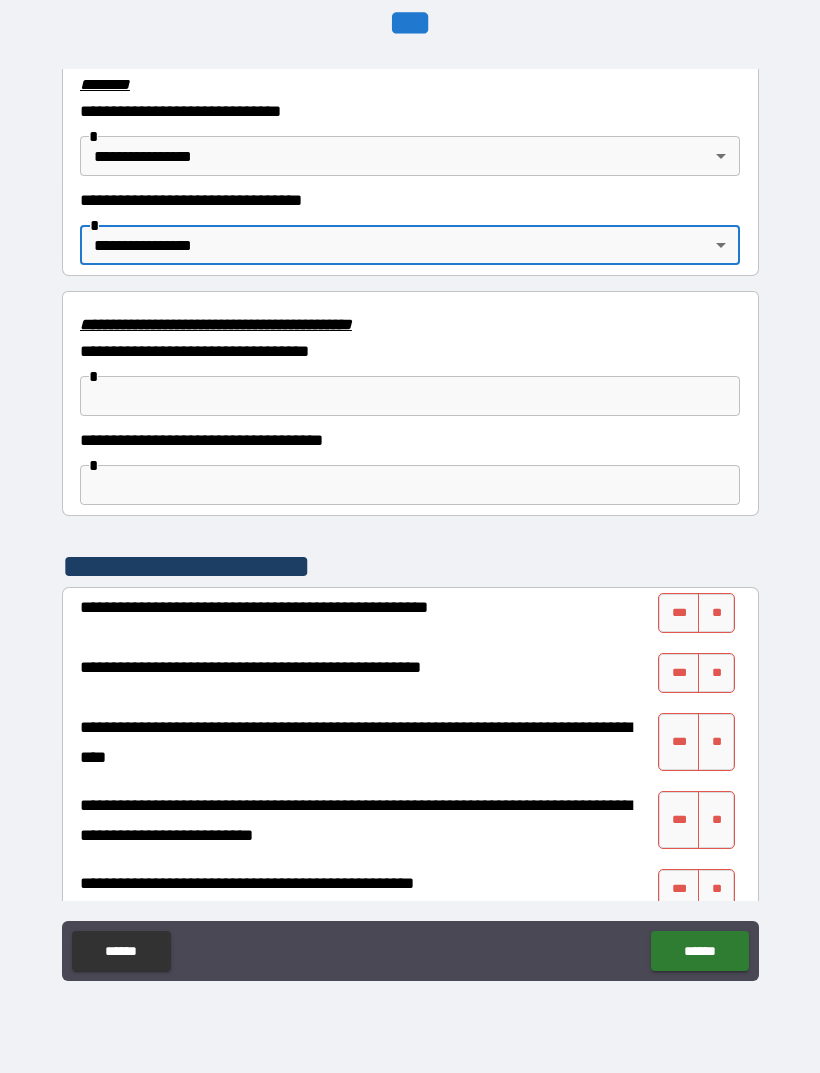 scroll, scrollTop: 3371, scrollLeft: 0, axis: vertical 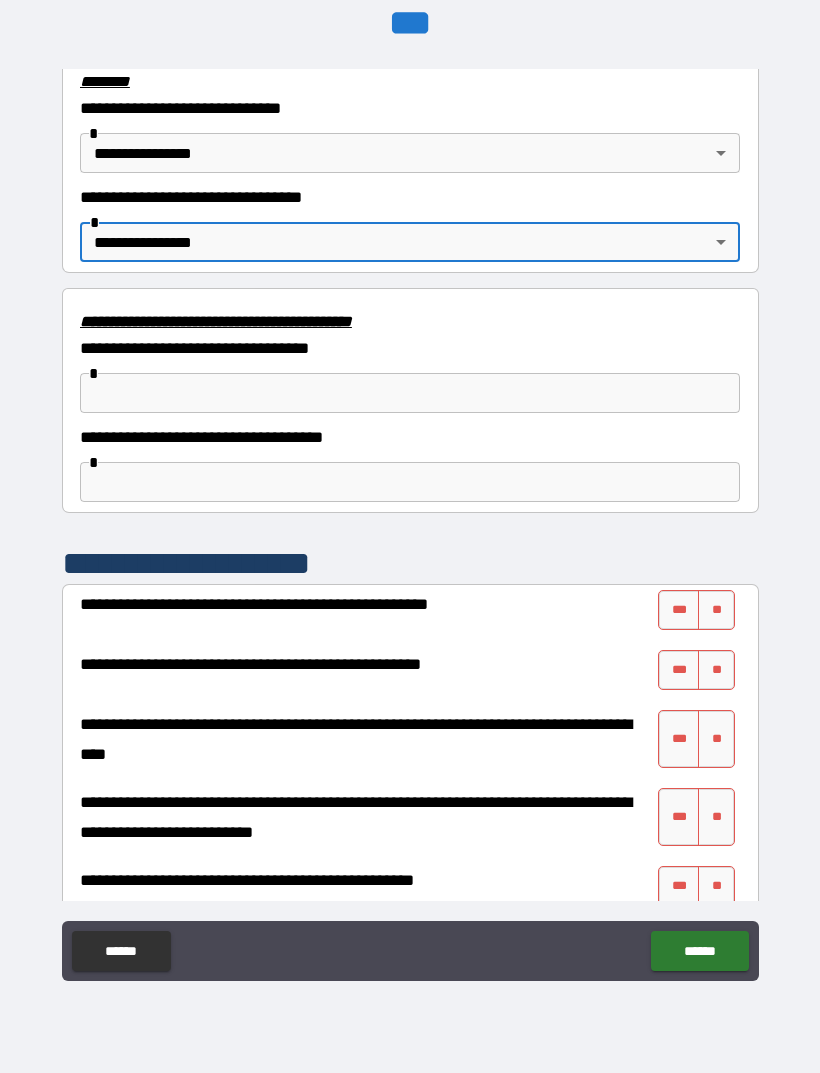 click on "**" at bounding box center (716, 610) 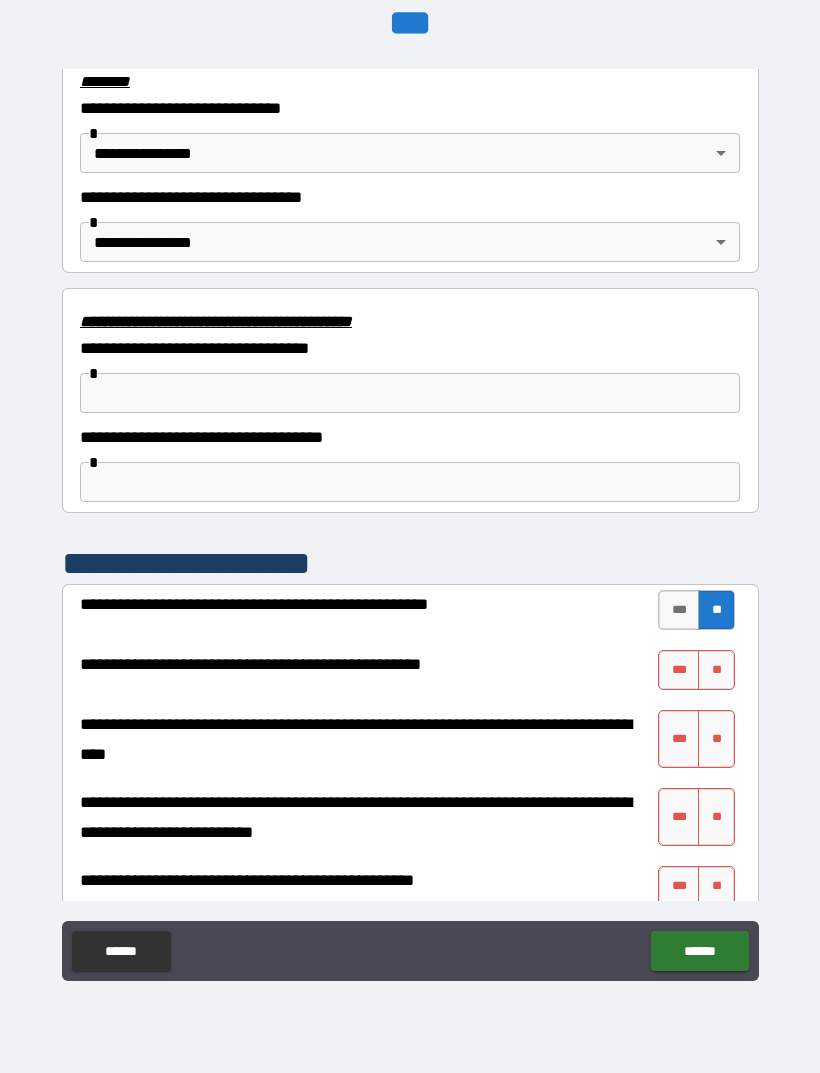 click on "**" at bounding box center [716, 670] 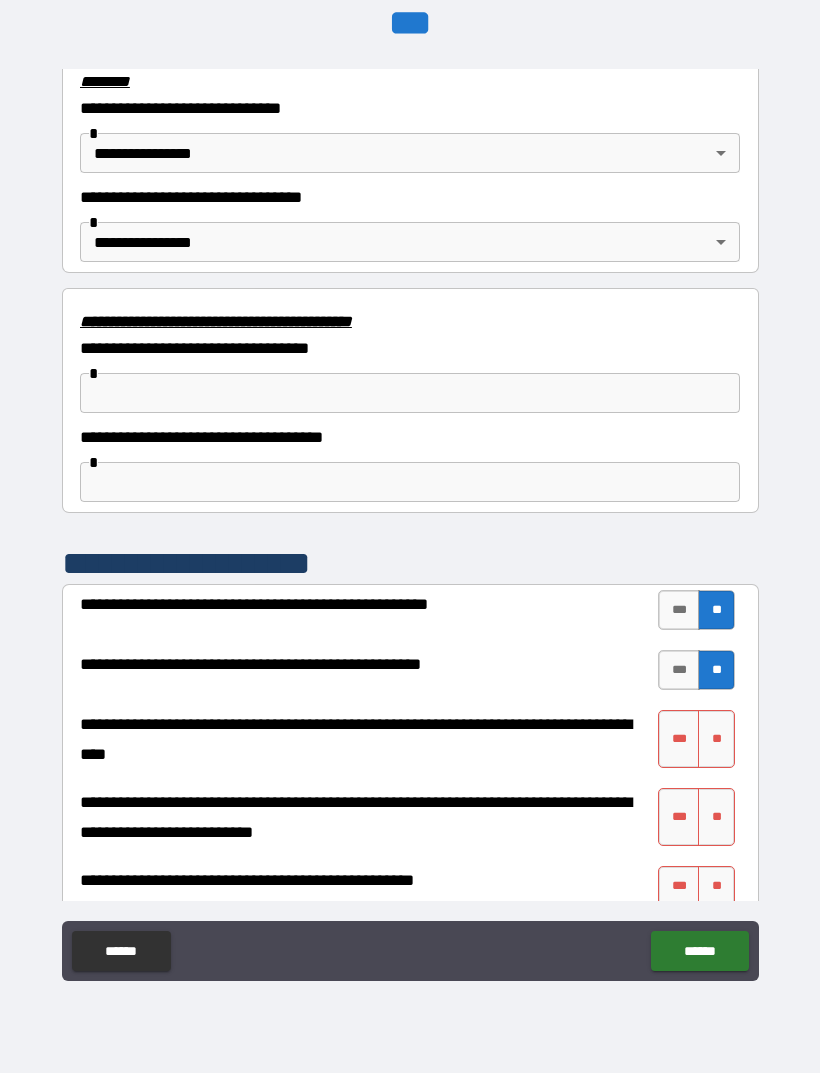 click on "***" at bounding box center (679, 739) 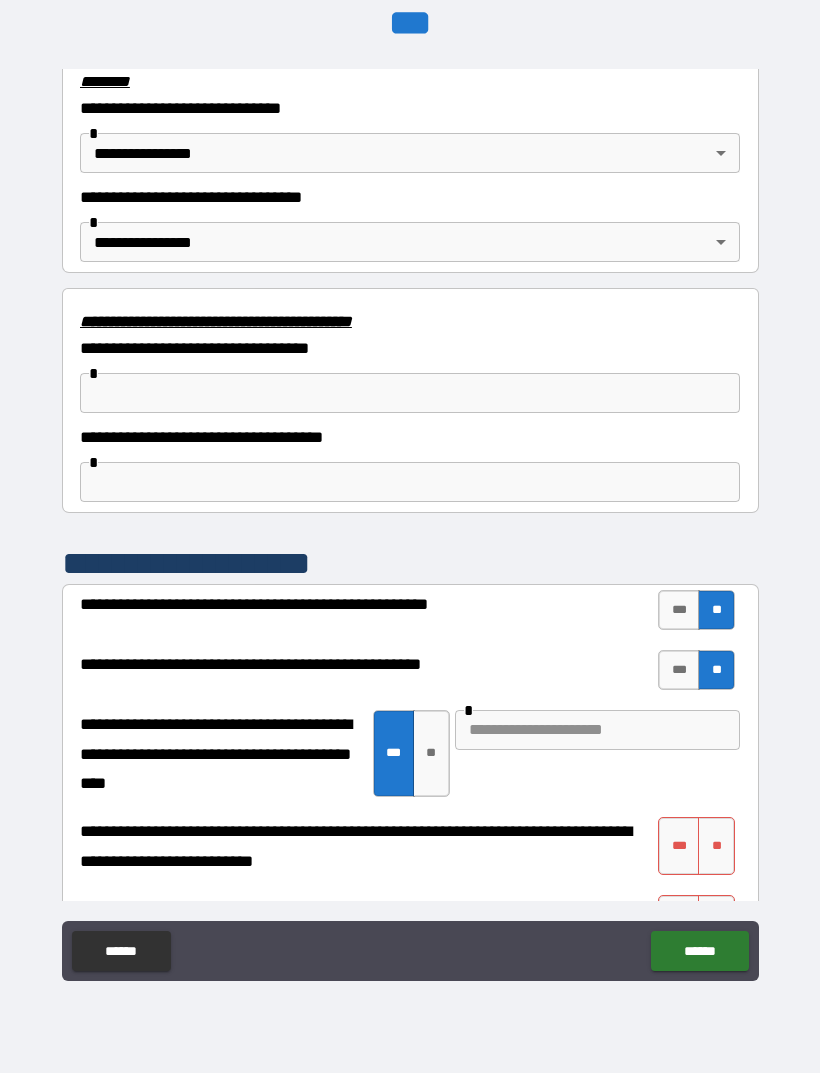 click at bounding box center (597, 730) 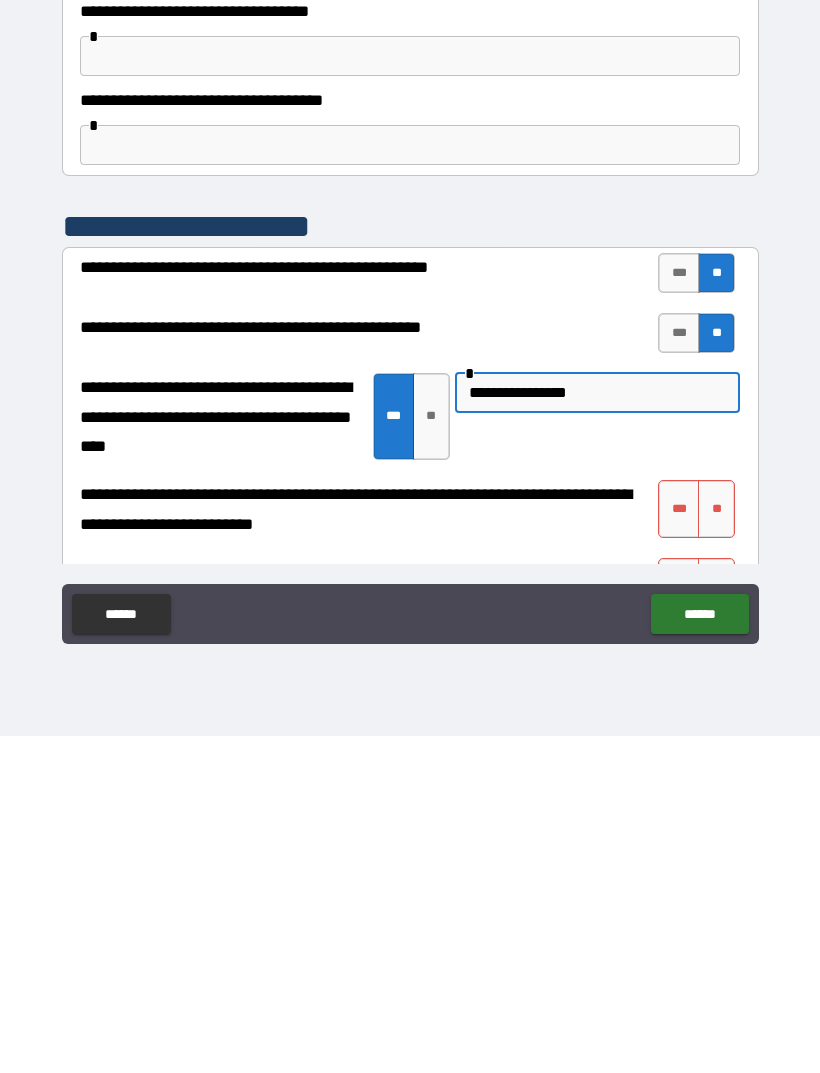 type on "**********" 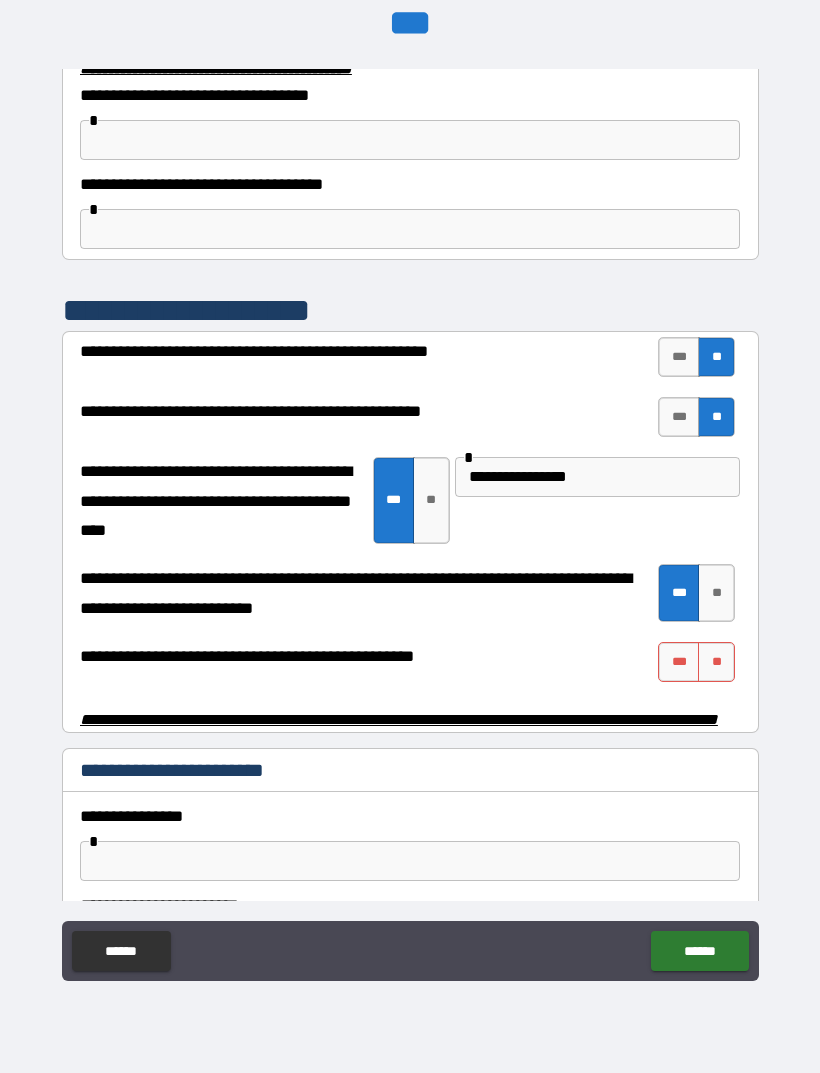 scroll, scrollTop: 3628, scrollLeft: 0, axis: vertical 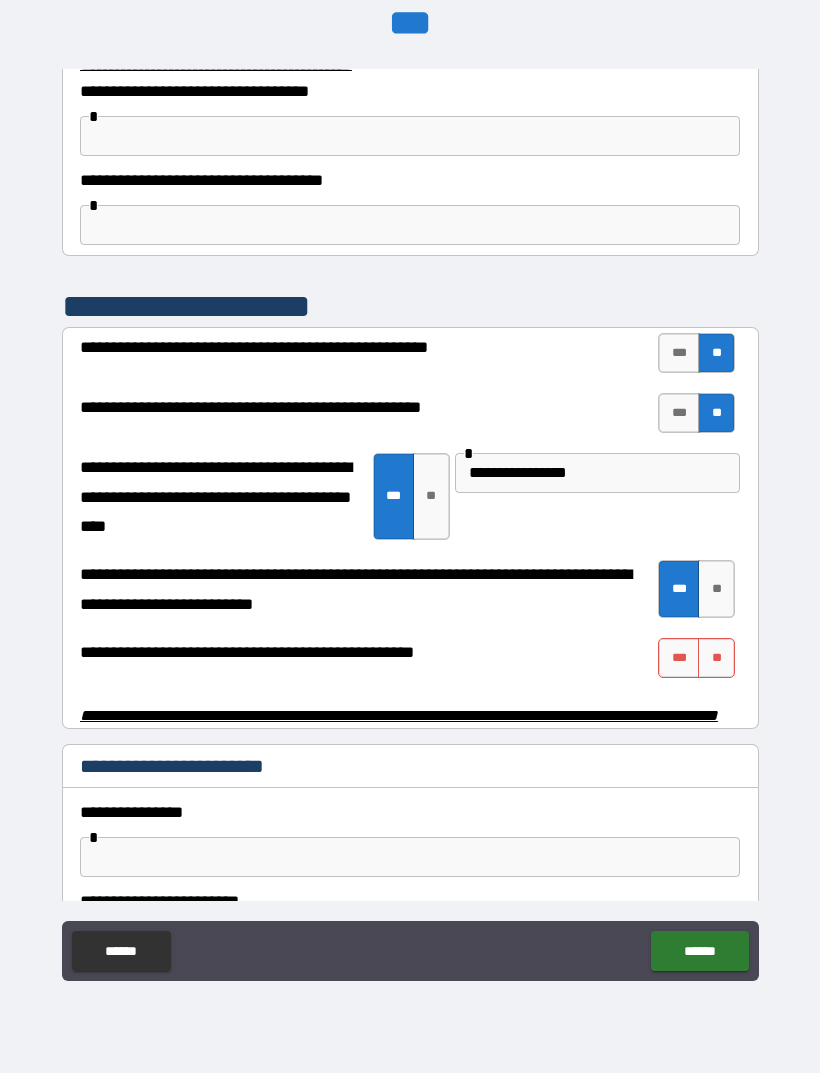 click on "***" at bounding box center (679, 658) 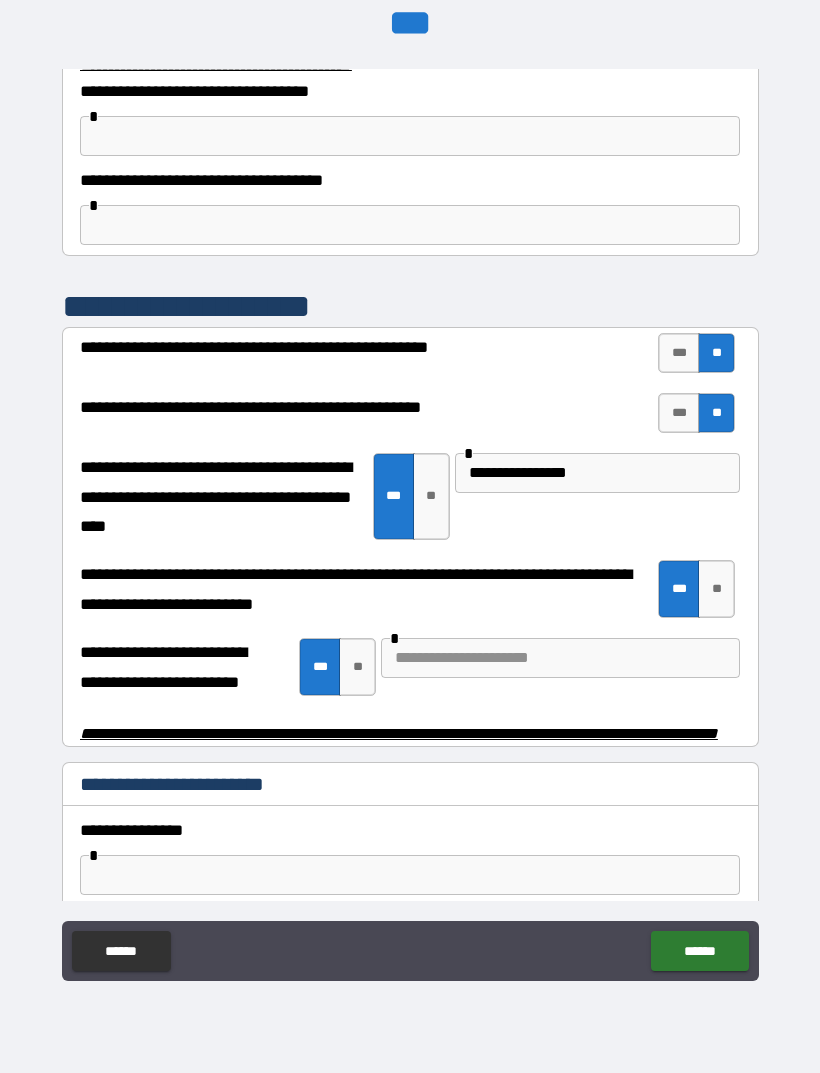 click at bounding box center (560, 658) 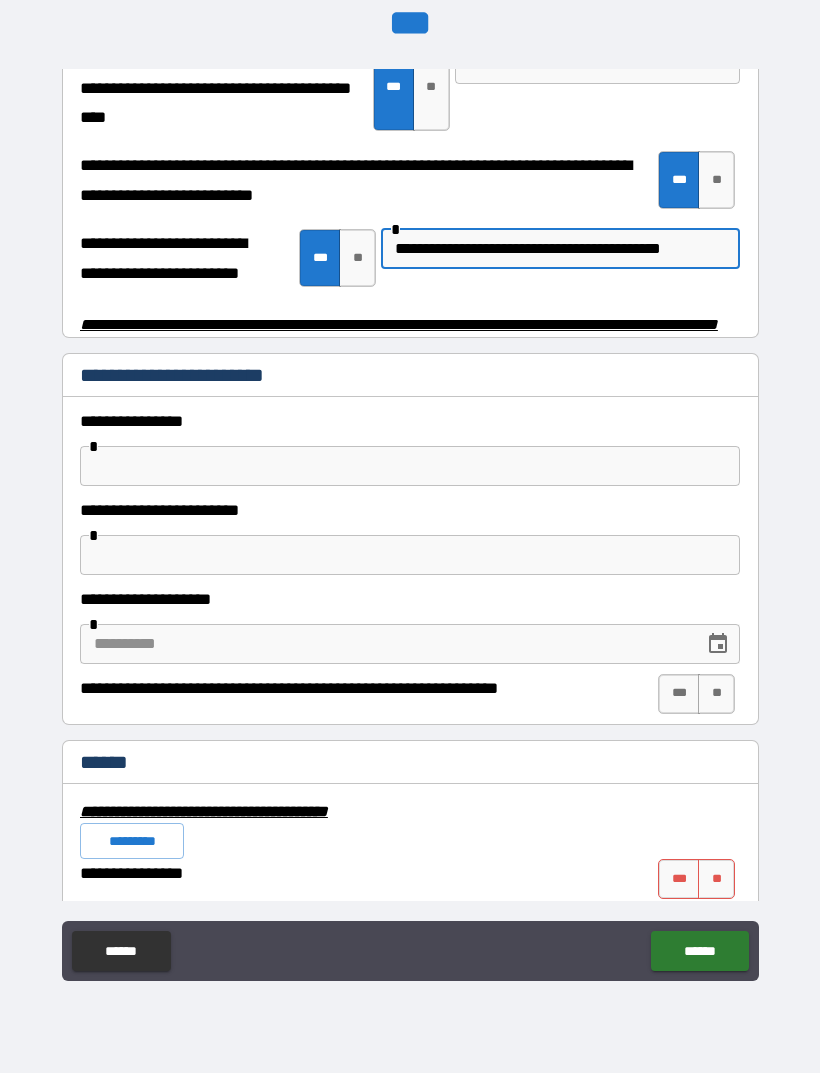 scroll, scrollTop: 4039, scrollLeft: 0, axis: vertical 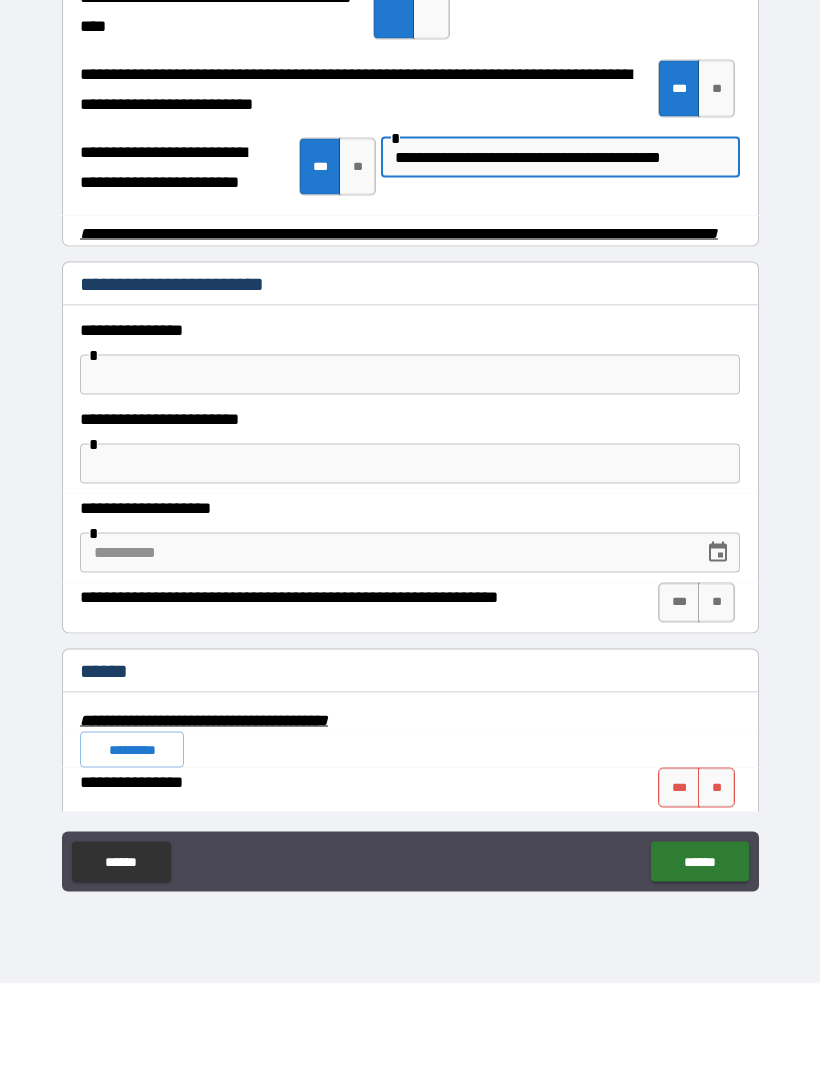 type on "**********" 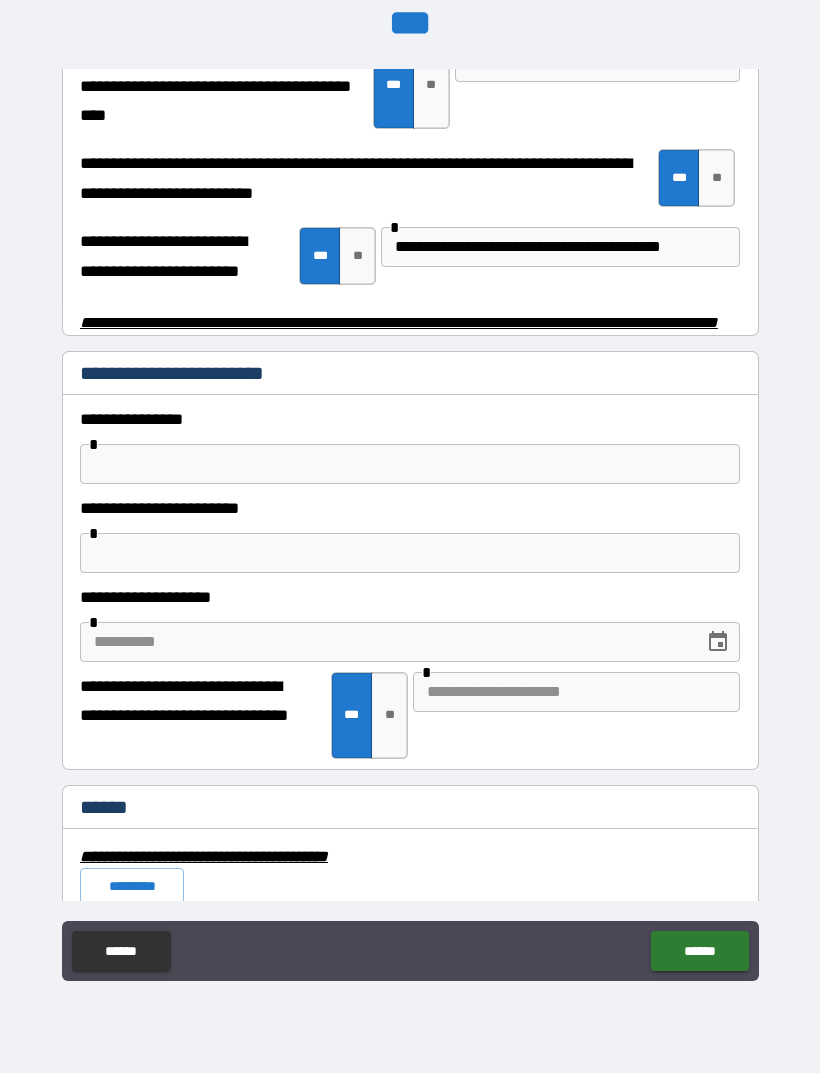 click at bounding box center [410, 464] 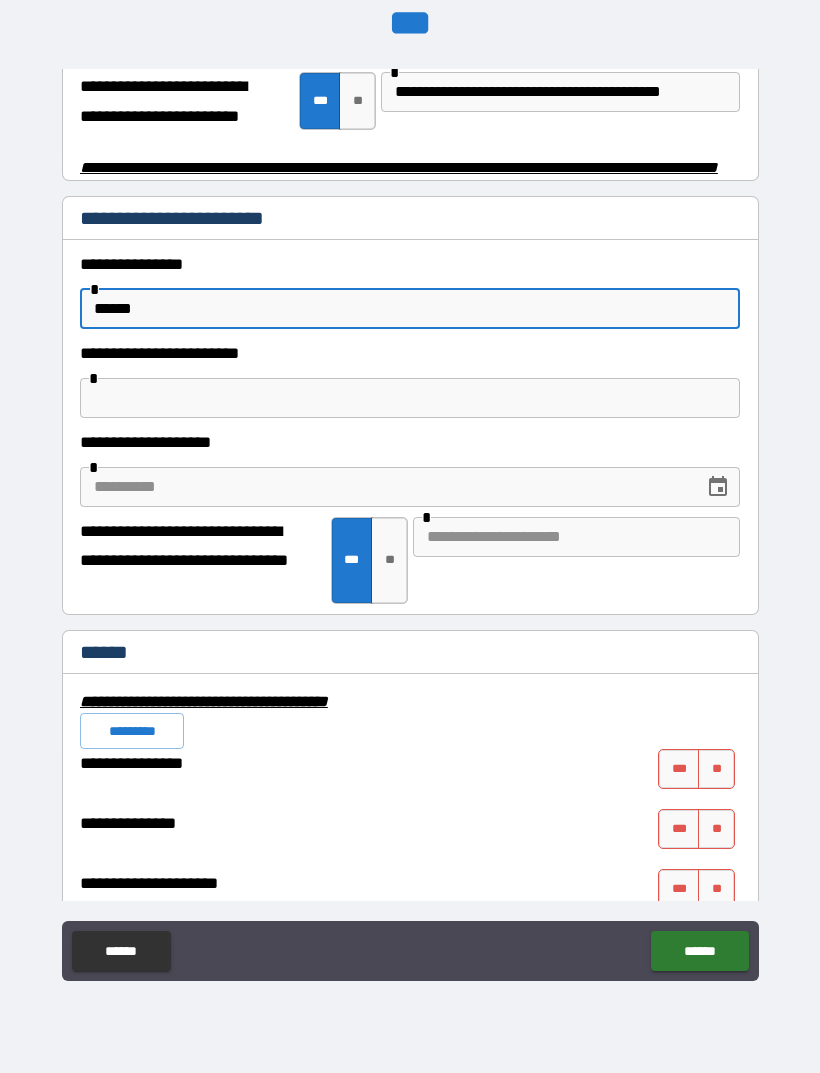scroll, scrollTop: 4192, scrollLeft: 0, axis: vertical 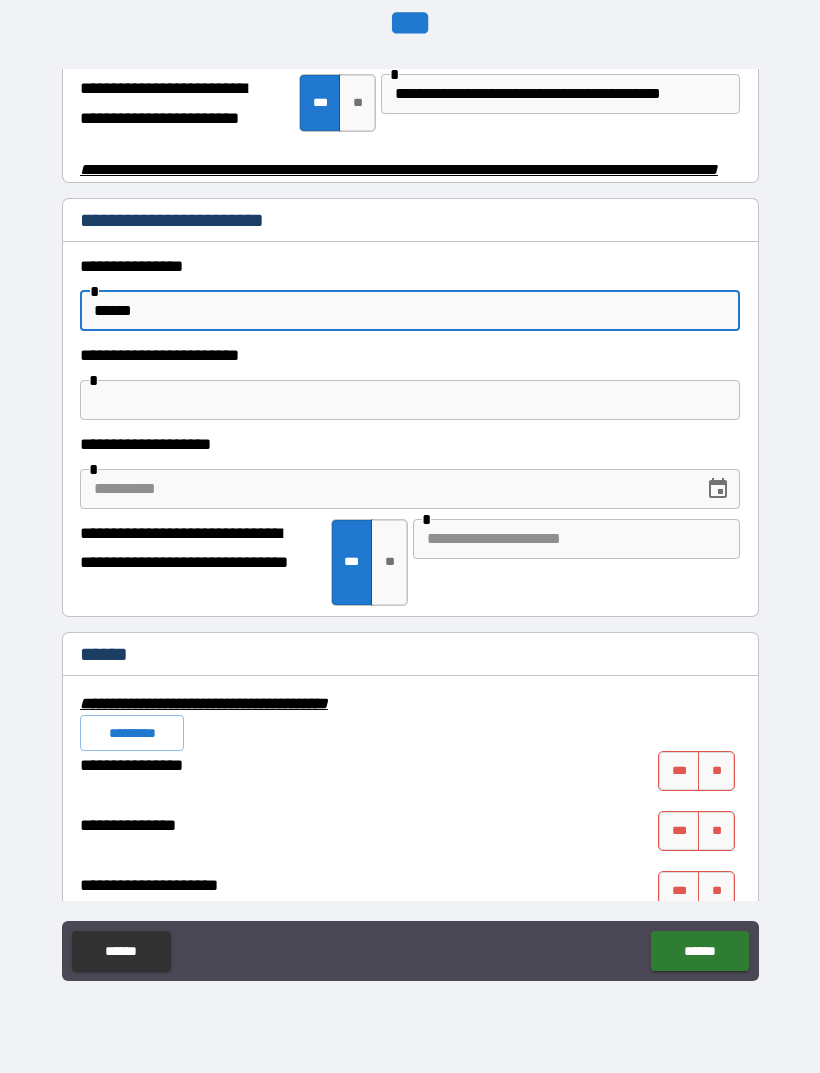 type on "******" 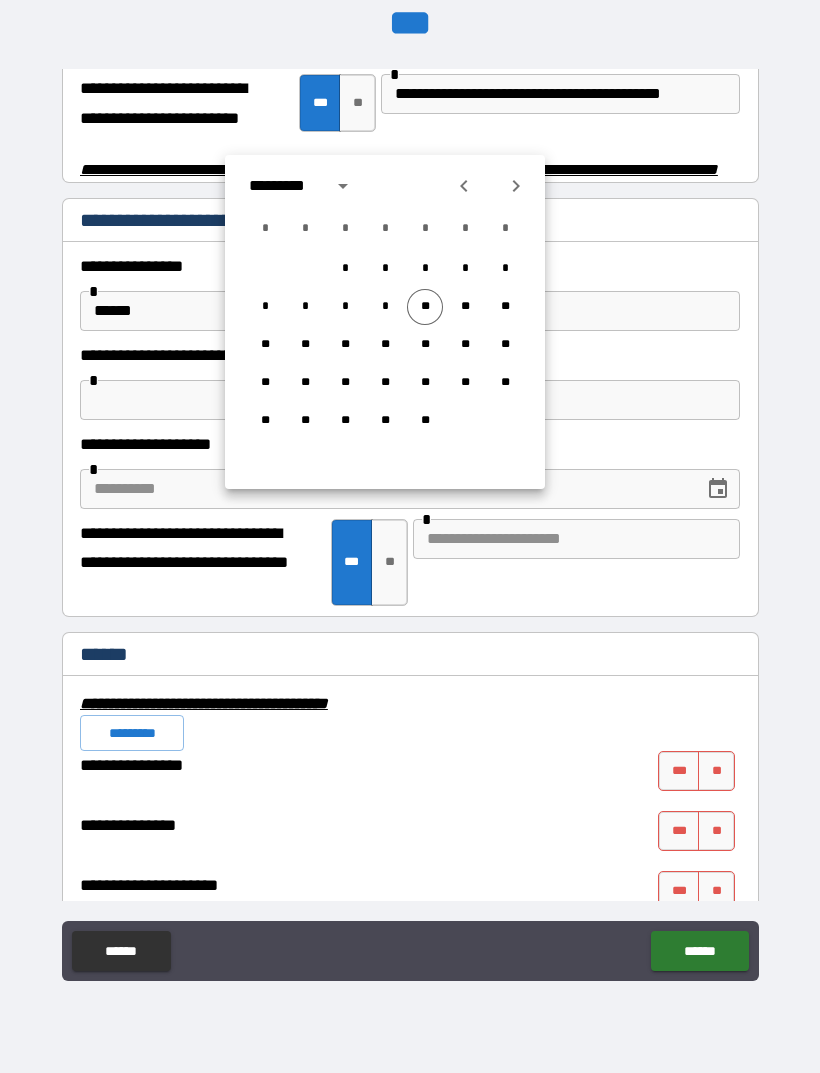 click 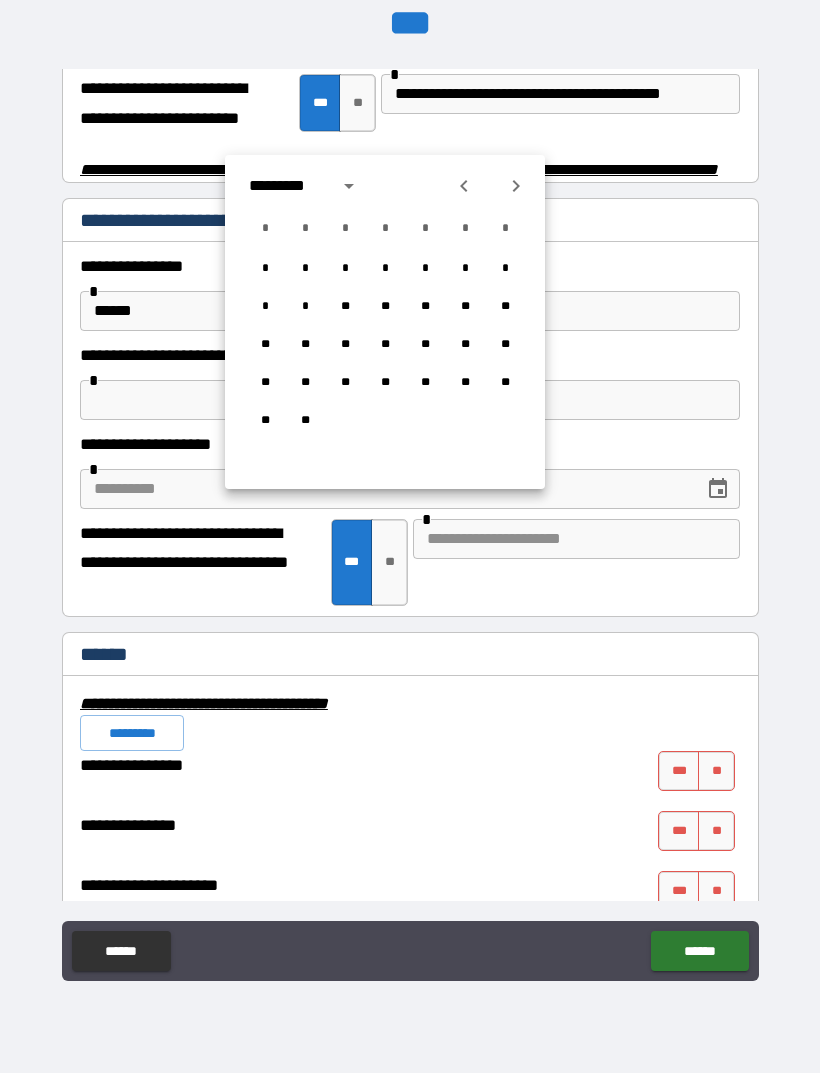 click at bounding box center [464, 186] 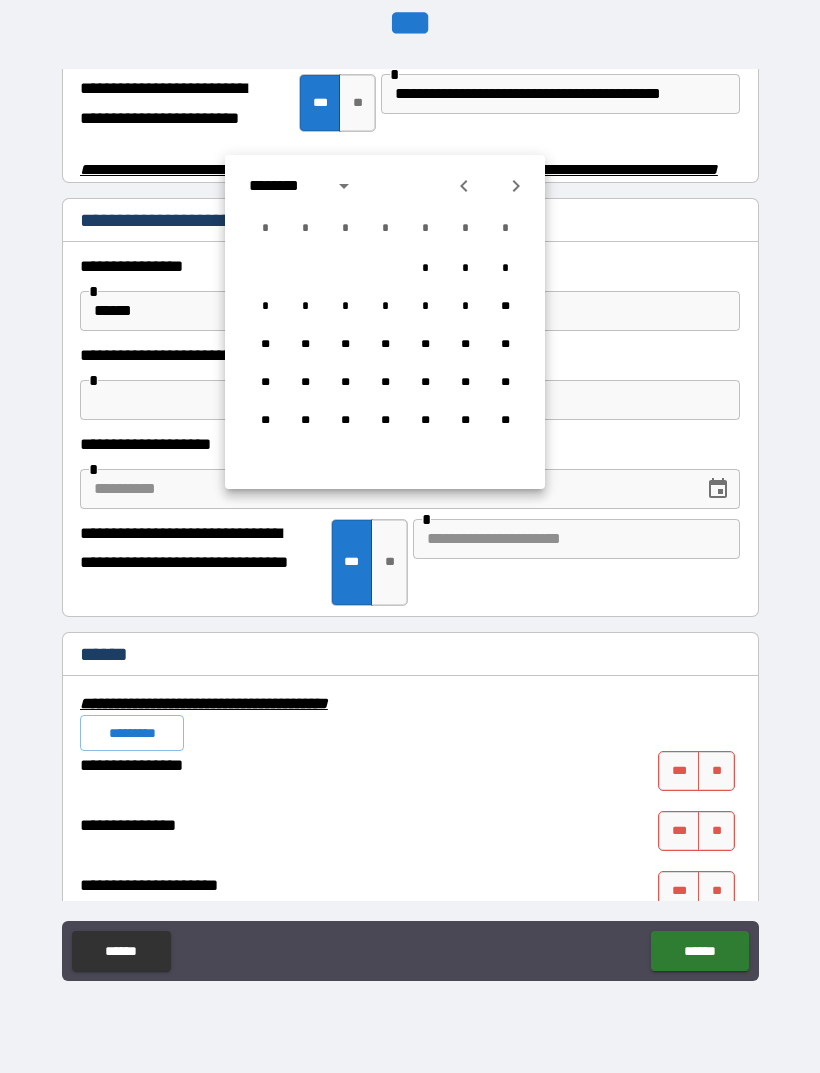 click 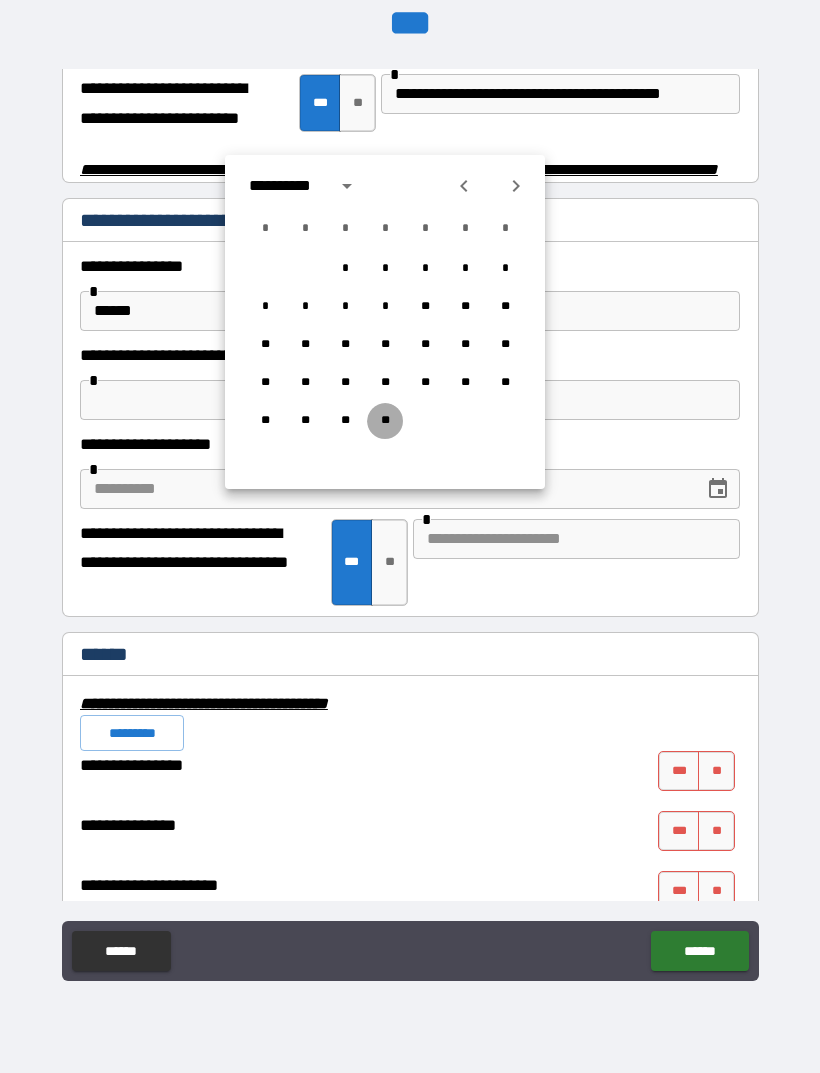 click on "**" at bounding box center [385, 421] 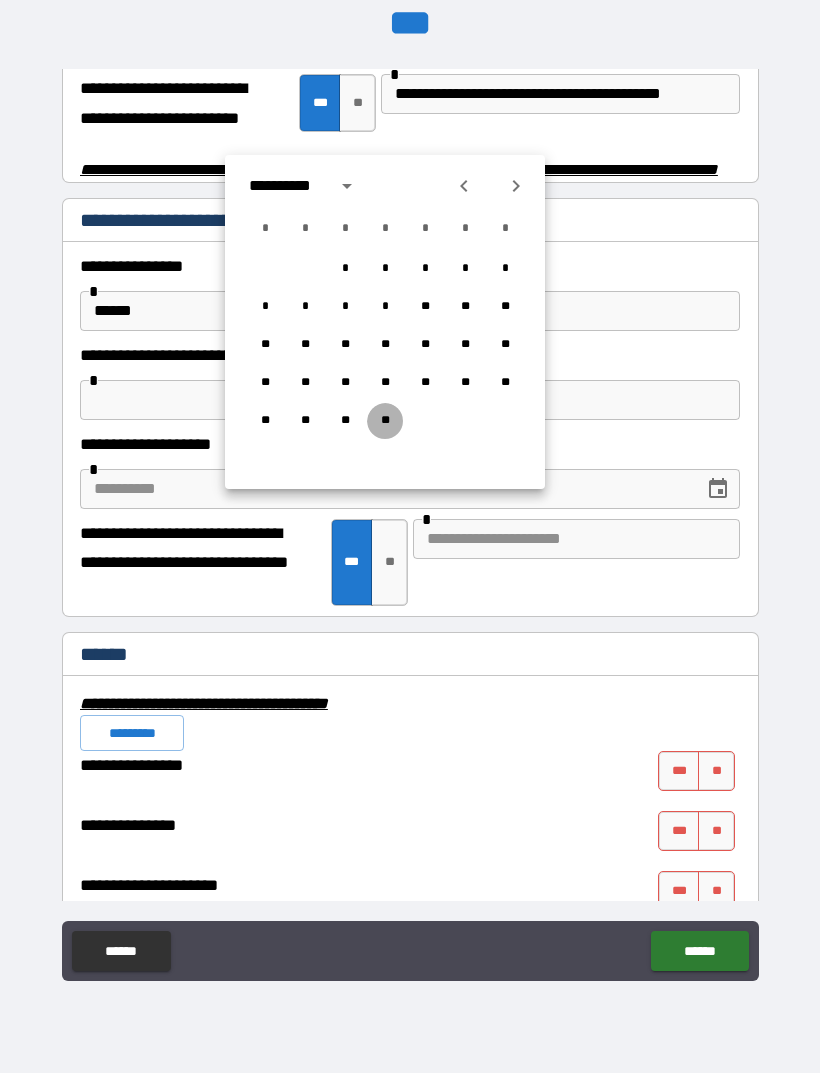 type on "**********" 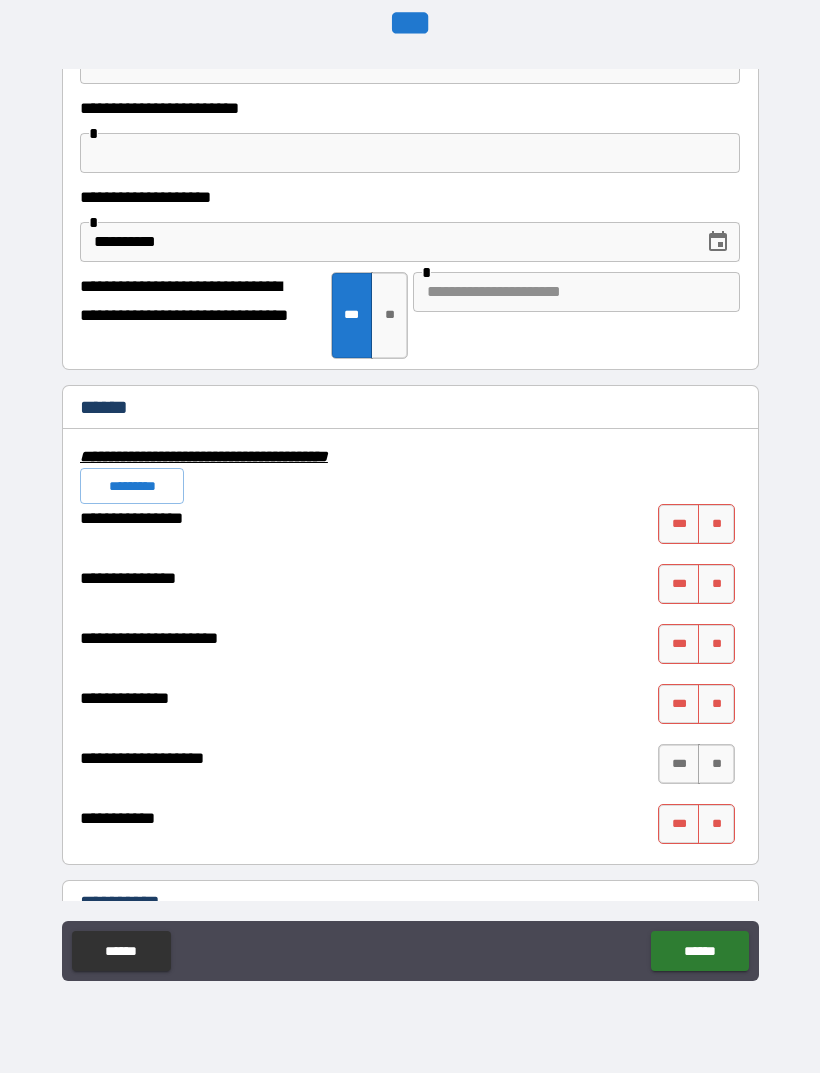 scroll, scrollTop: 4438, scrollLeft: 0, axis: vertical 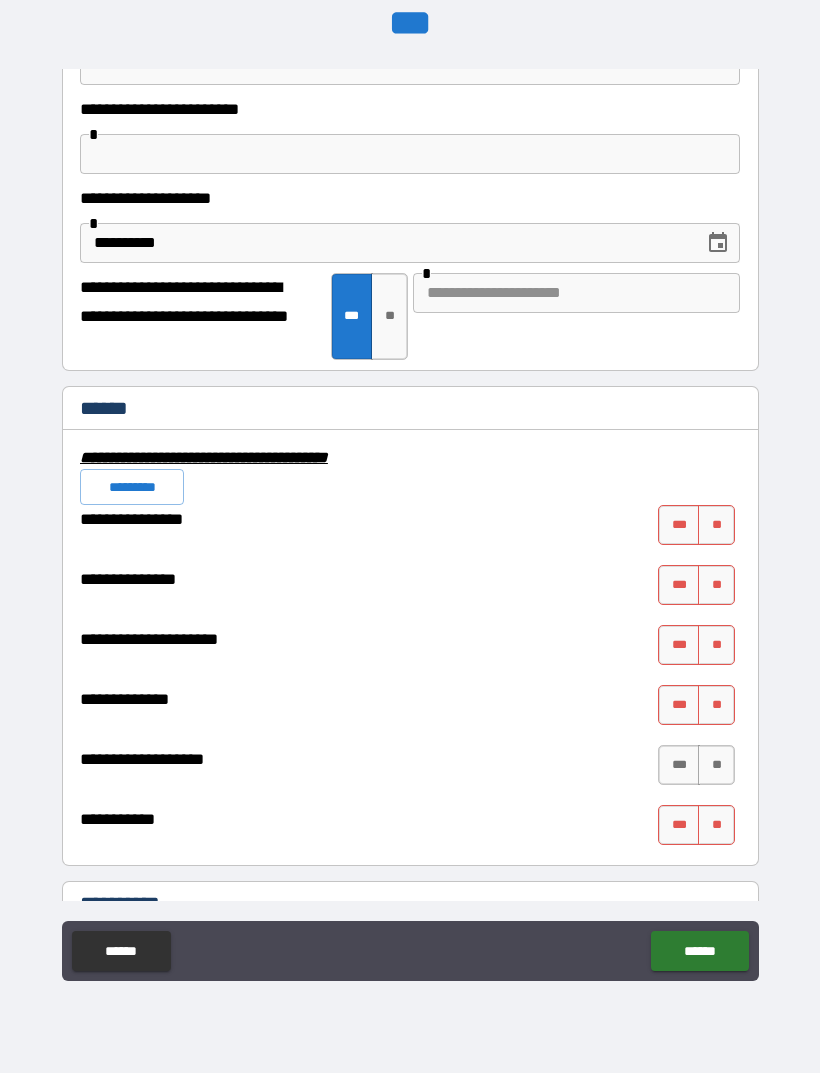 click on "**" at bounding box center (716, 525) 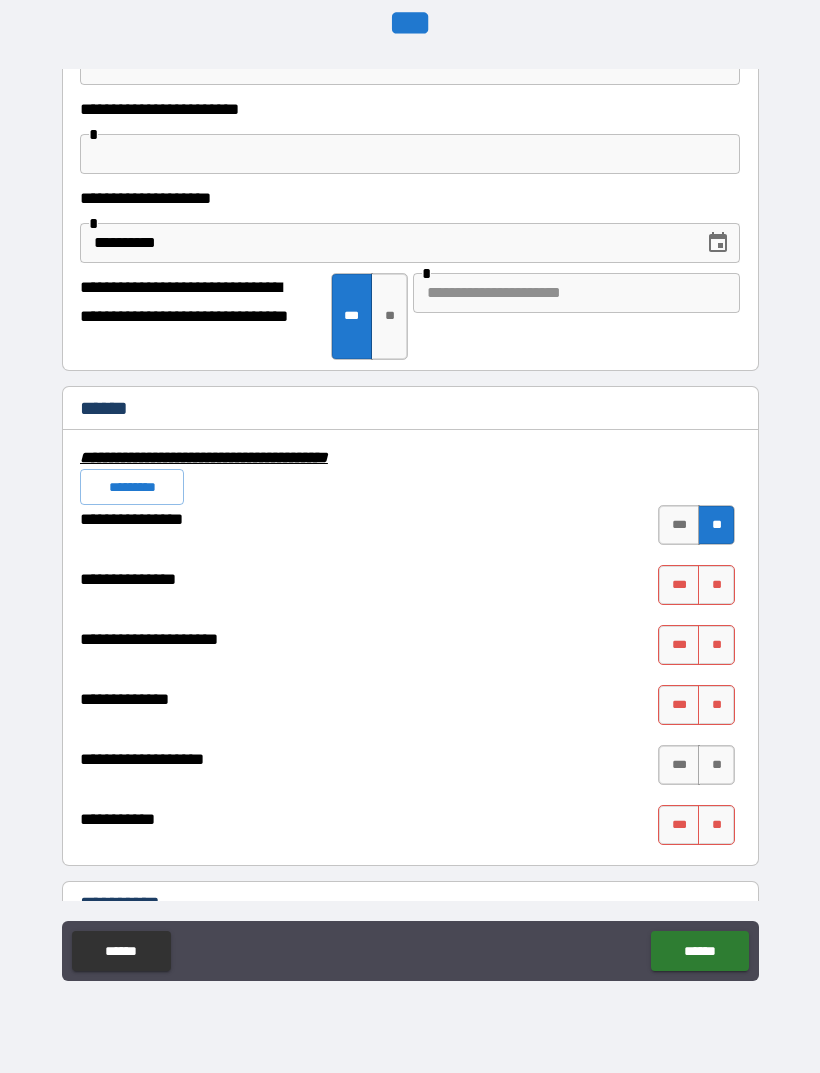 click on "***" at bounding box center [679, 585] 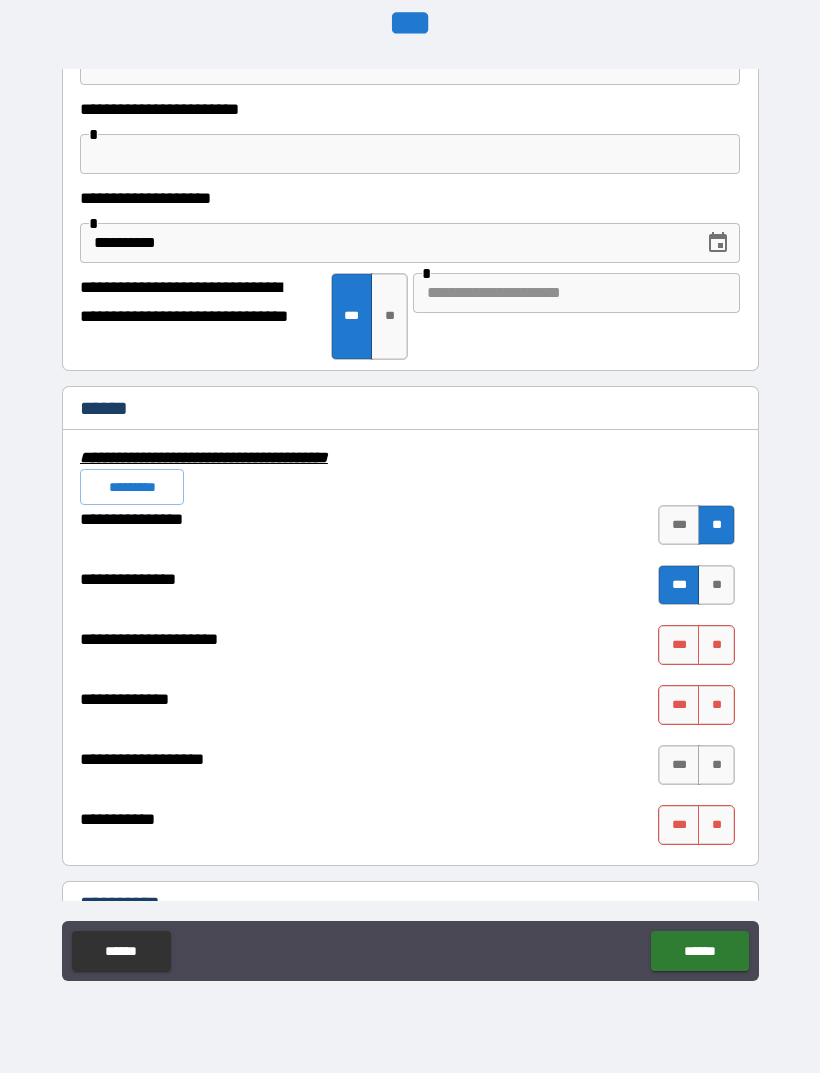 click on "**" at bounding box center [716, 645] 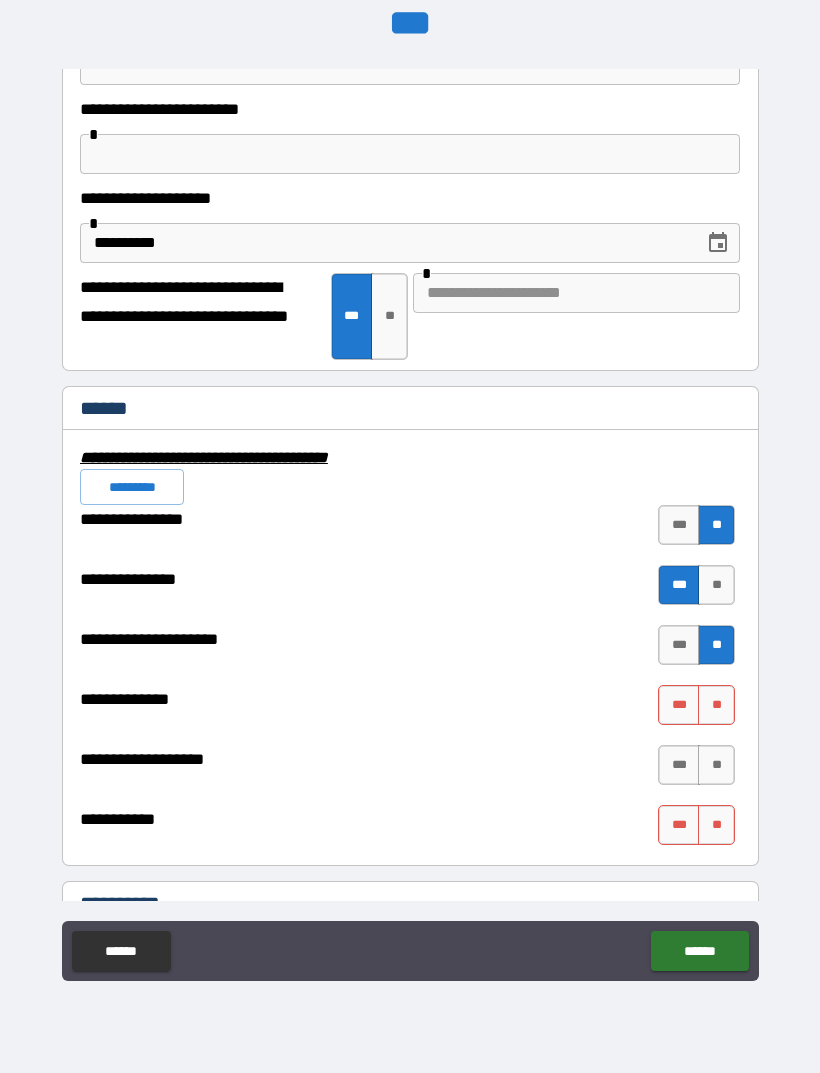 click on "**" at bounding box center (716, 705) 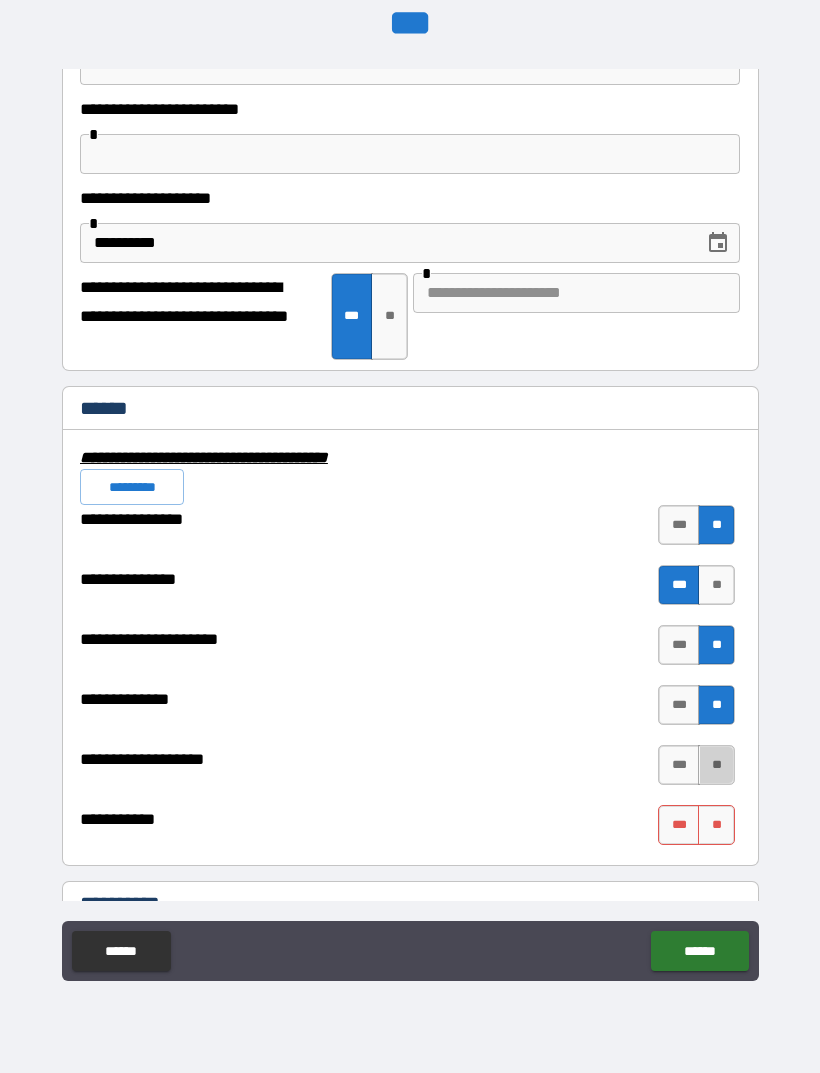 click on "**" at bounding box center [716, 765] 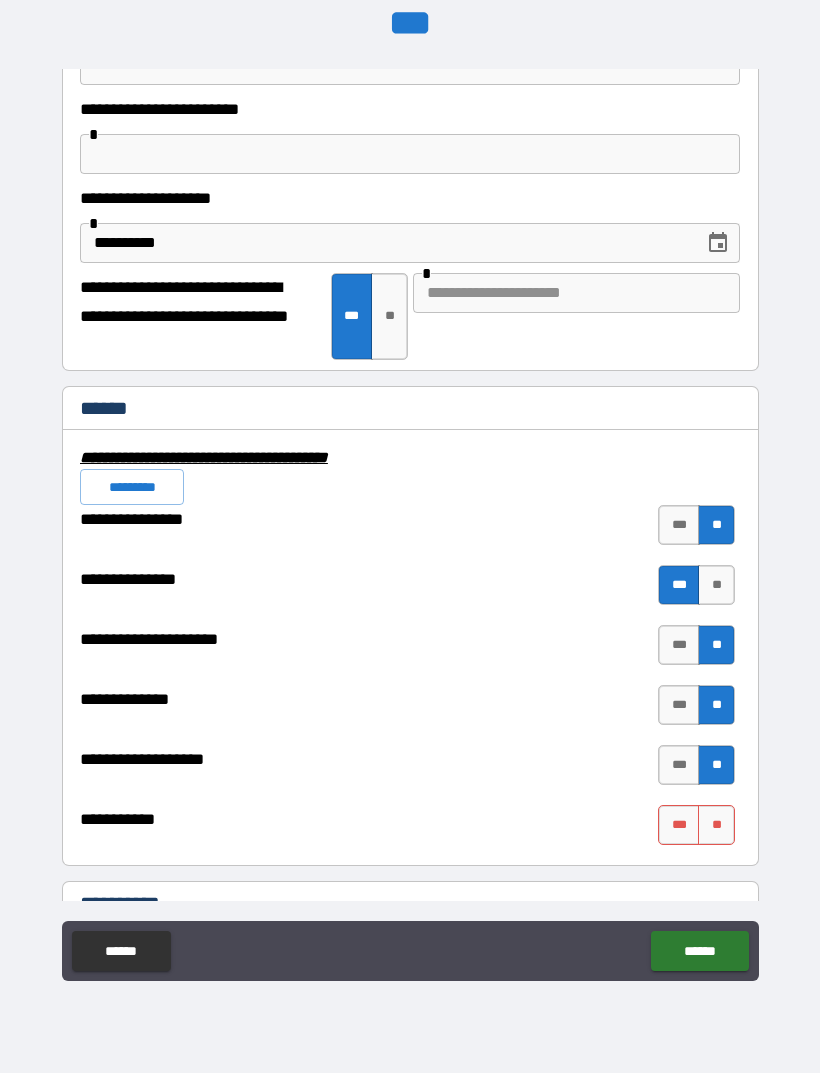 click on "**" at bounding box center [716, 825] 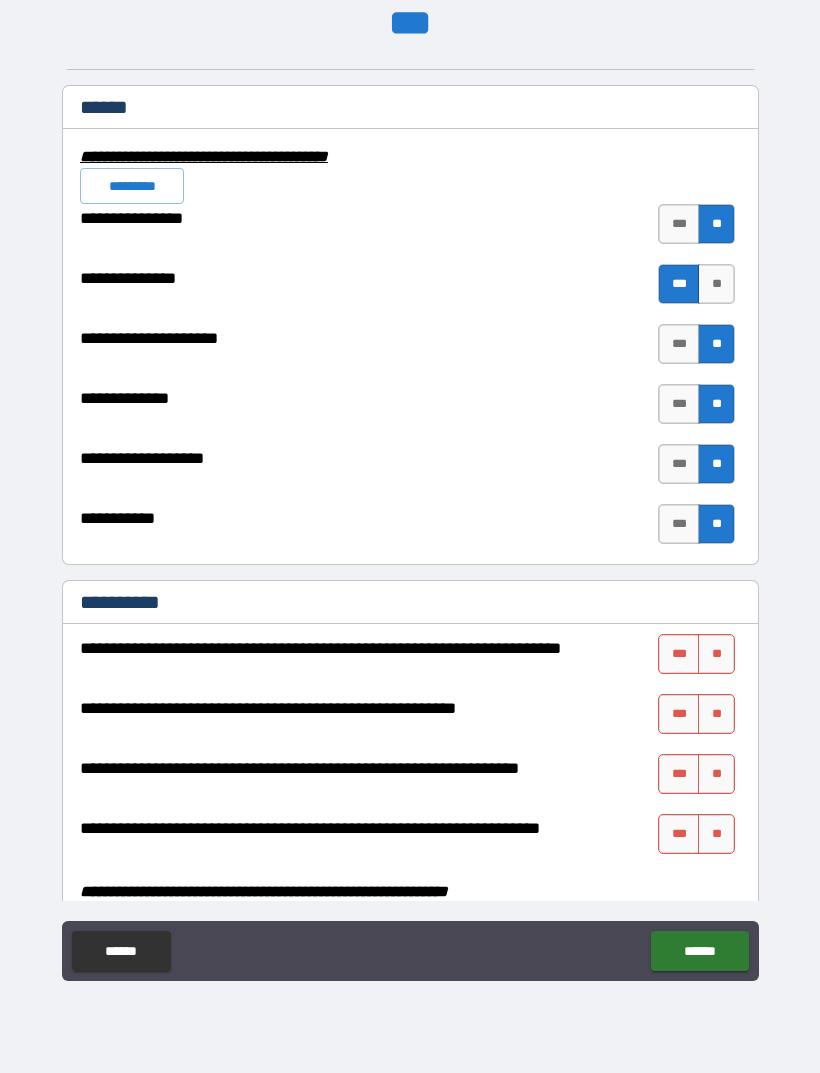 scroll, scrollTop: 4746, scrollLeft: 0, axis: vertical 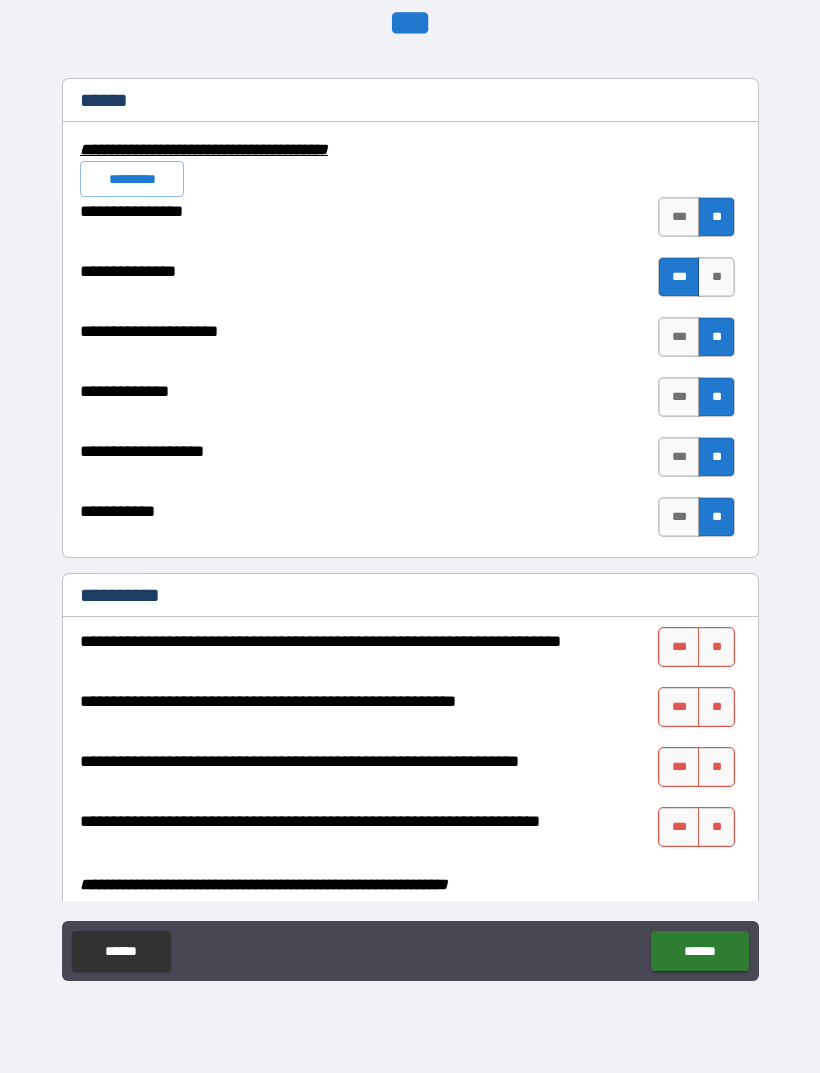 click on "***" at bounding box center [679, 647] 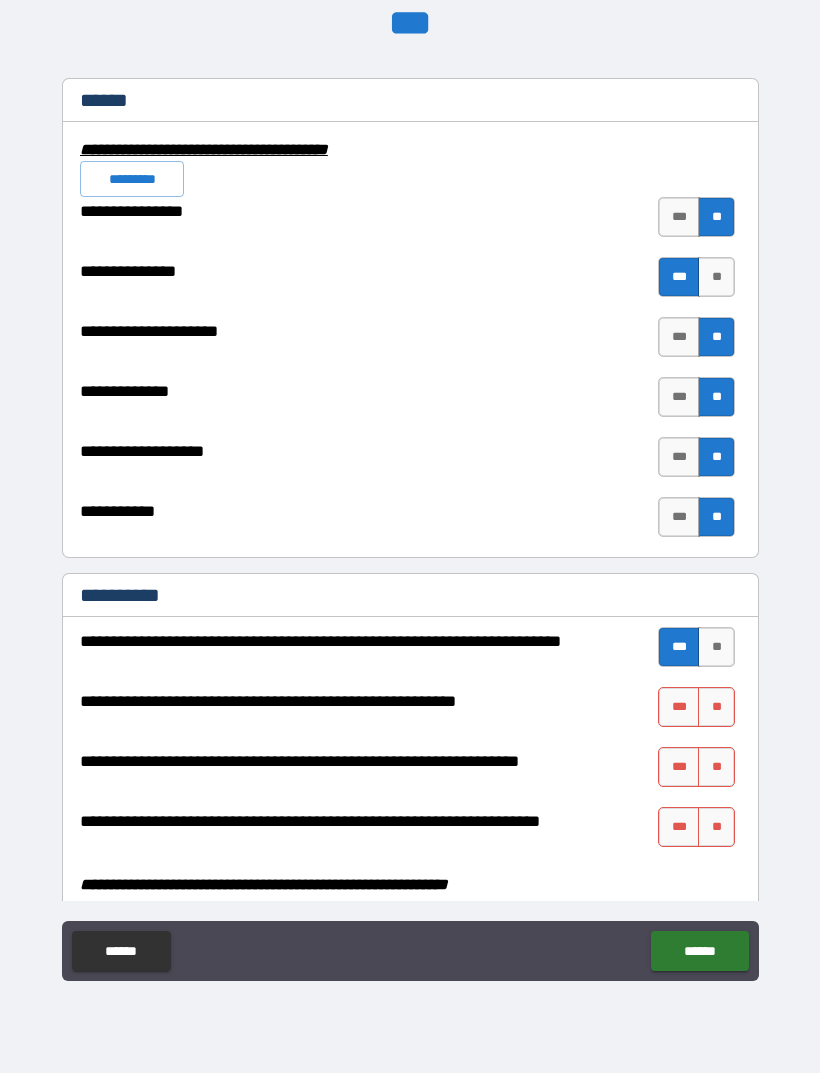 click on "**" at bounding box center [716, 767] 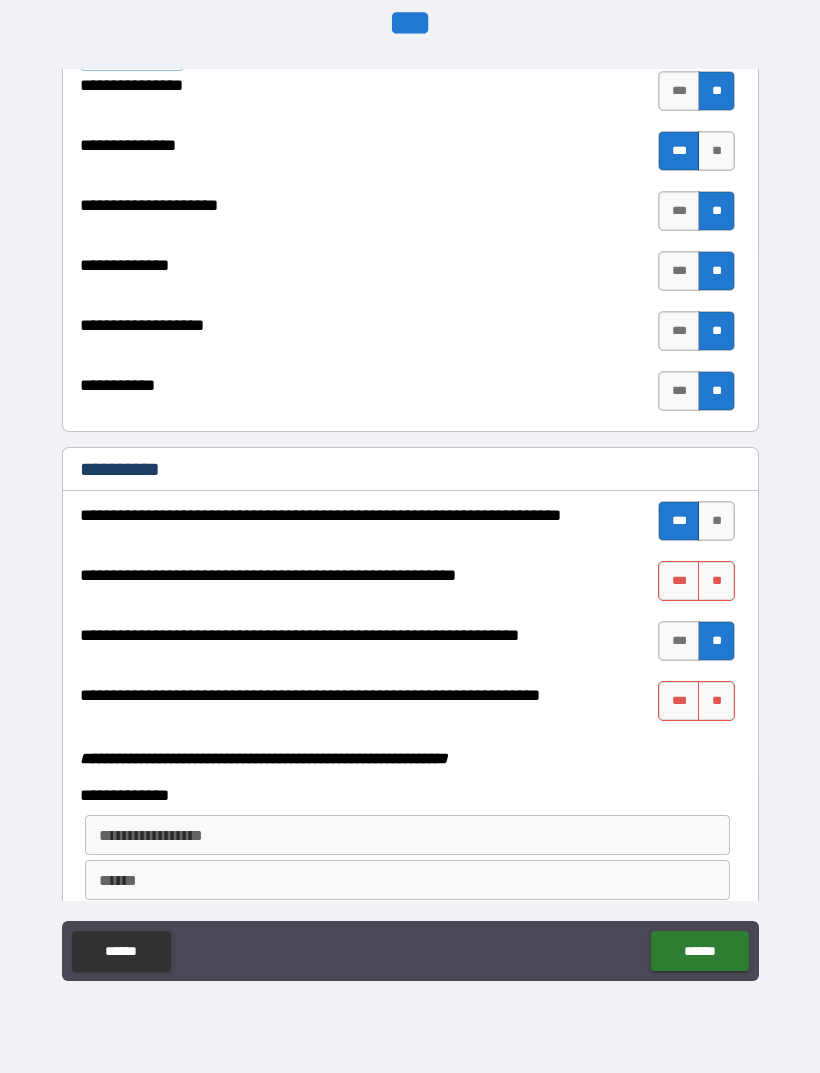 scroll, scrollTop: 4875, scrollLeft: 0, axis: vertical 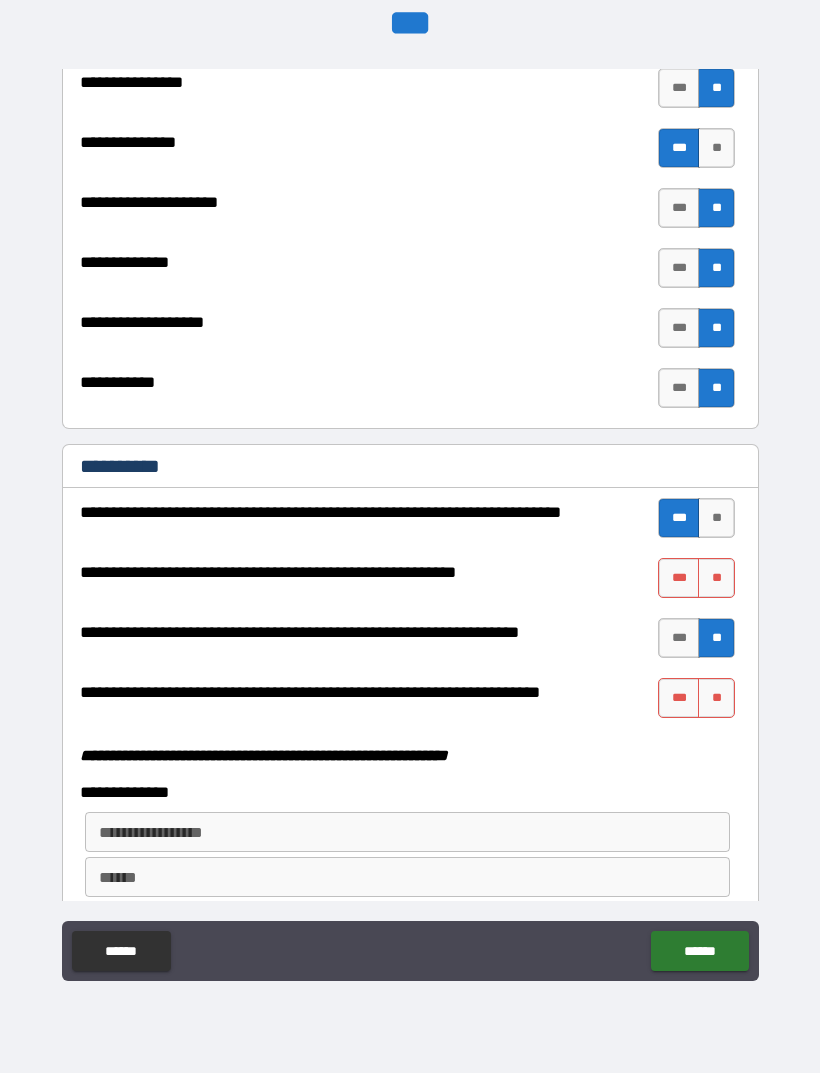 click on "***" at bounding box center [679, 698] 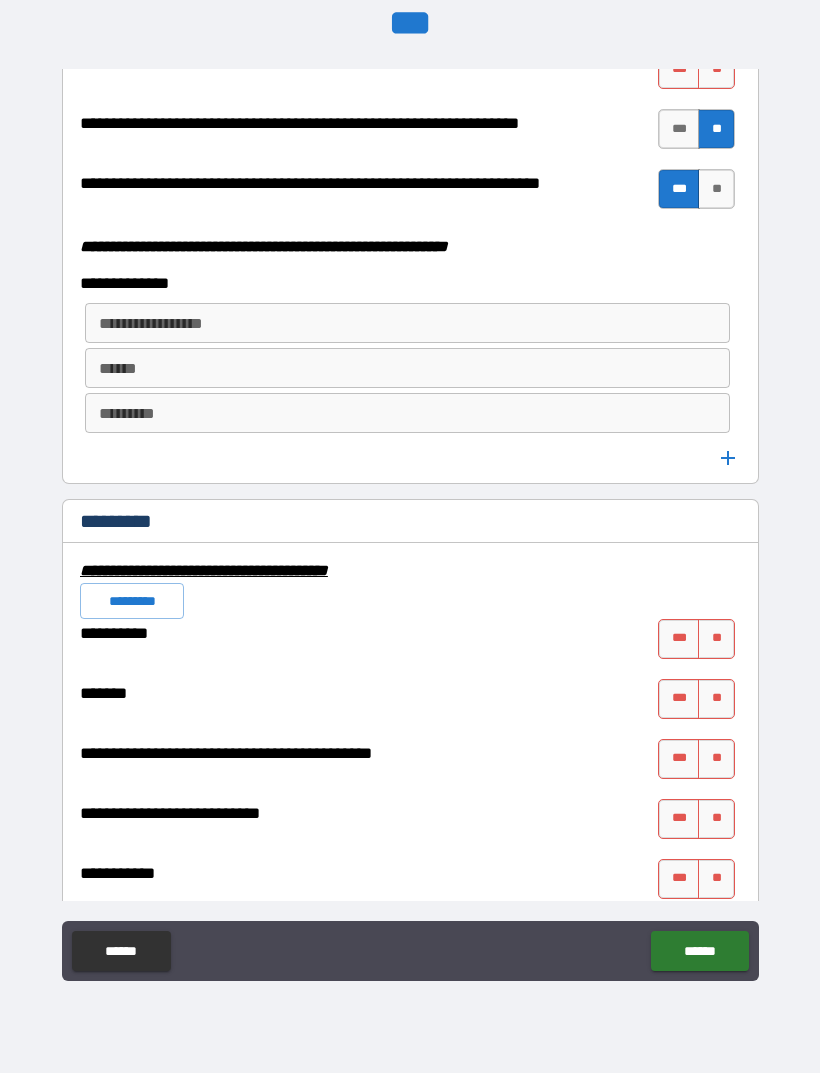scroll, scrollTop: 5383, scrollLeft: 0, axis: vertical 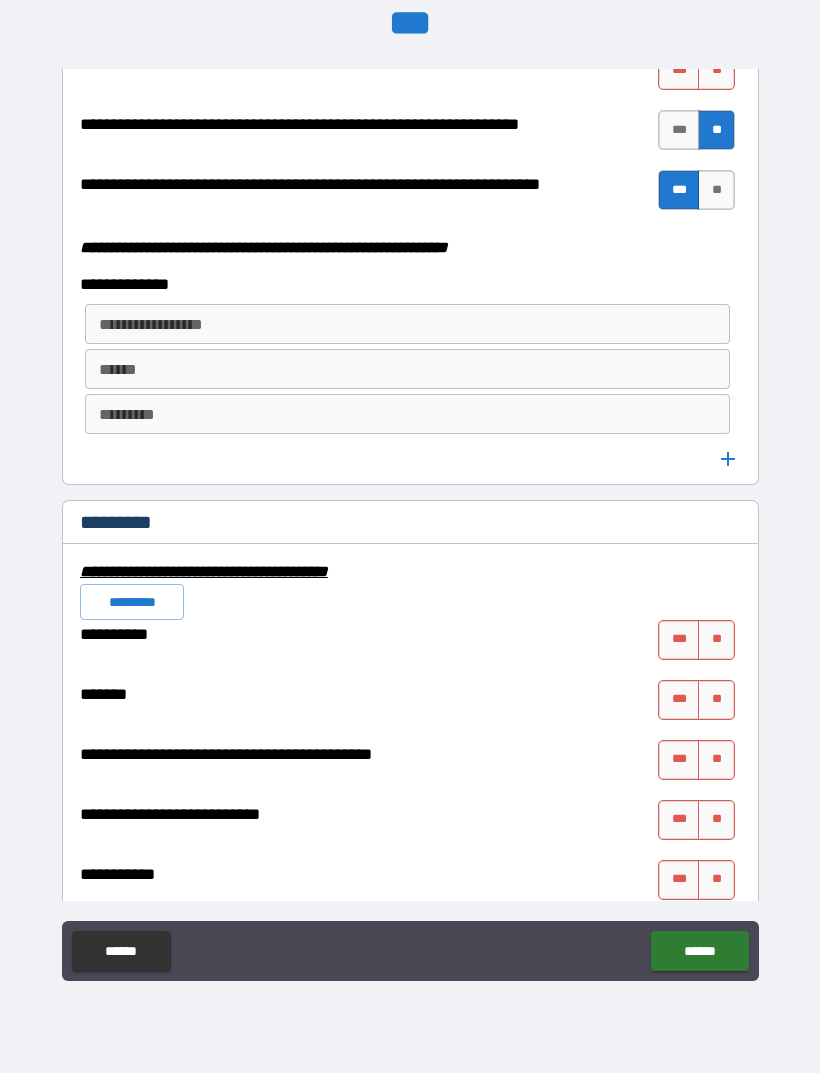 click on "**********" at bounding box center [410, 890] 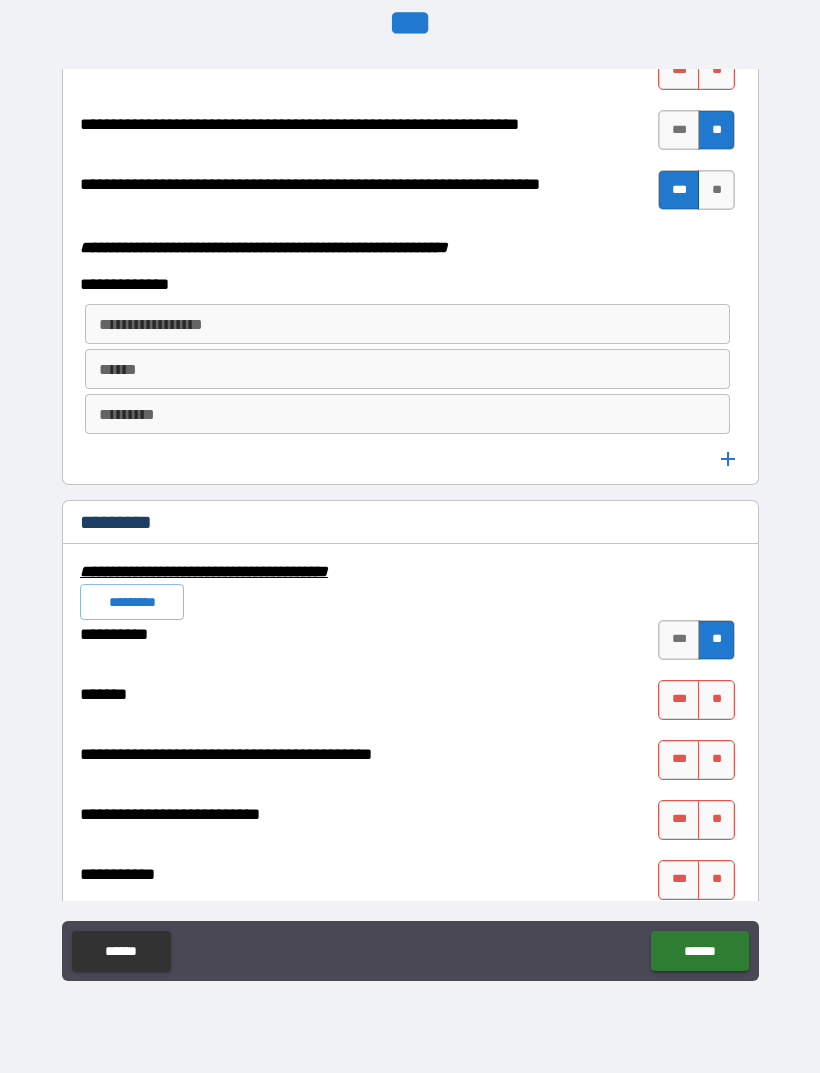 click on "***" at bounding box center [679, 700] 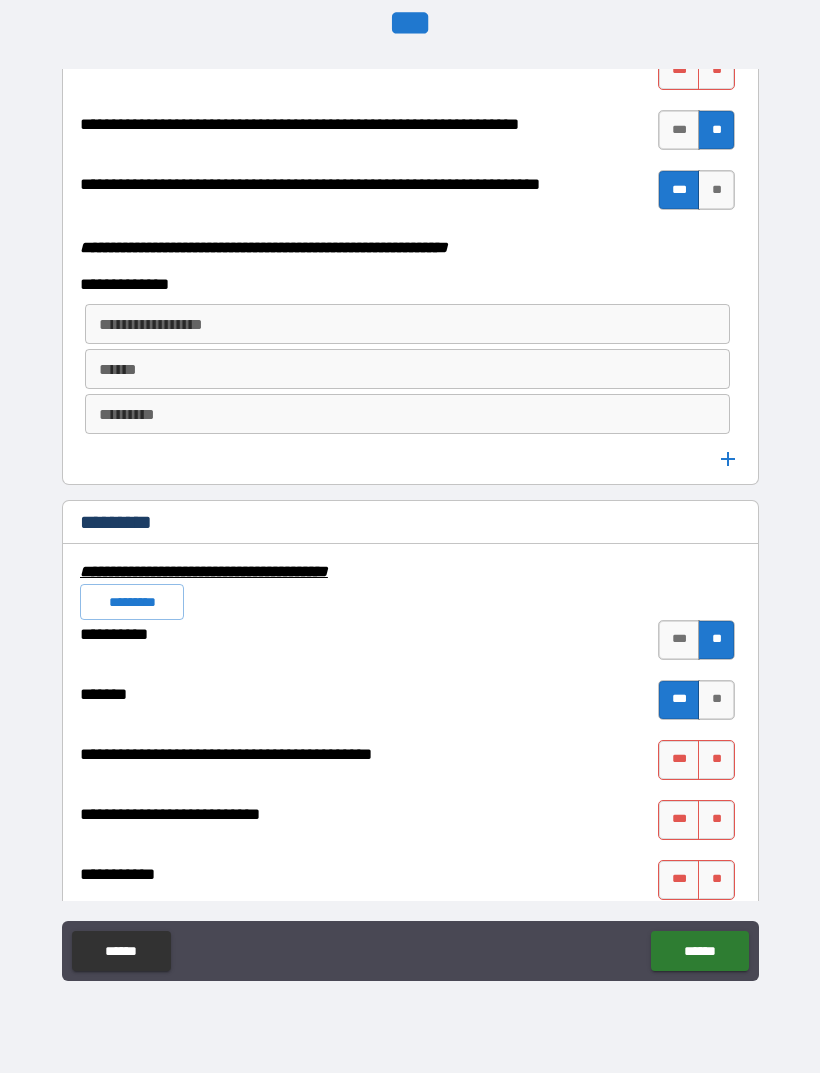 click on "**" at bounding box center (716, 760) 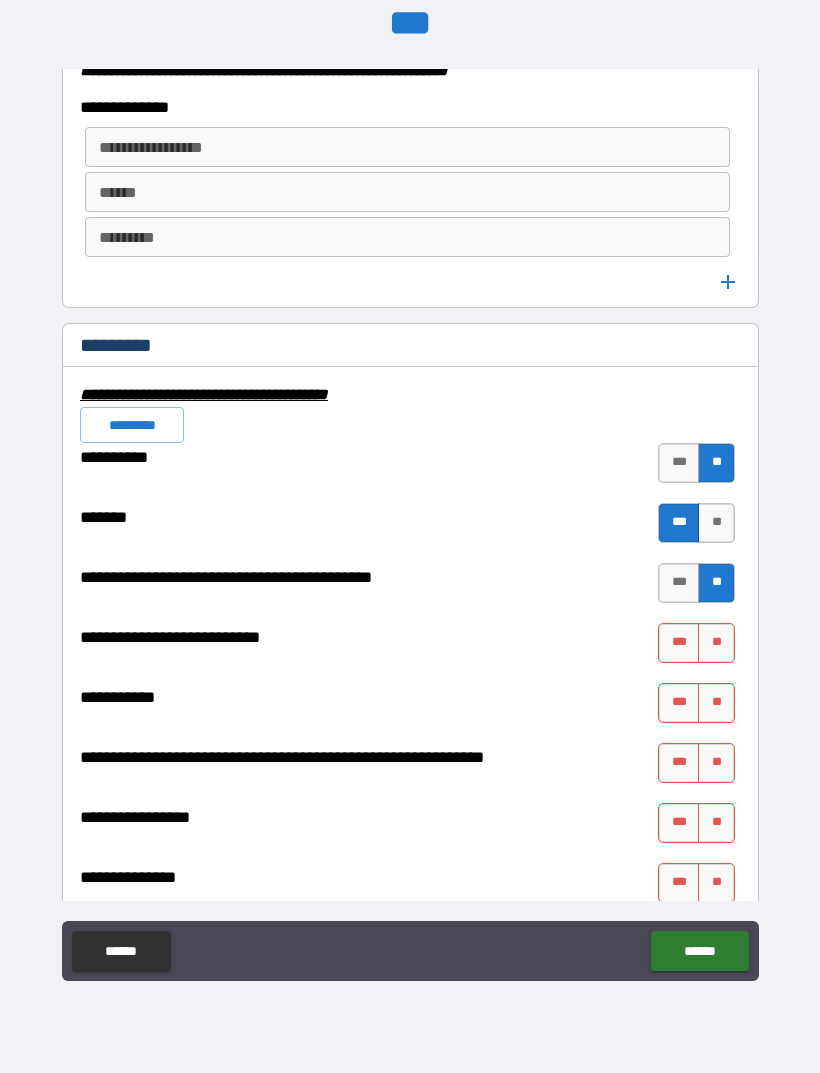 scroll, scrollTop: 5565, scrollLeft: 0, axis: vertical 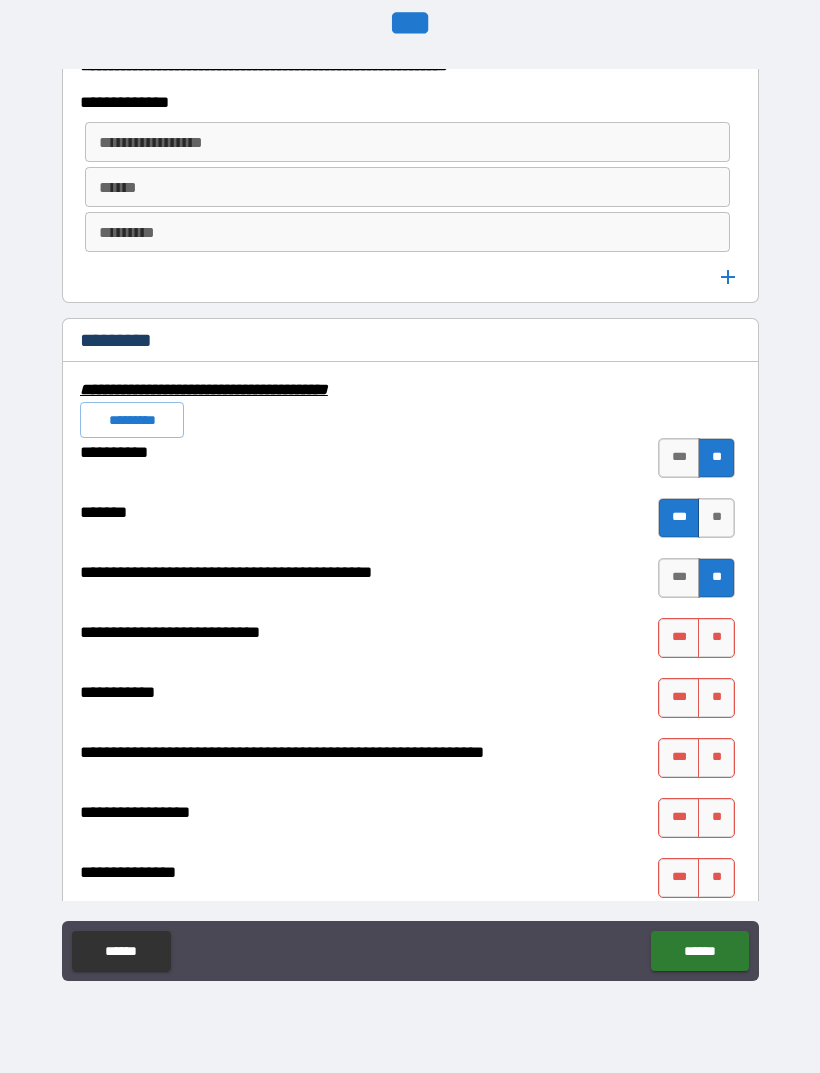 click on "**" at bounding box center [716, 518] 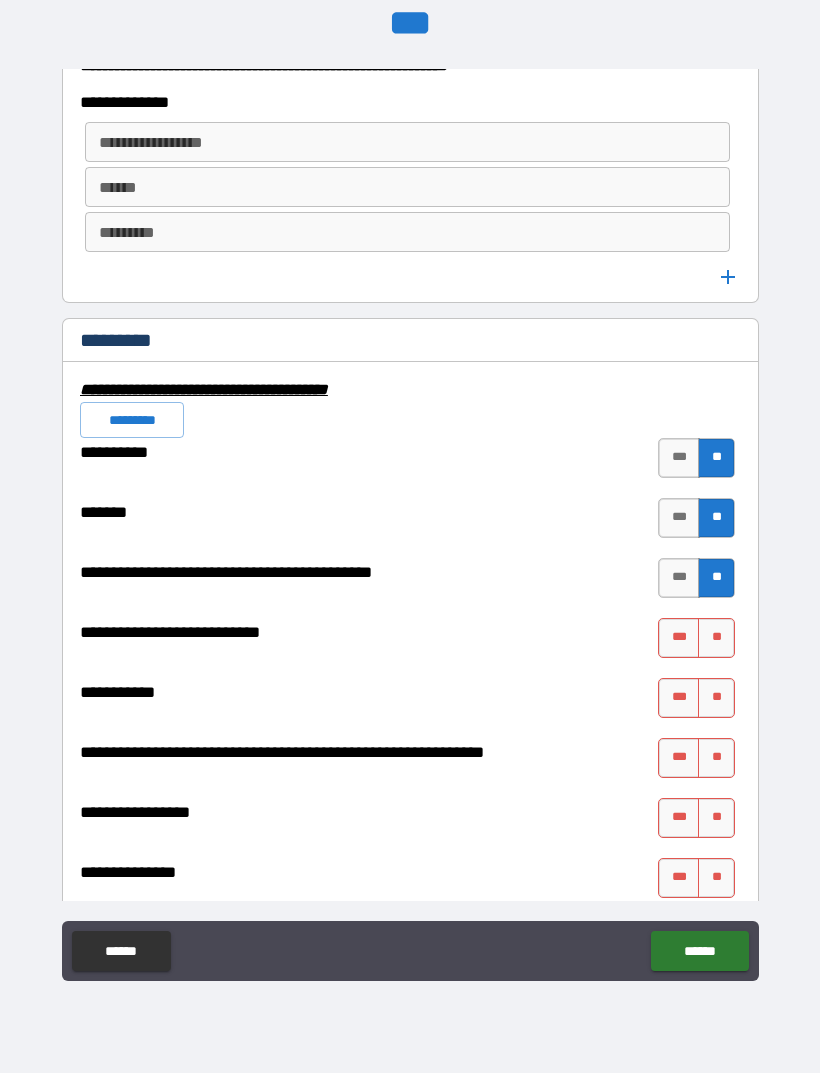 click on "**" at bounding box center (716, 638) 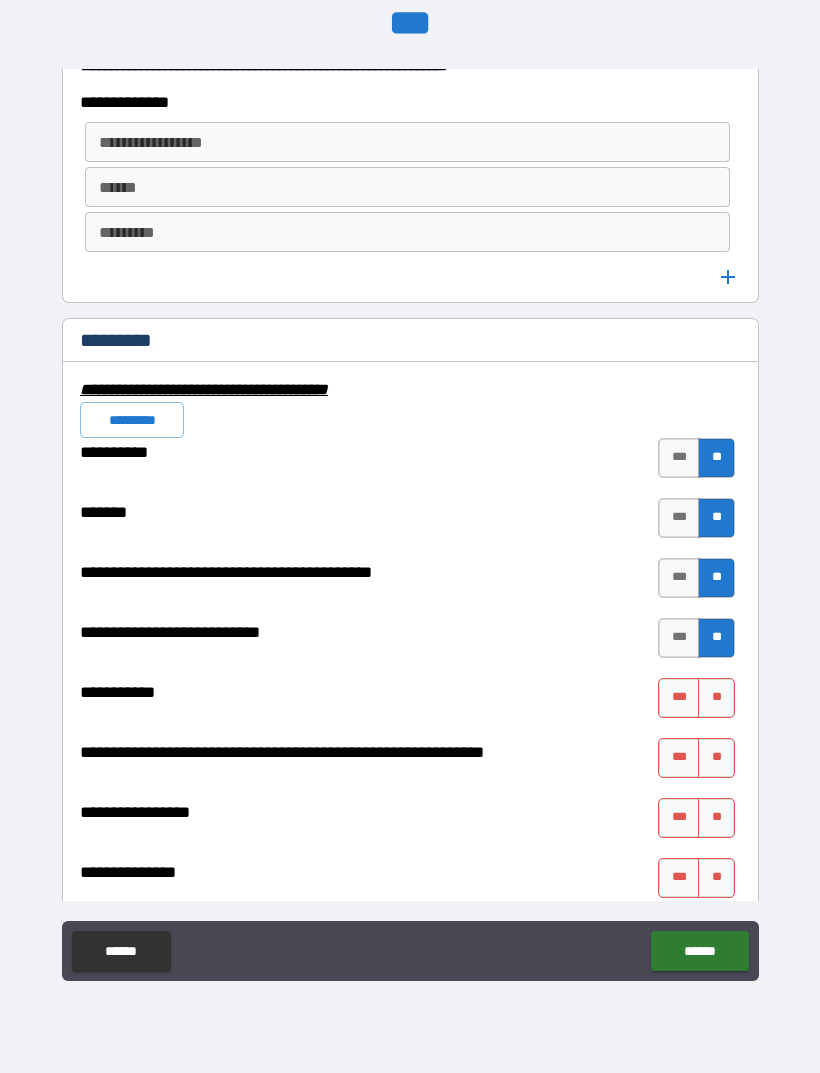 click on "**" at bounding box center [716, 698] 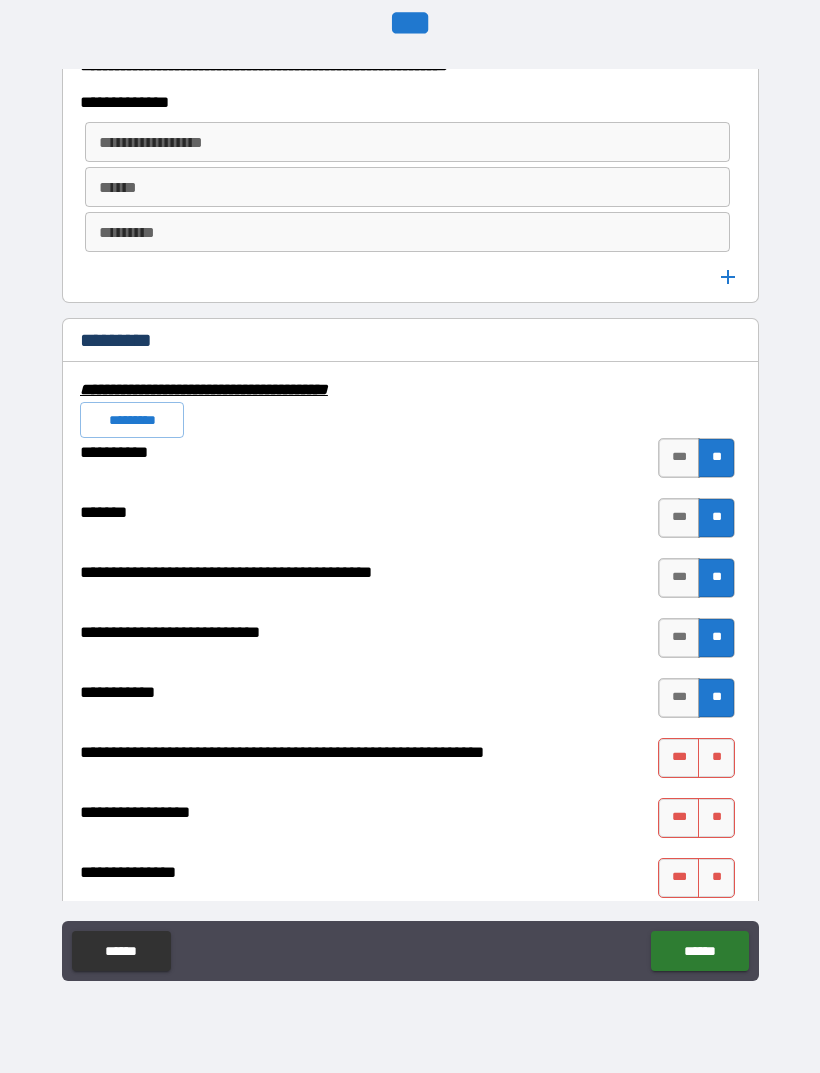click on "**" at bounding box center (716, 758) 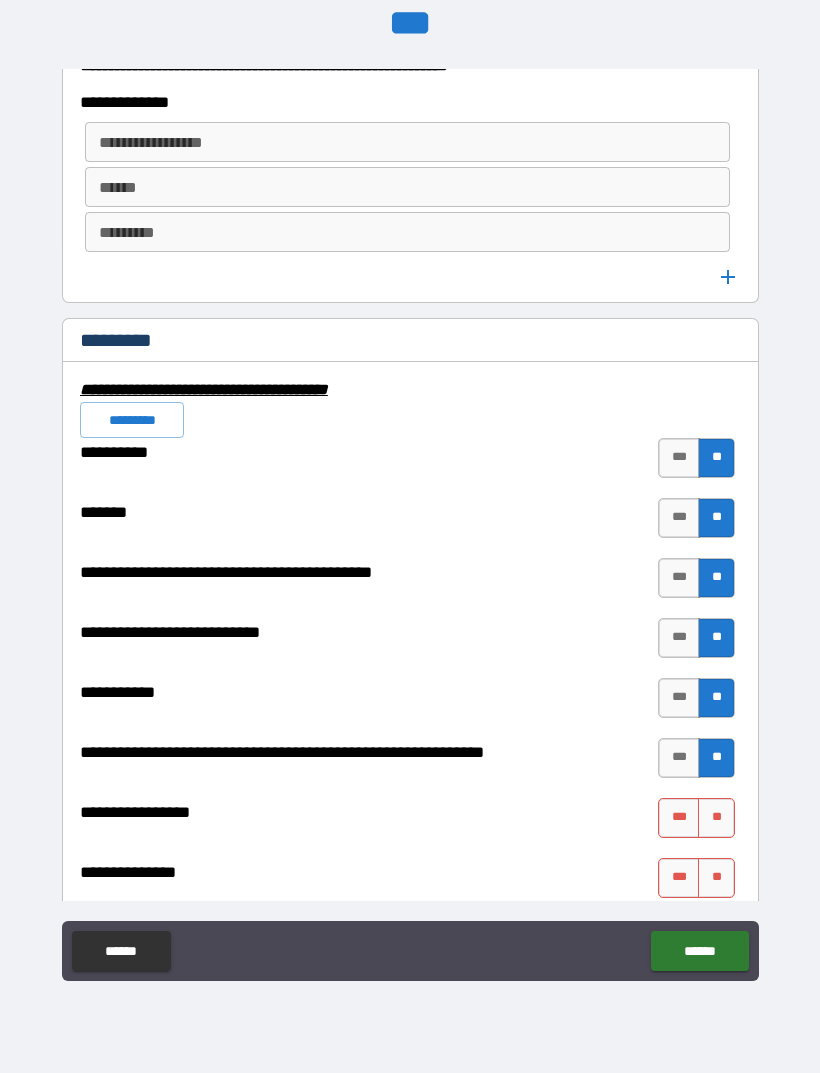 click on "**" at bounding box center (716, 818) 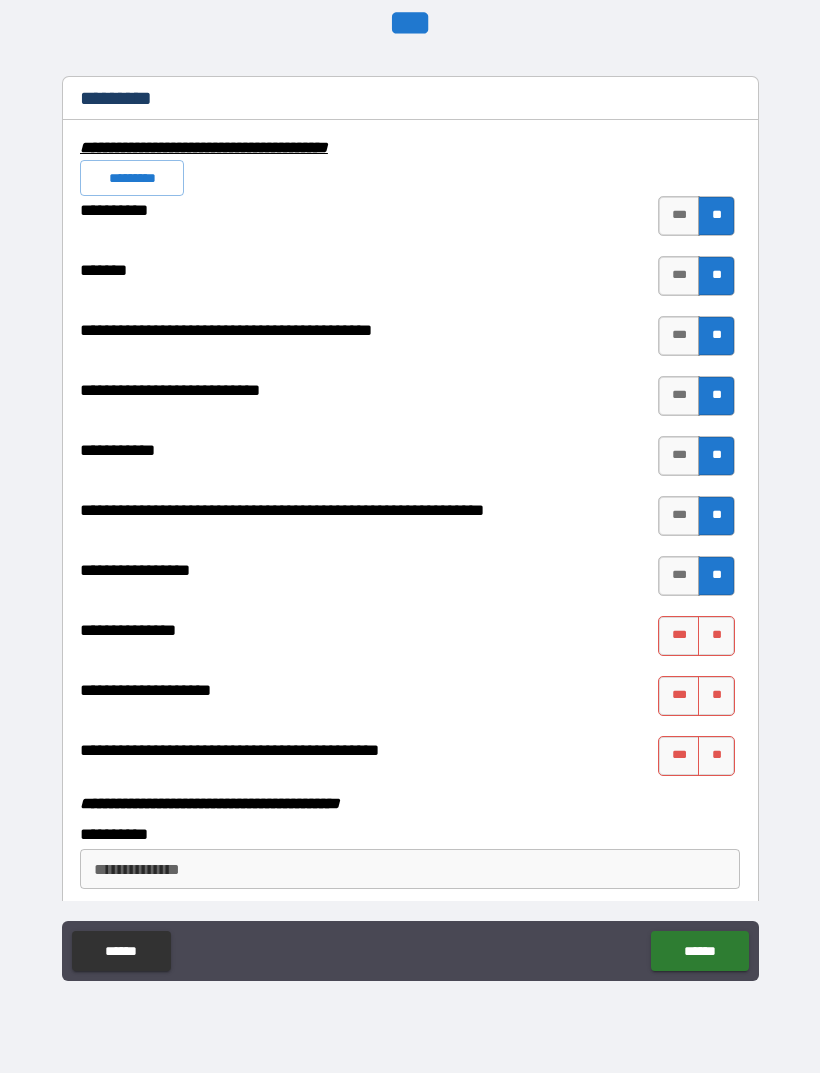 scroll, scrollTop: 5811, scrollLeft: 0, axis: vertical 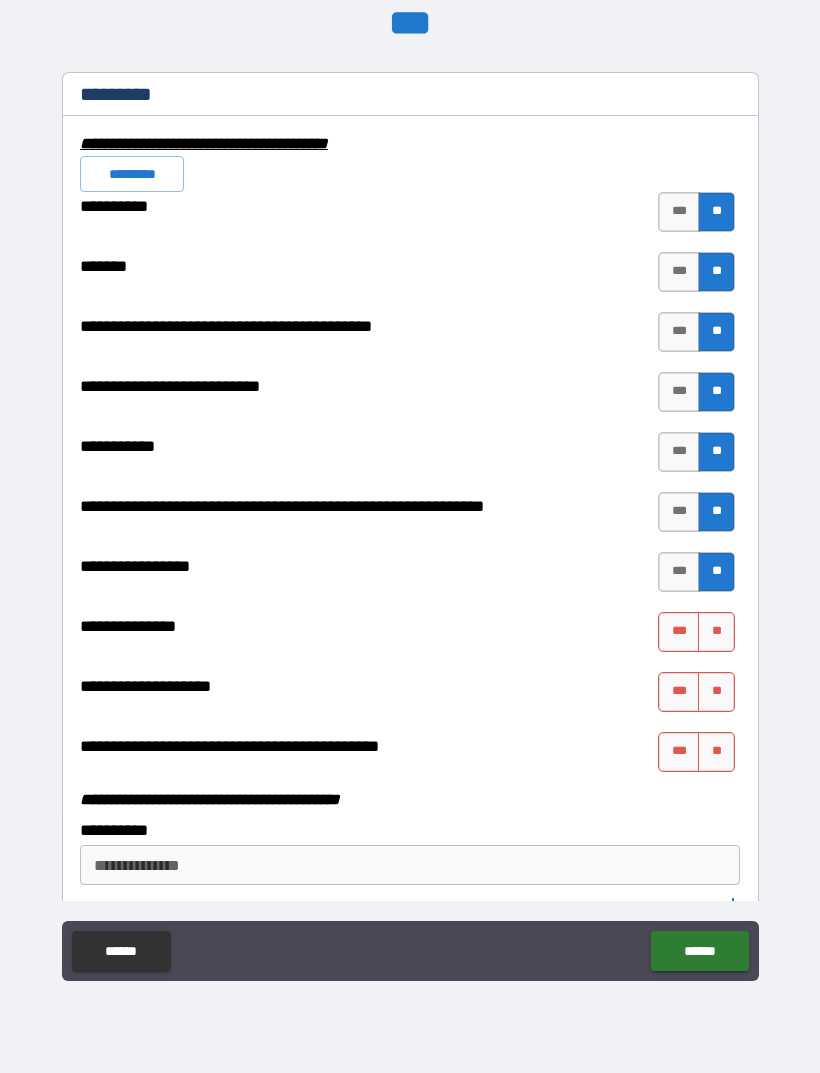 click on "**" at bounding box center [716, 632] 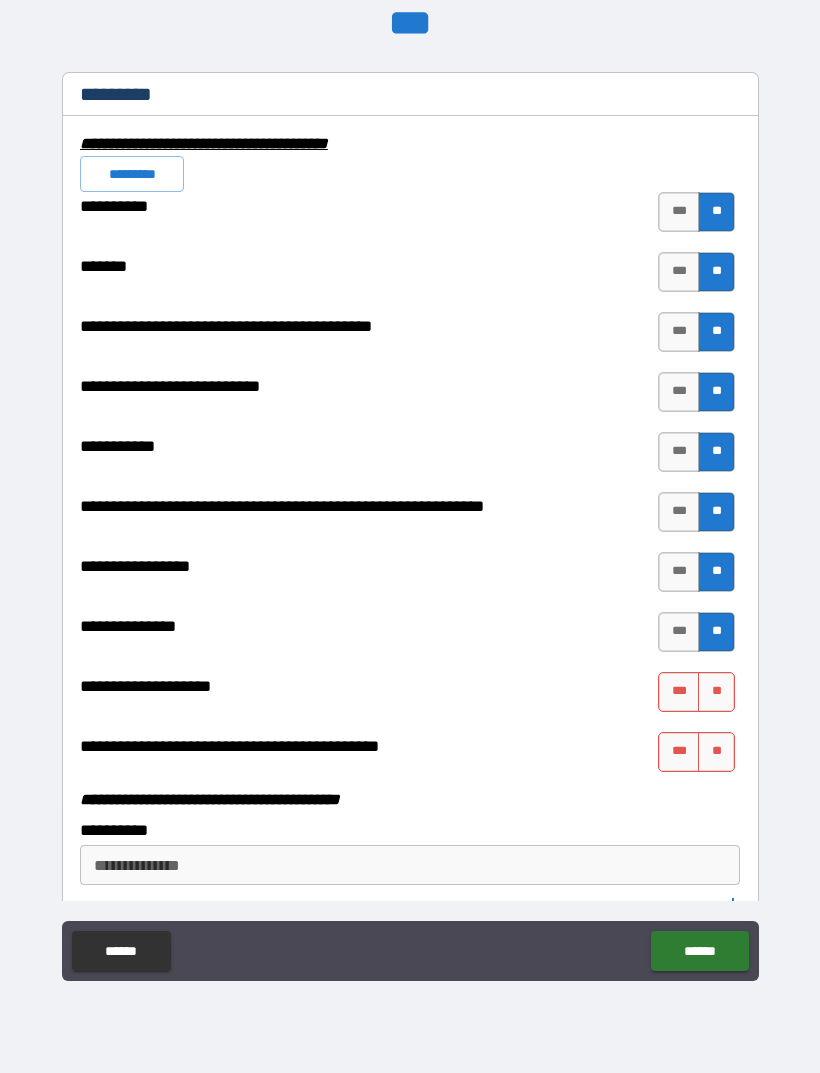 click on "**" at bounding box center (716, 692) 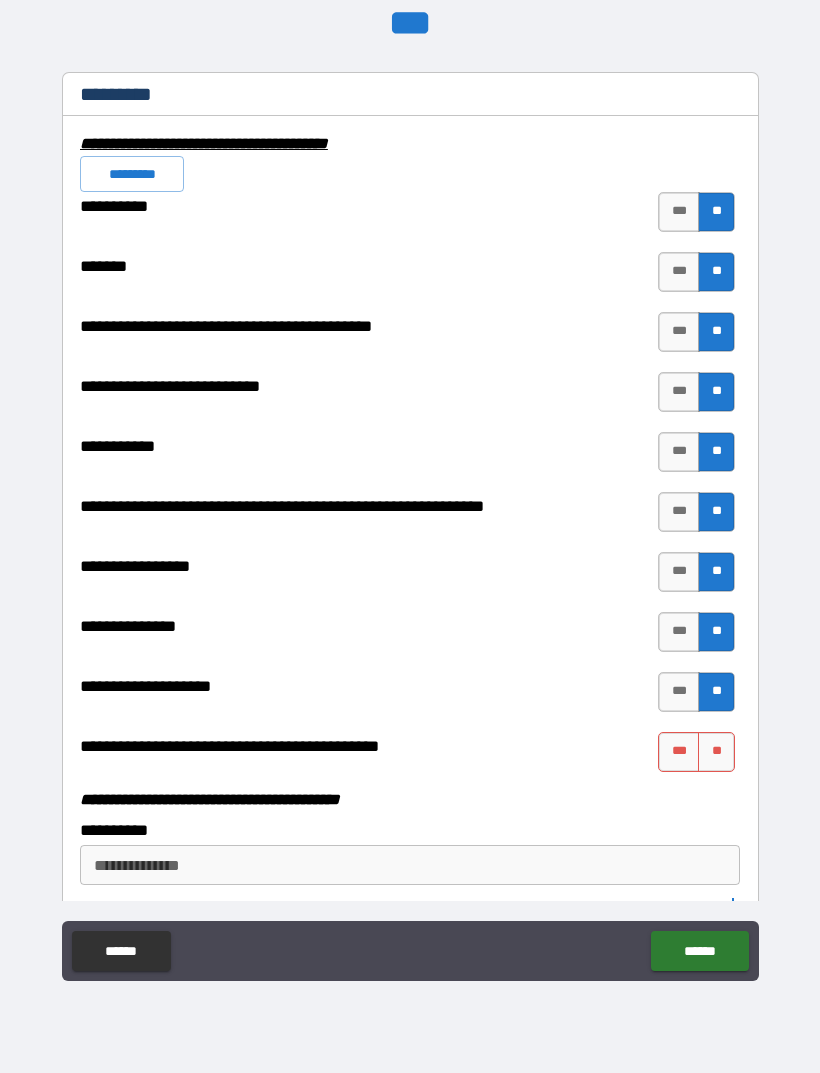 click on "***" at bounding box center (679, 512) 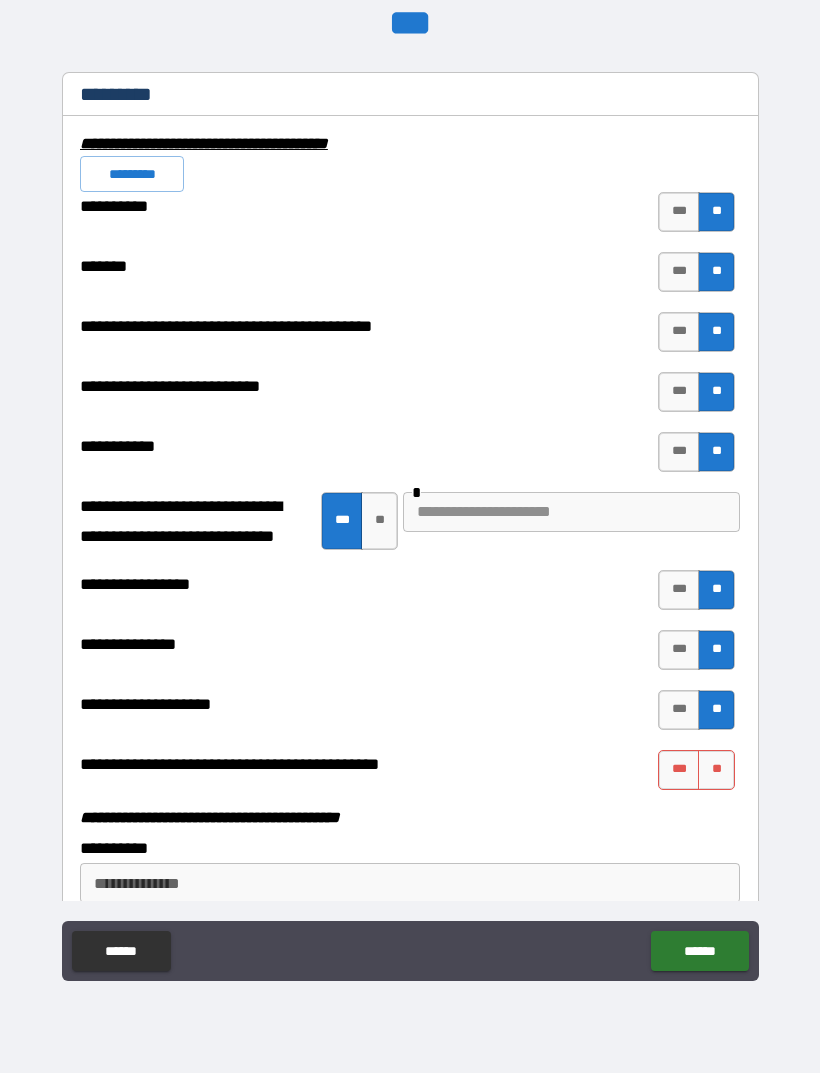 click at bounding box center [571, 512] 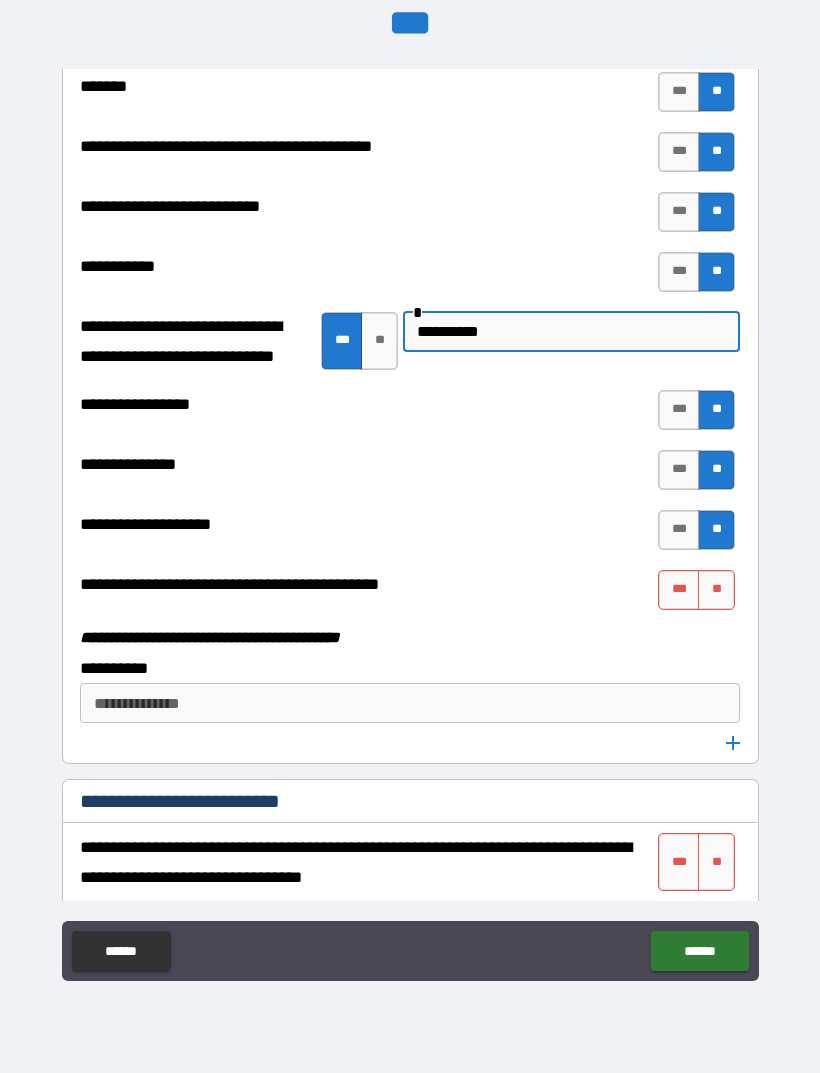 scroll, scrollTop: 5996, scrollLeft: 0, axis: vertical 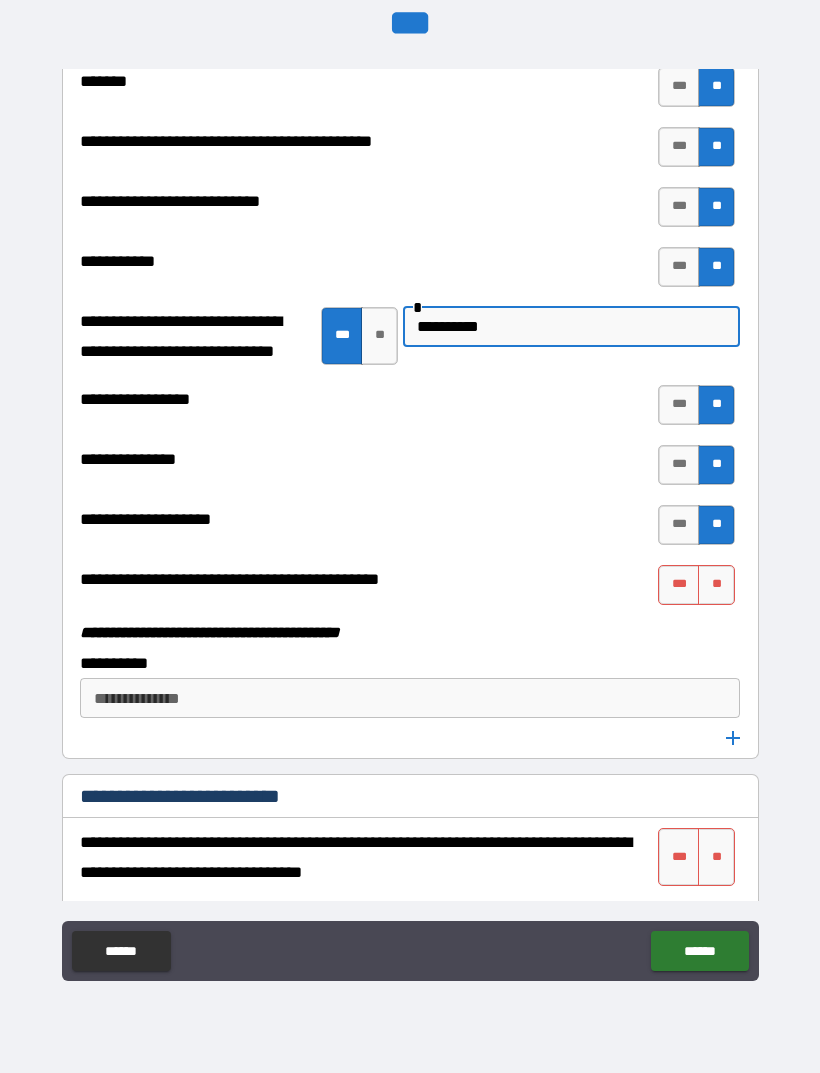 type on "**********" 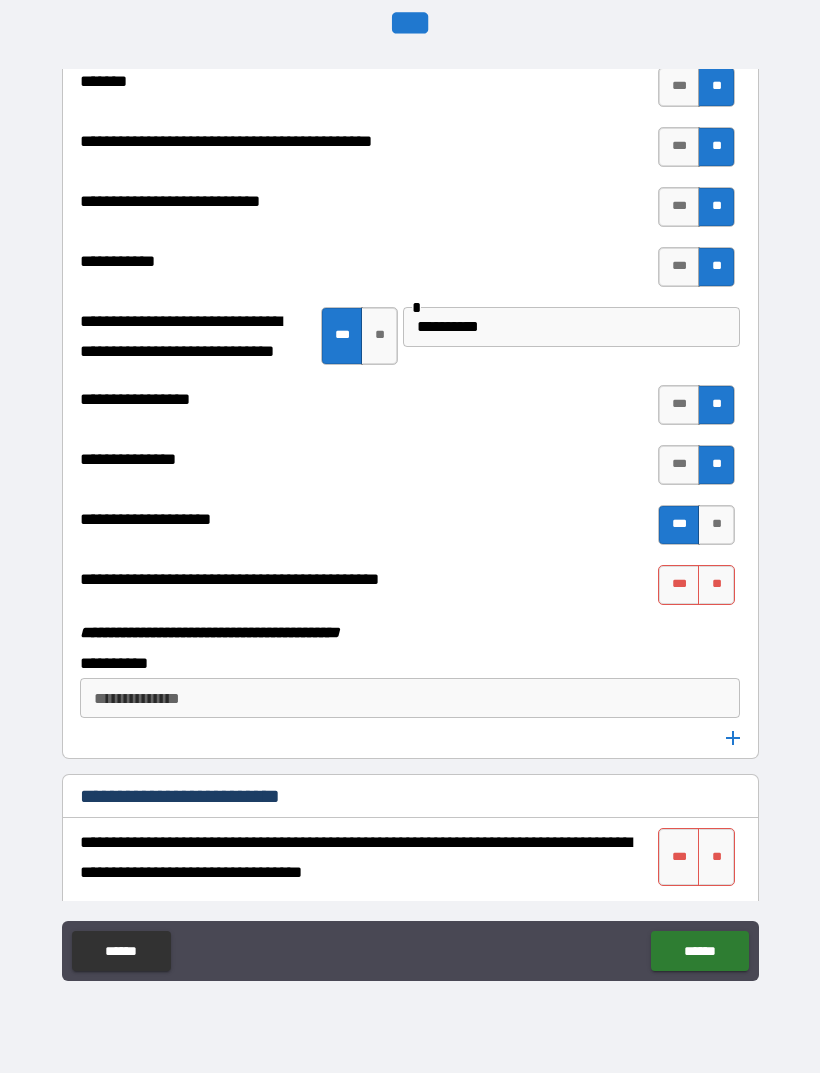 click on "**" at bounding box center (716, 585) 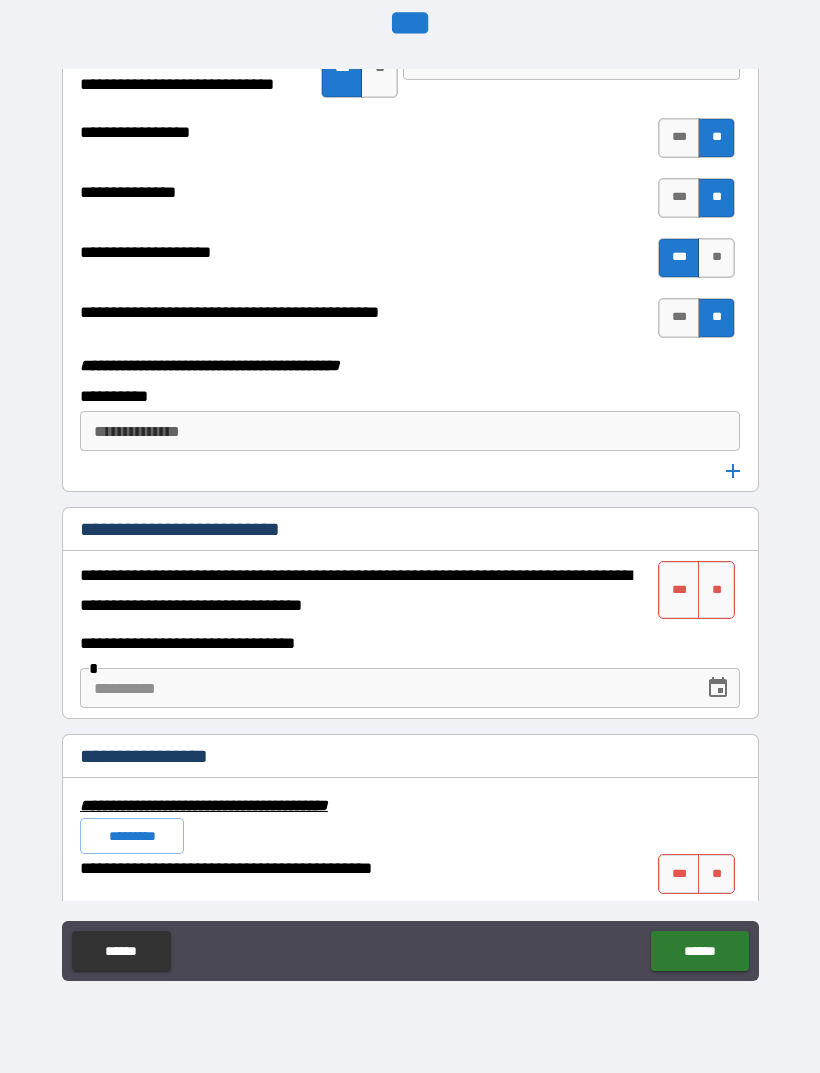 scroll, scrollTop: 6271, scrollLeft: 0, axis: vertical 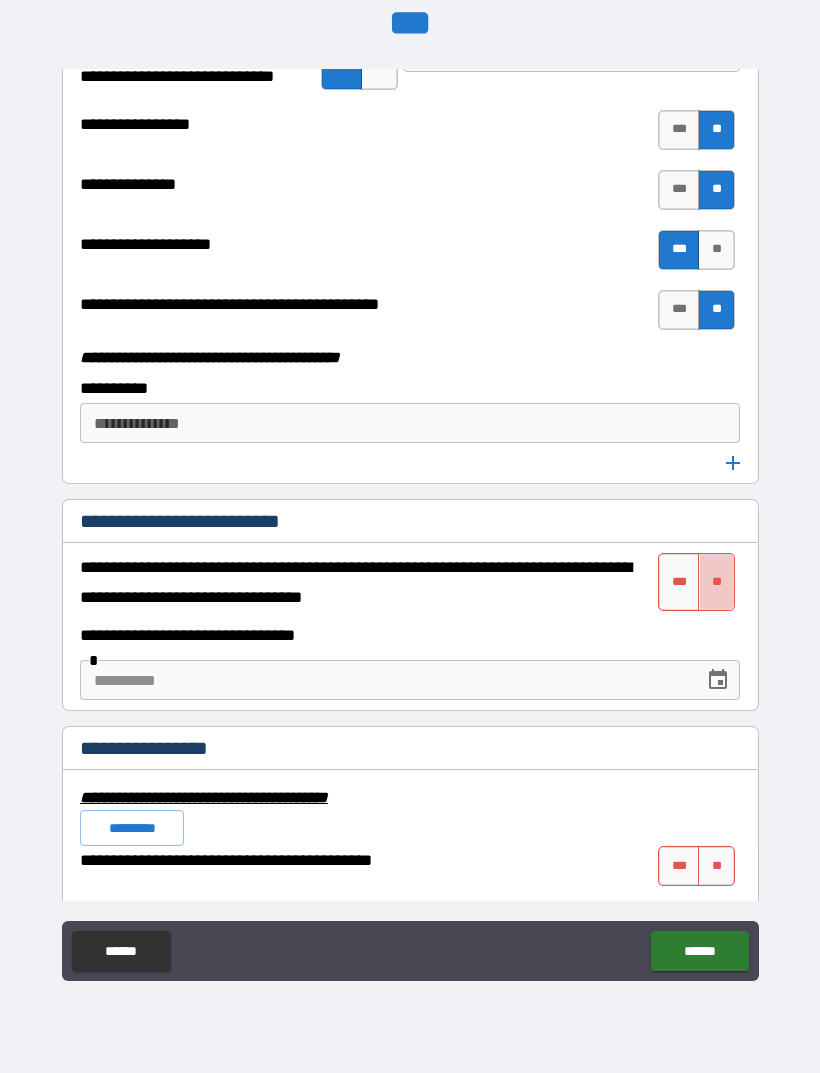 click on "**" at bounding box center (716, 582) 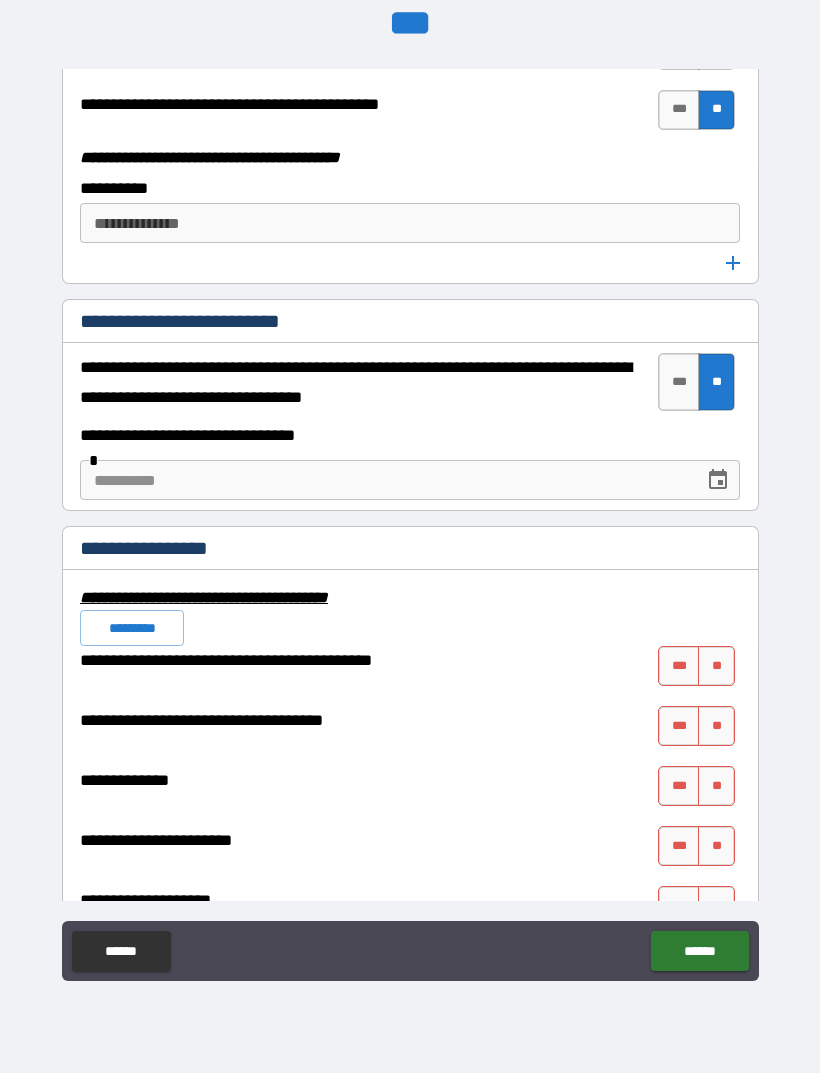 scroll, scrollTop: 6493, scrollLeft: 0, axis: vertical 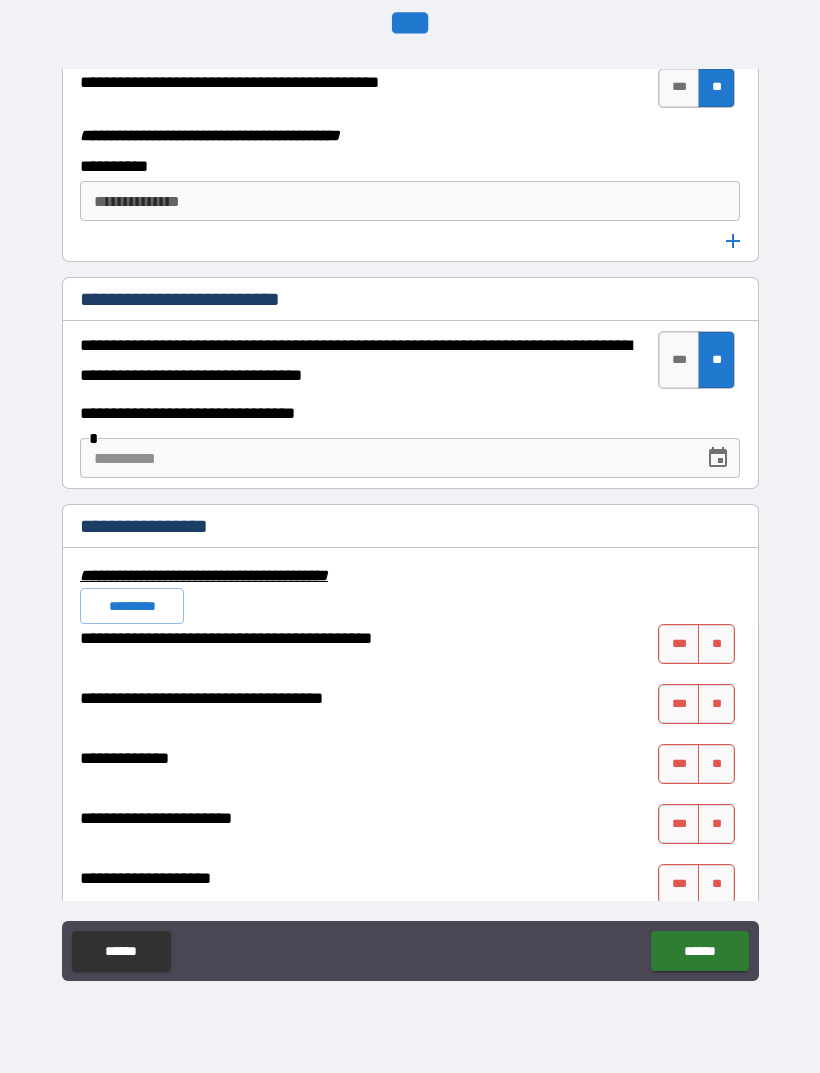click on "**" at bounding box center (716, 644) 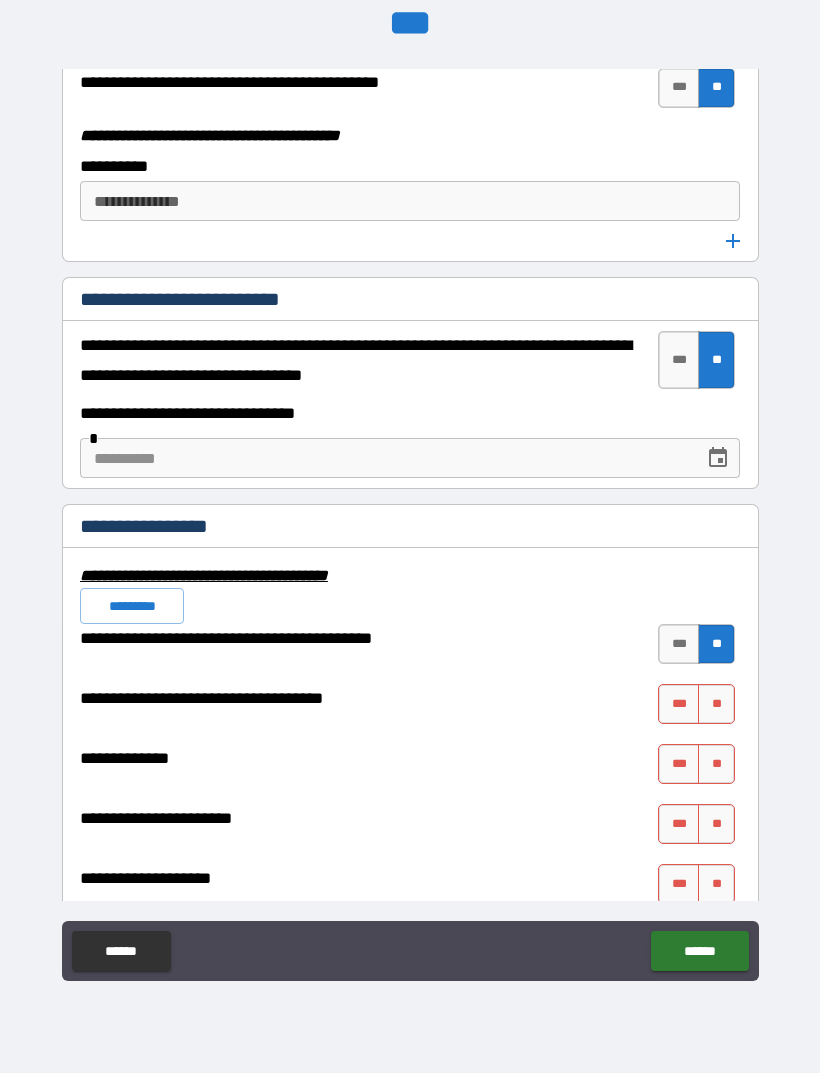 click on "**" at bounding box center [716, 704] 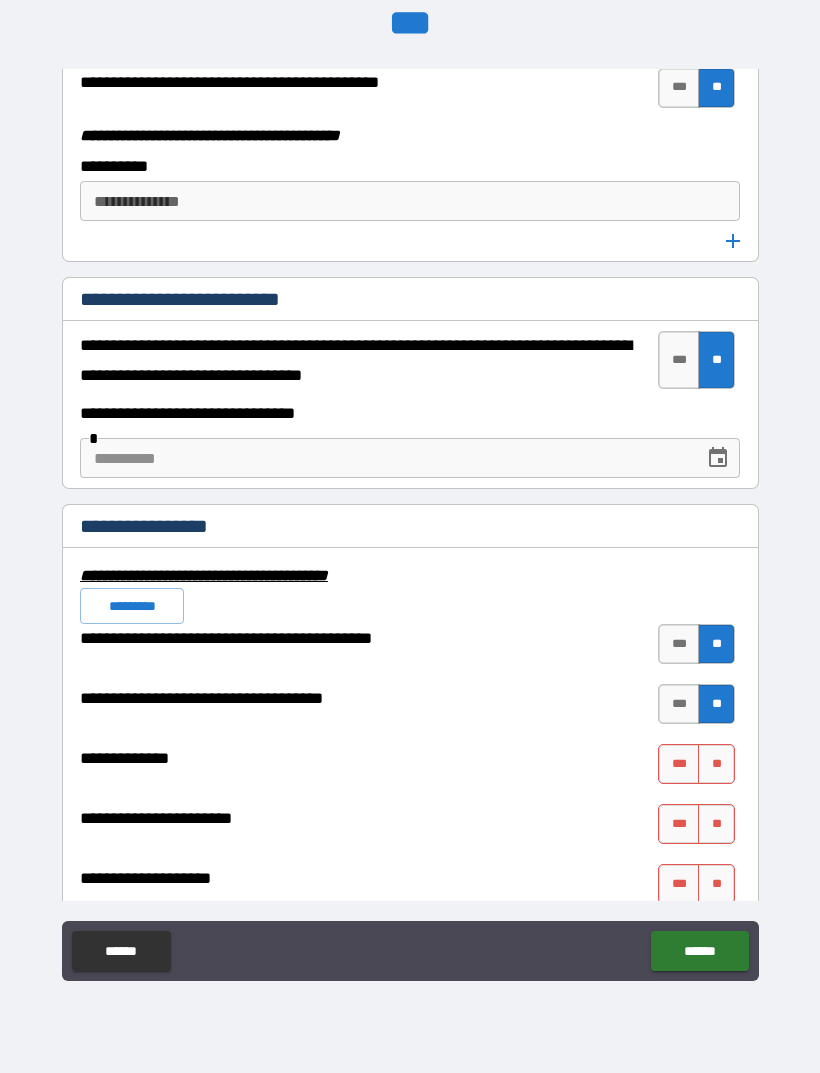 click on "**" at bounding box center (716, 764) 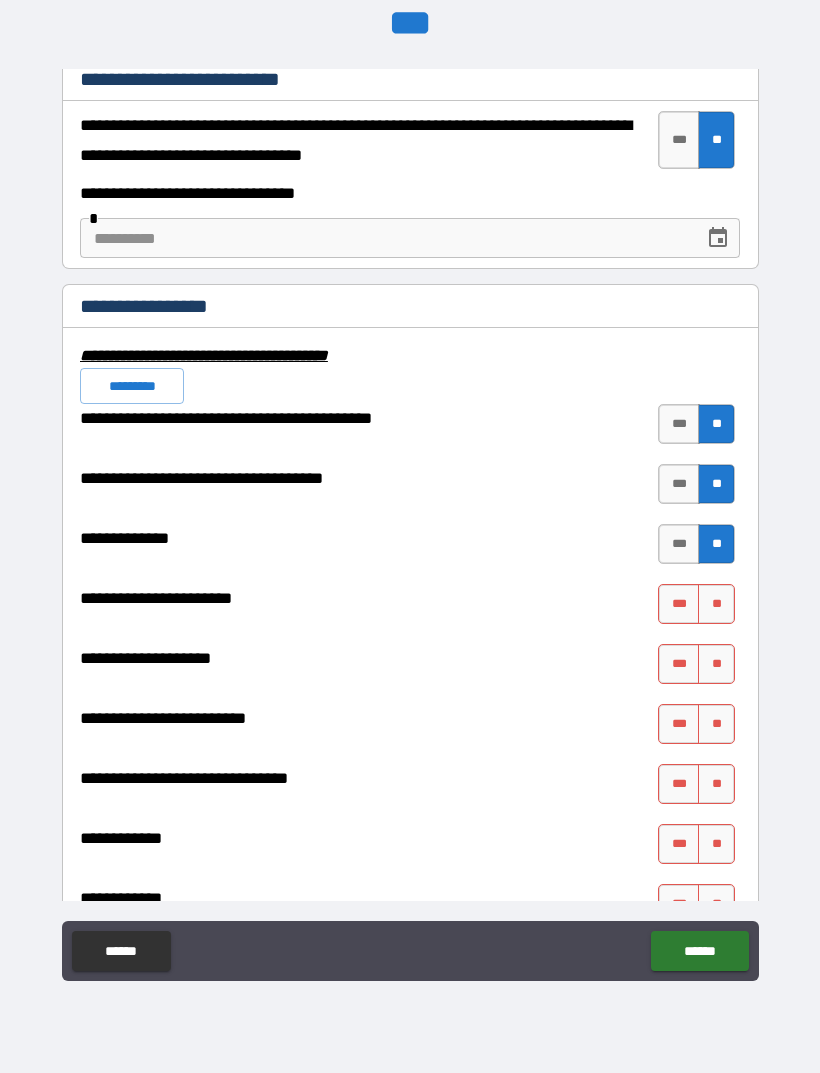 scroll, scrollTop: 6714, scrollLeft: 0, axis: vertical 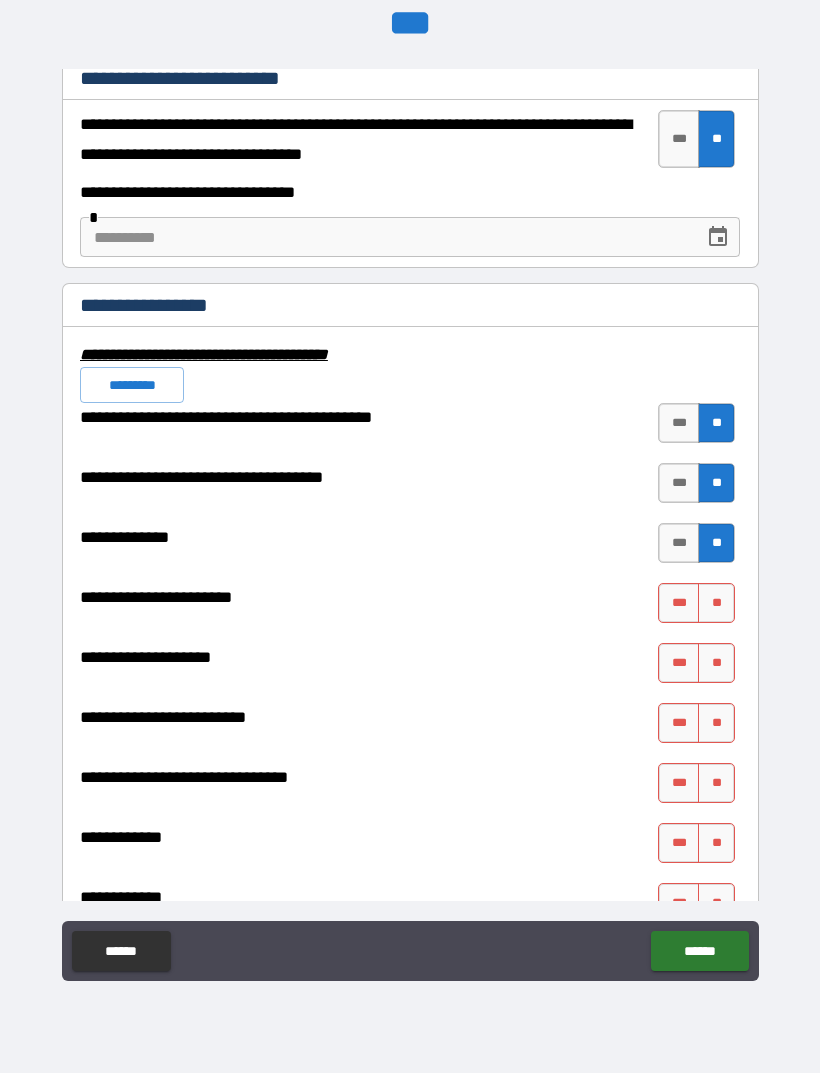 click on "**" at bounding box center (716, 603) 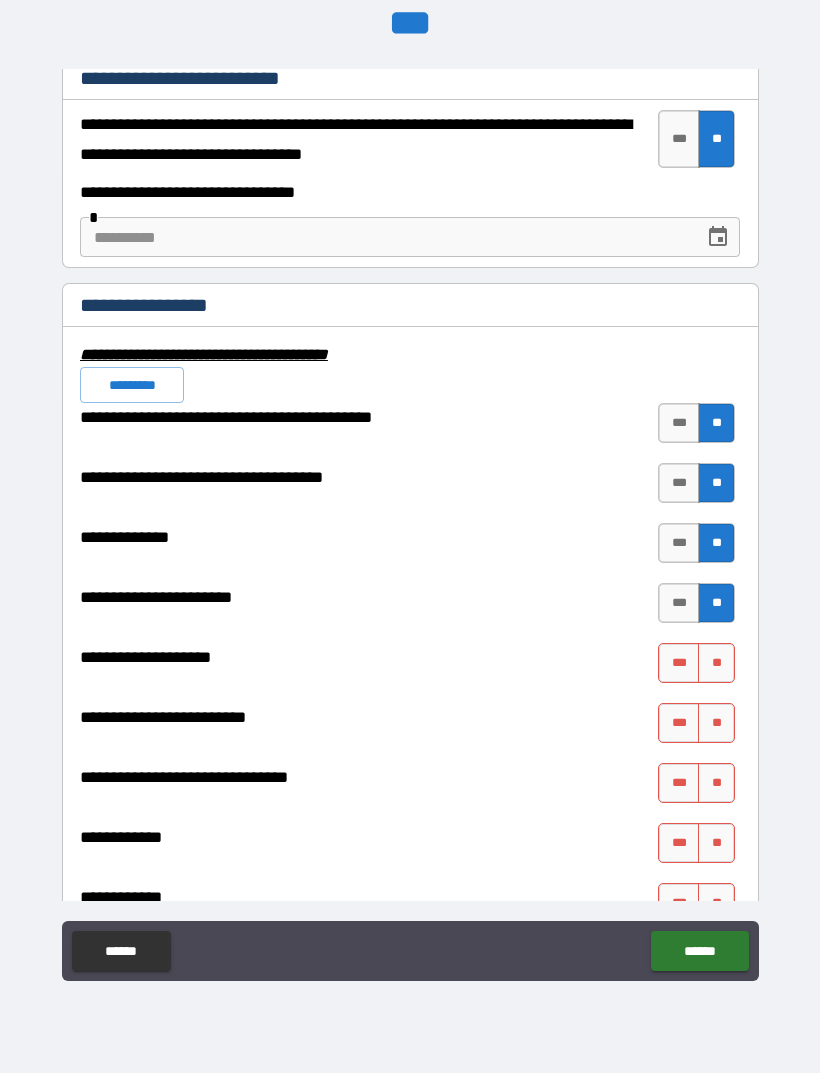 click on "**" at bounding box center (716, 663) 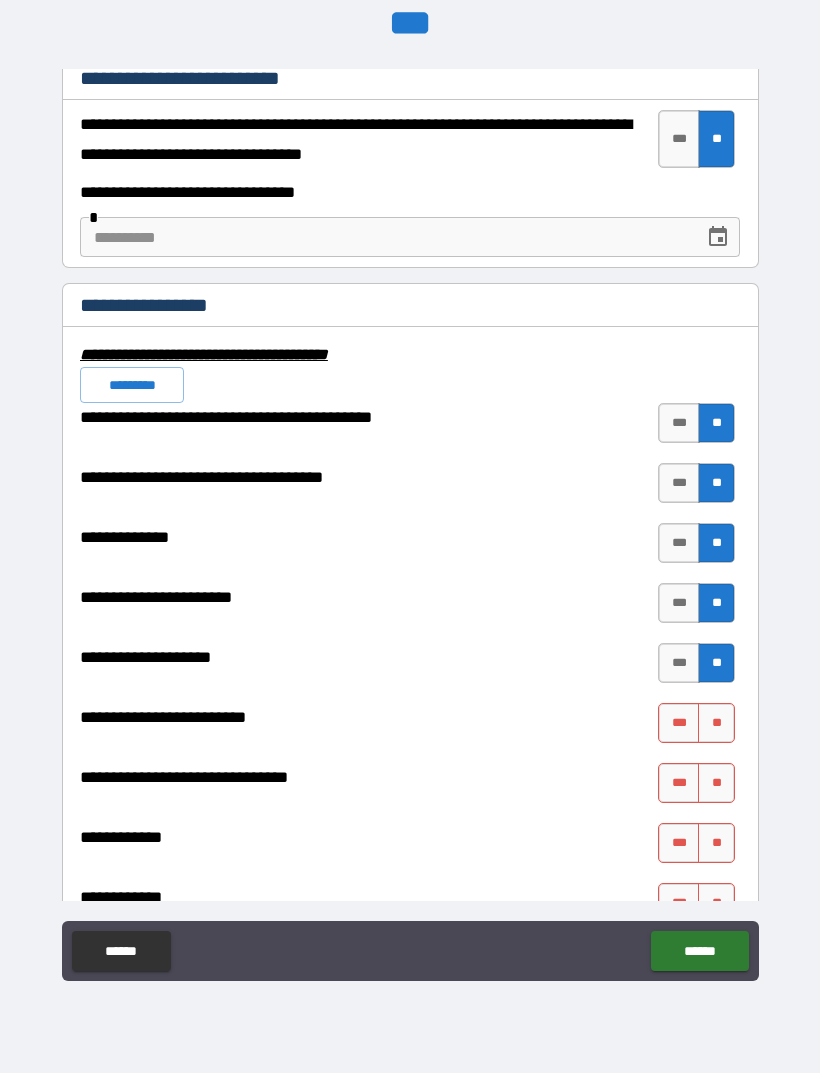 click on "**" at bounding box center (716, 723) 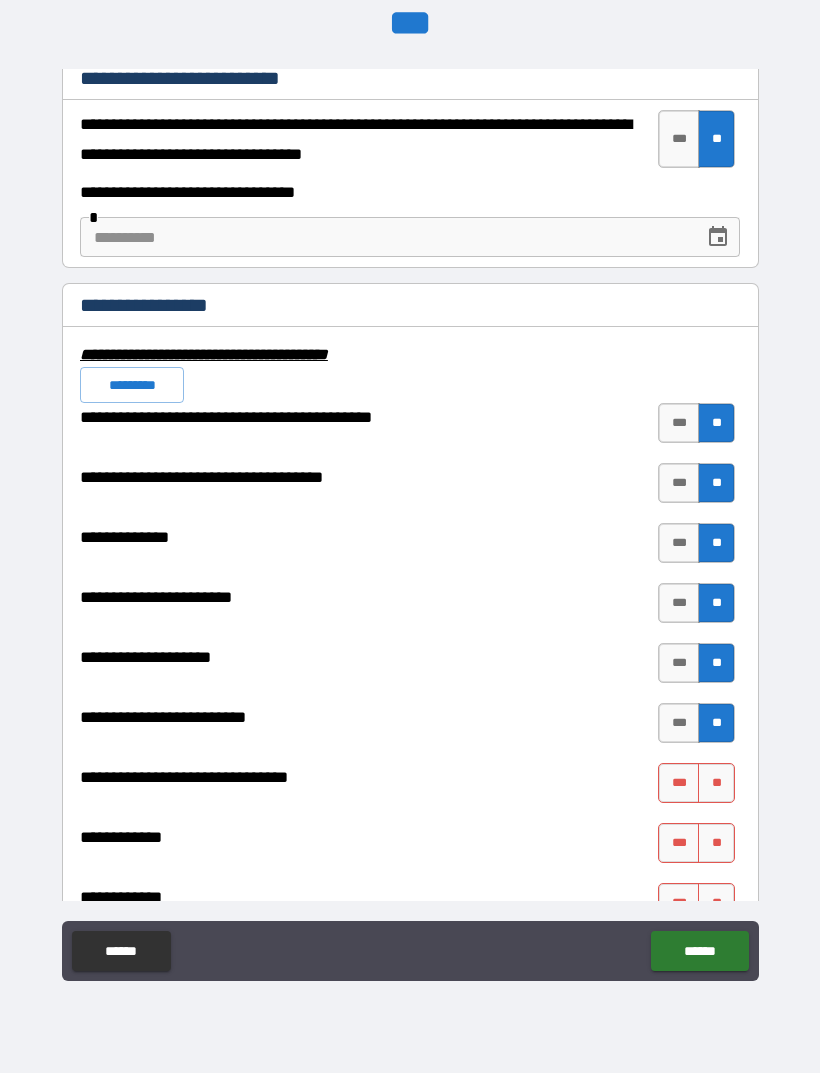 click on "**" at bounding box center [716, 783] 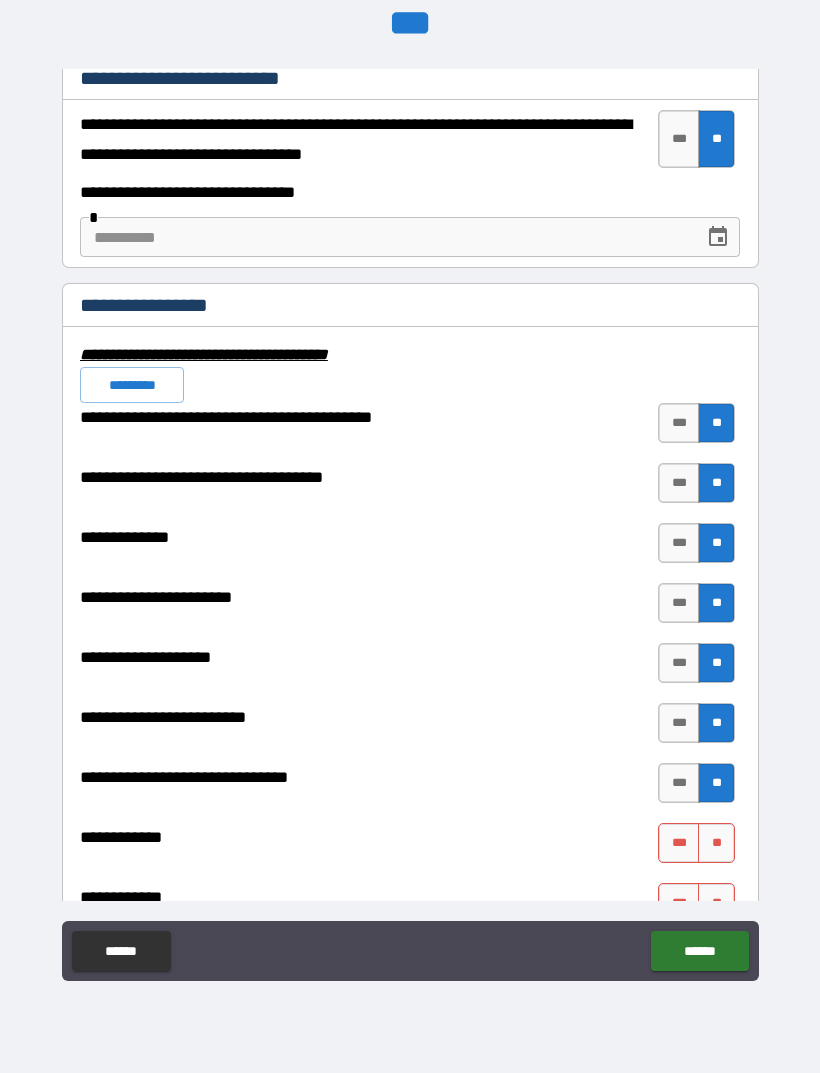 click on "**" at bounding box center (716, 843) 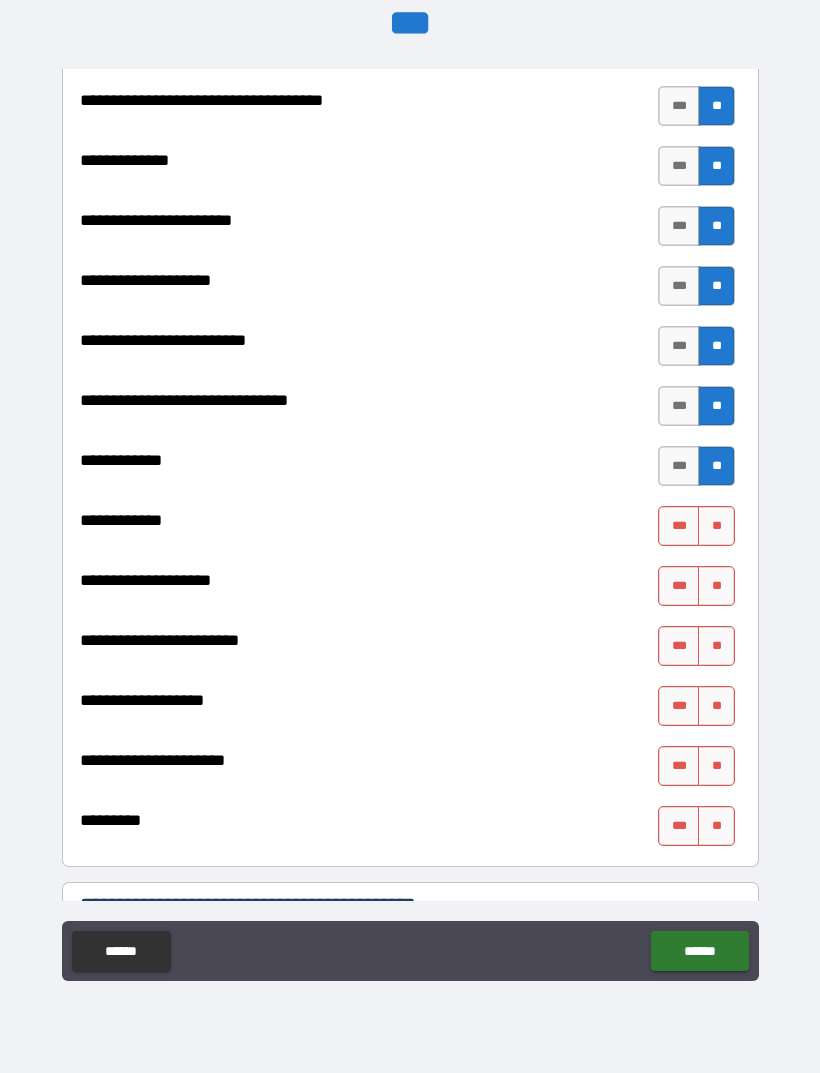 scroll, scrollTop: 7093, scrollLeft: 0, axis: vertical 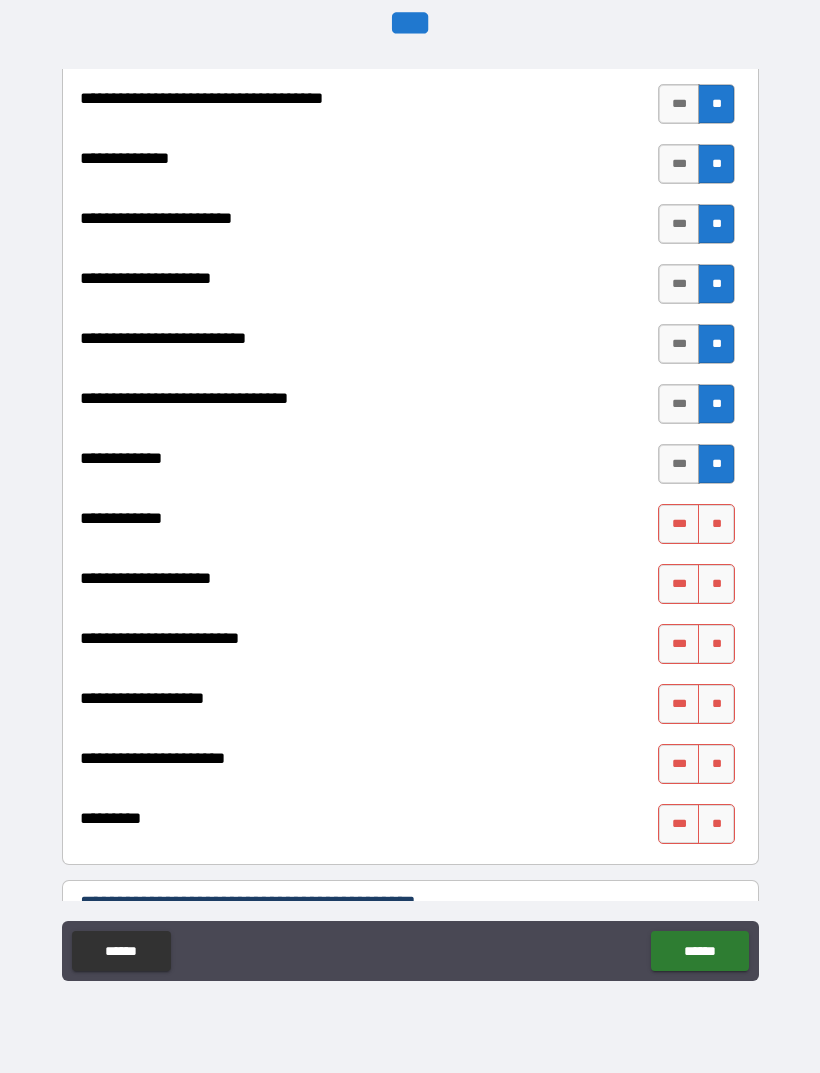 click on "**" at bounding box center (716, 524) 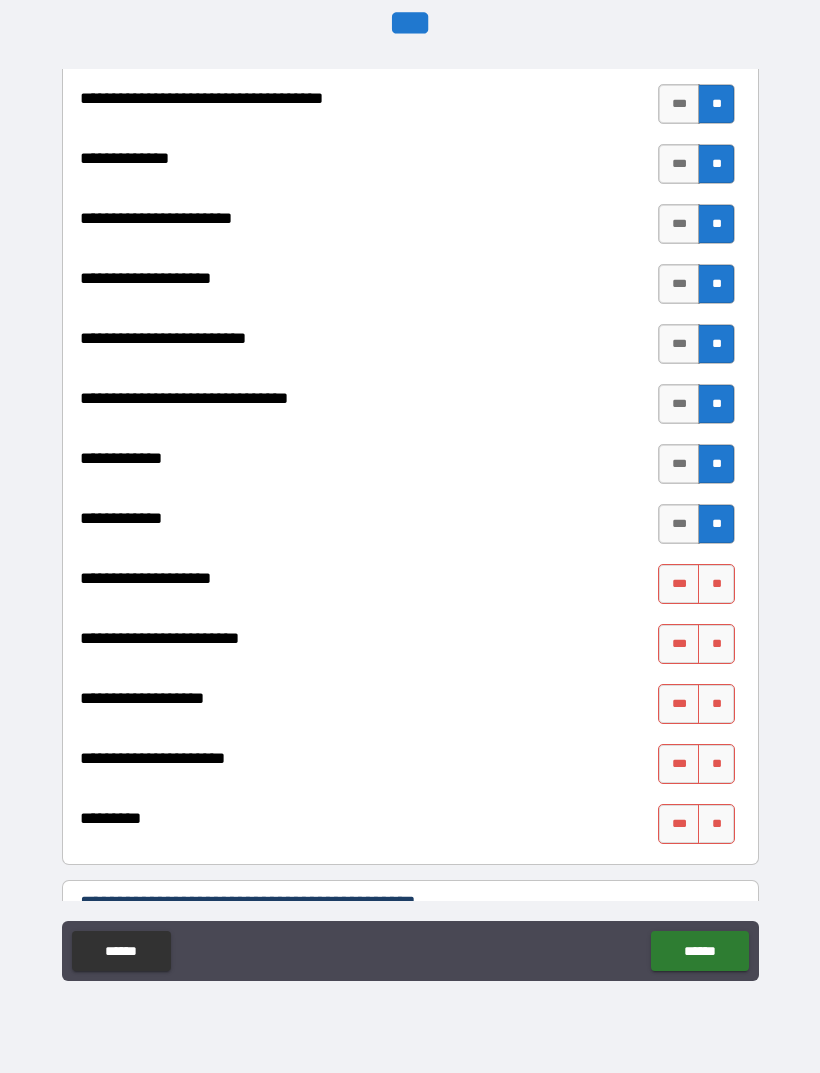 click on "**" at bounding box center [716, 584] 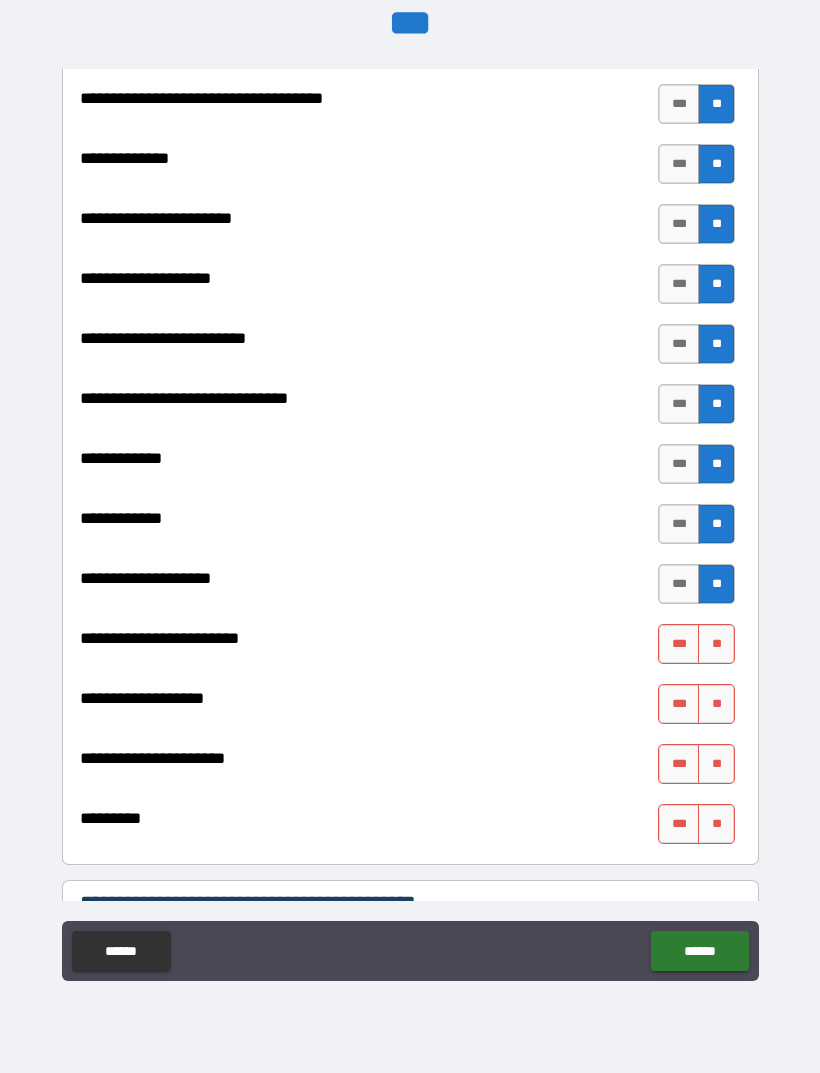 click on "**" at bounding box center (716, 644) 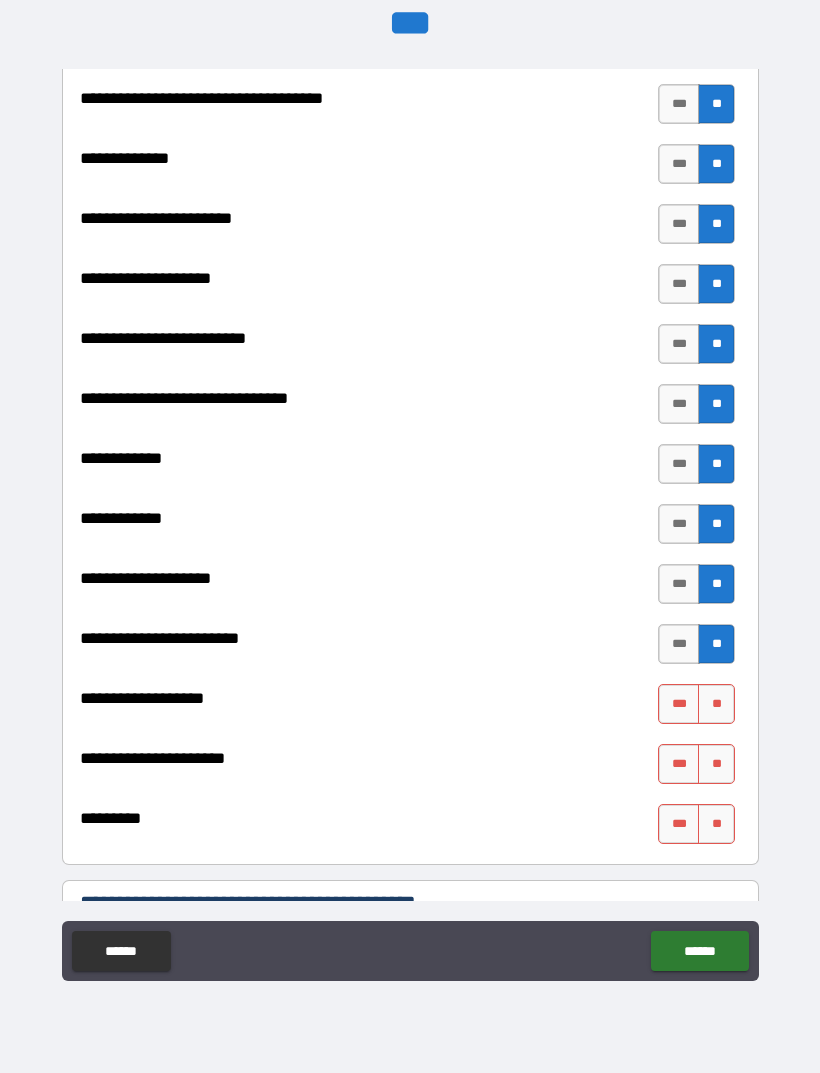 click on "**" at bounding box center (716, 704) 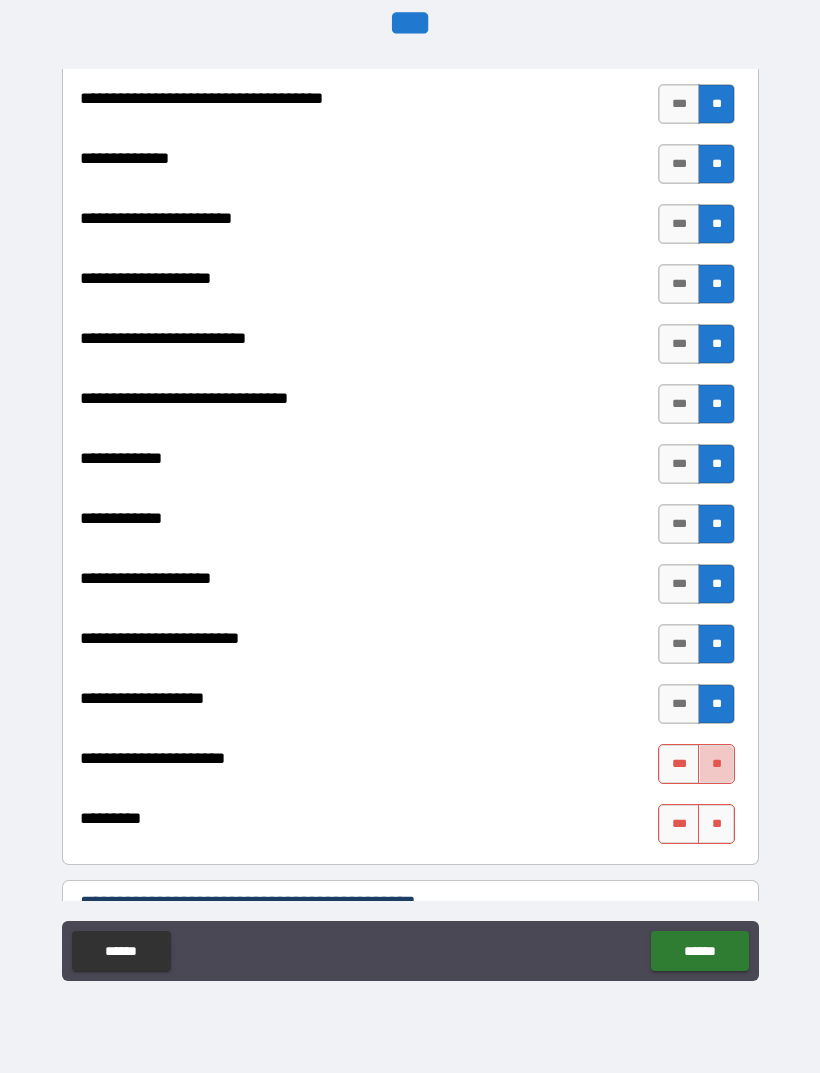 click on "**" at bounding box center (716, 764) 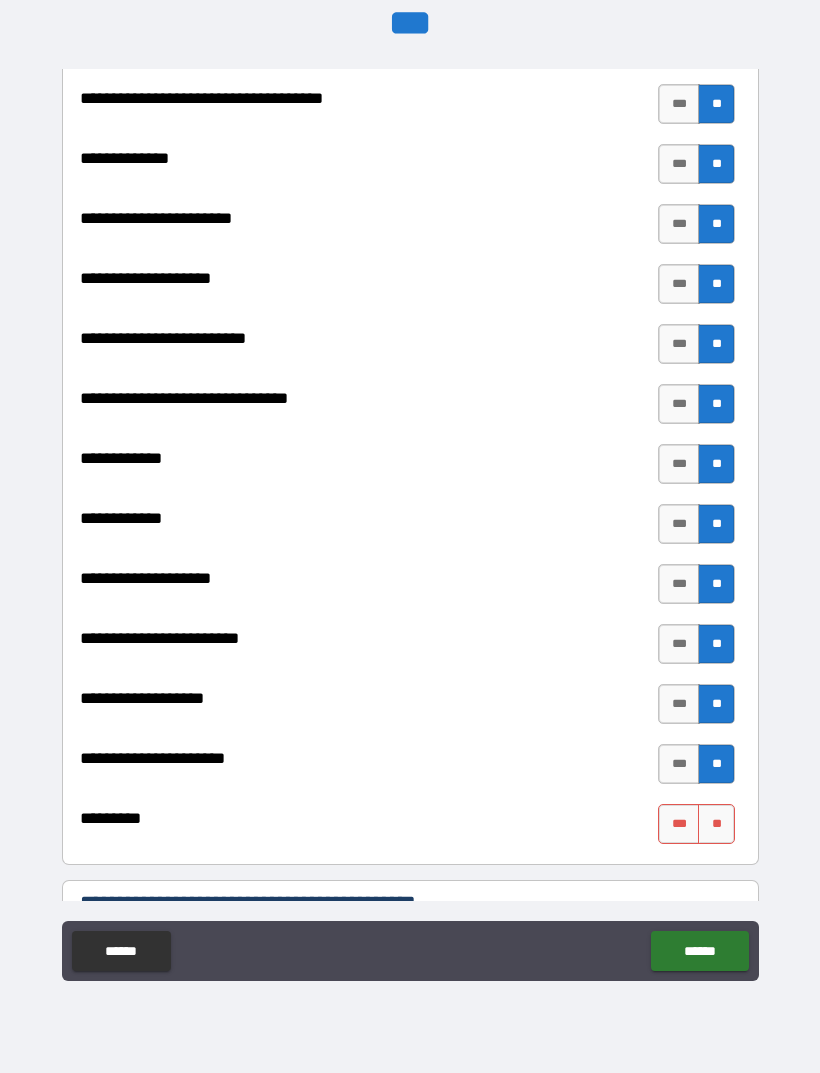 click on "**" at bounding box center [716, 824] 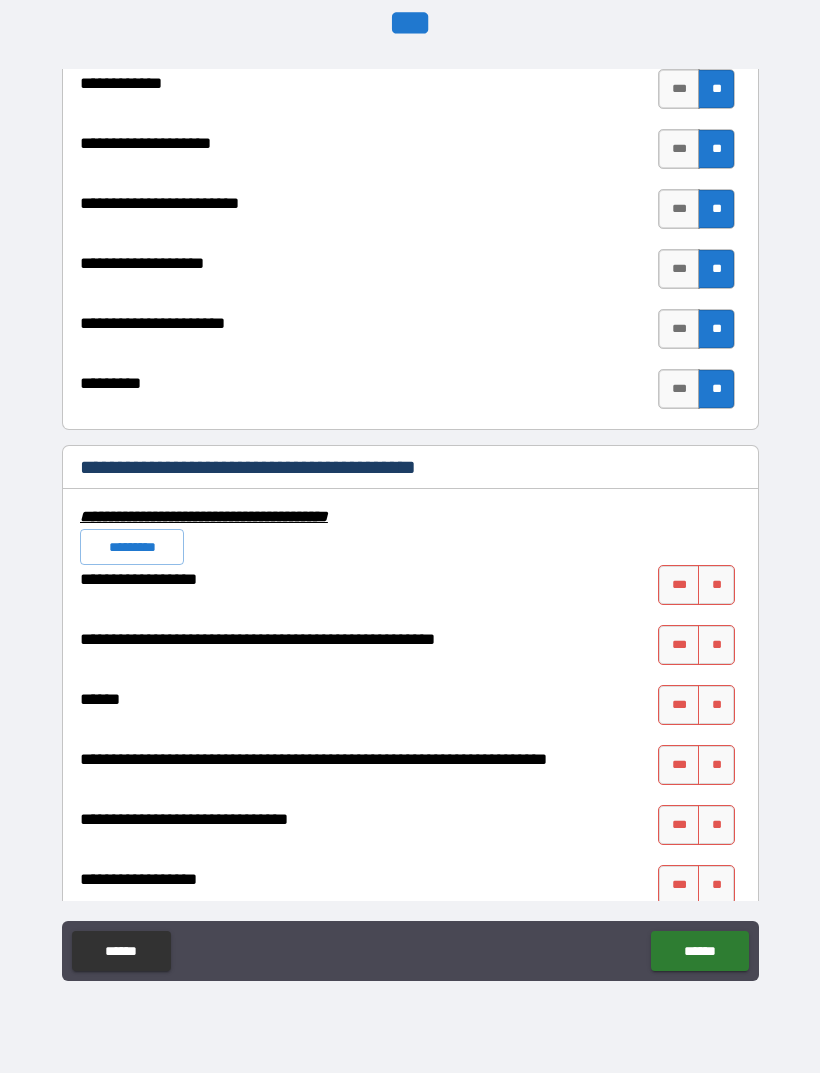 scroll, scrollTop: 7538, scrollLeft: 0, axis: vertical 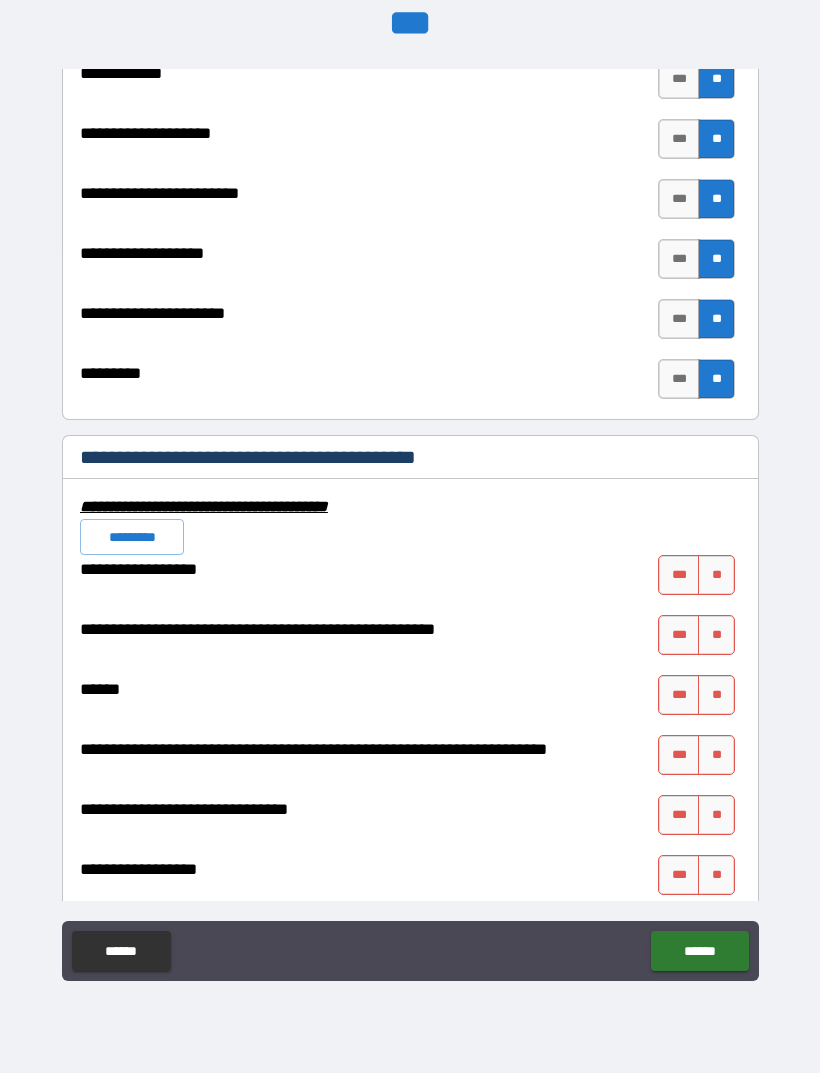 click on "**" at bounding box center (716, 575) 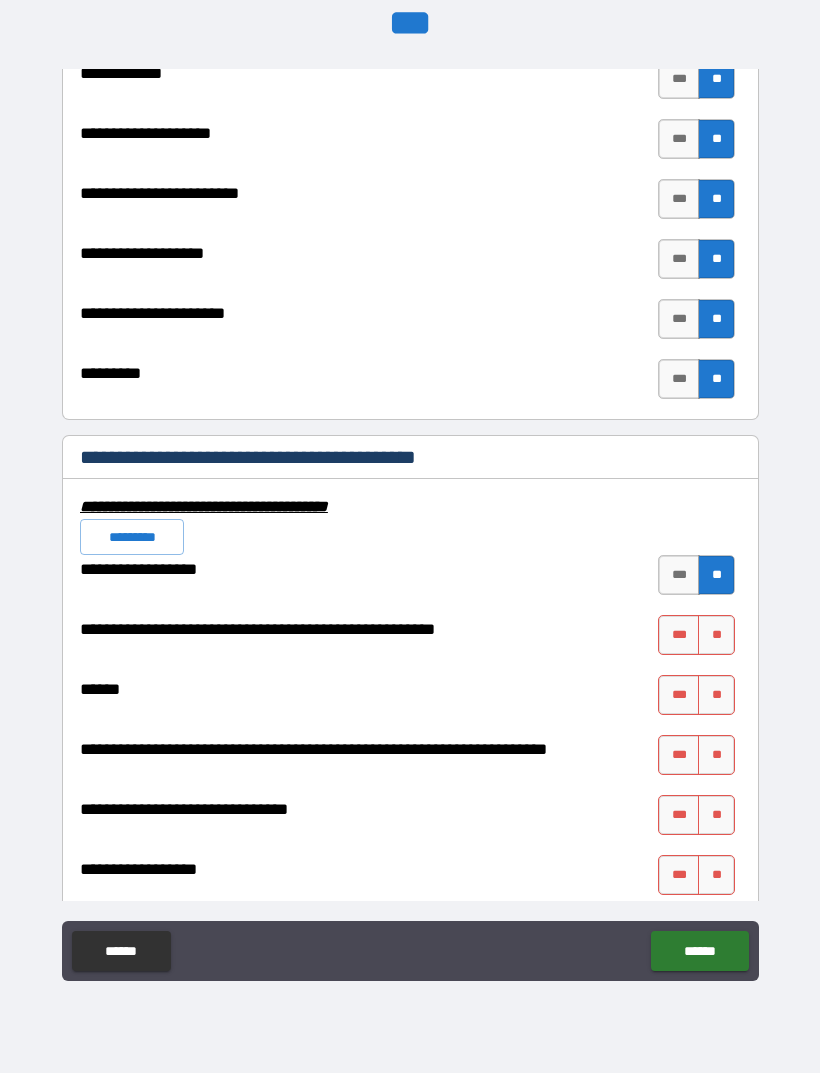 click on "**" at bounding box center [716, 635] 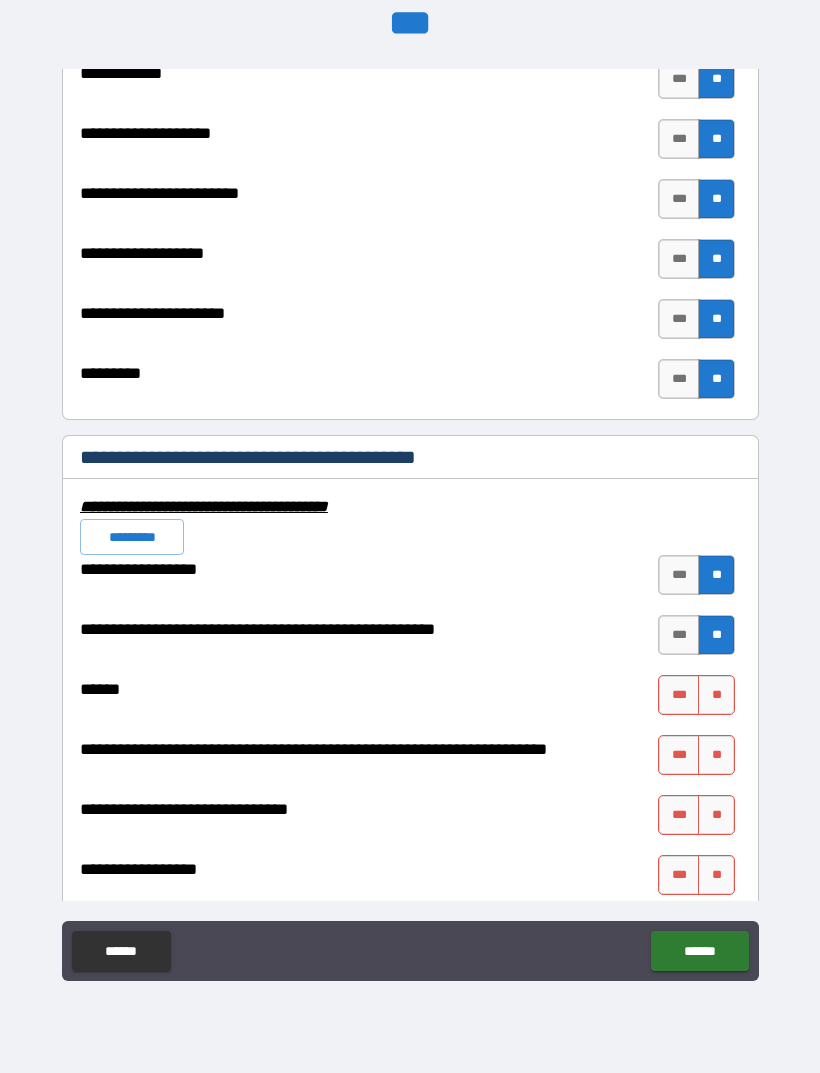 click on "**" at bounding box center (716, 695) 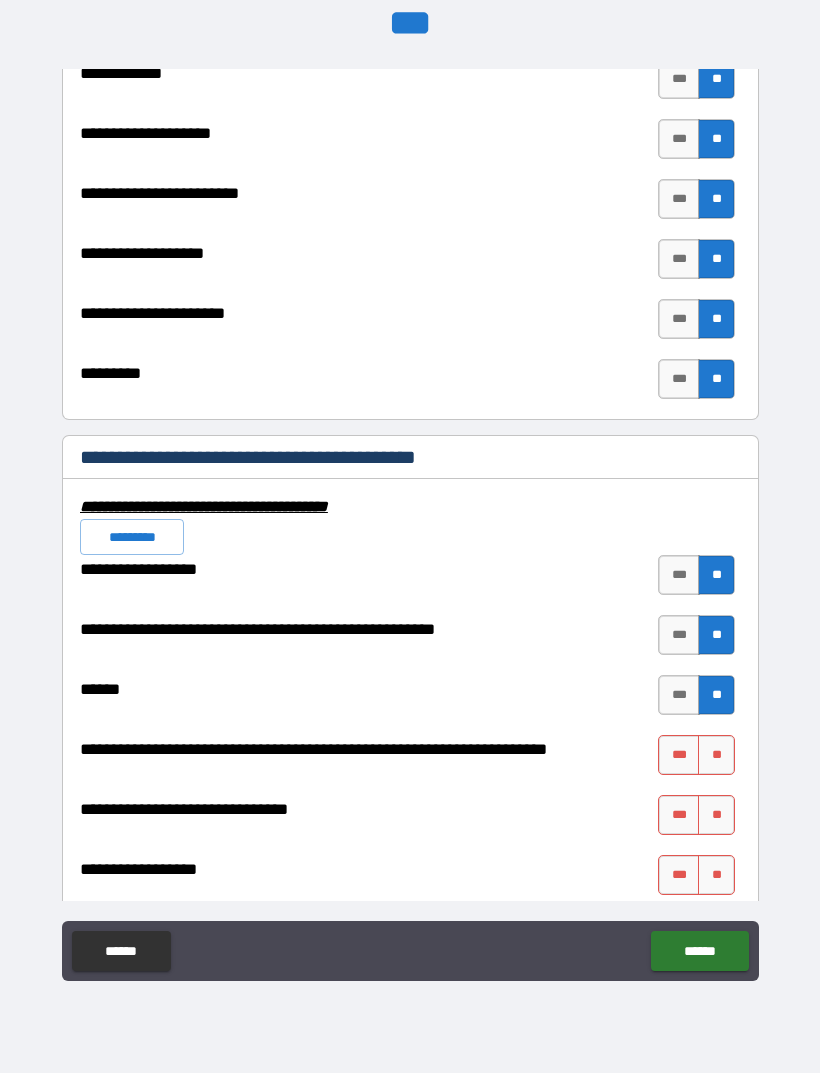 click on "**" at bounding box center [716, 755] 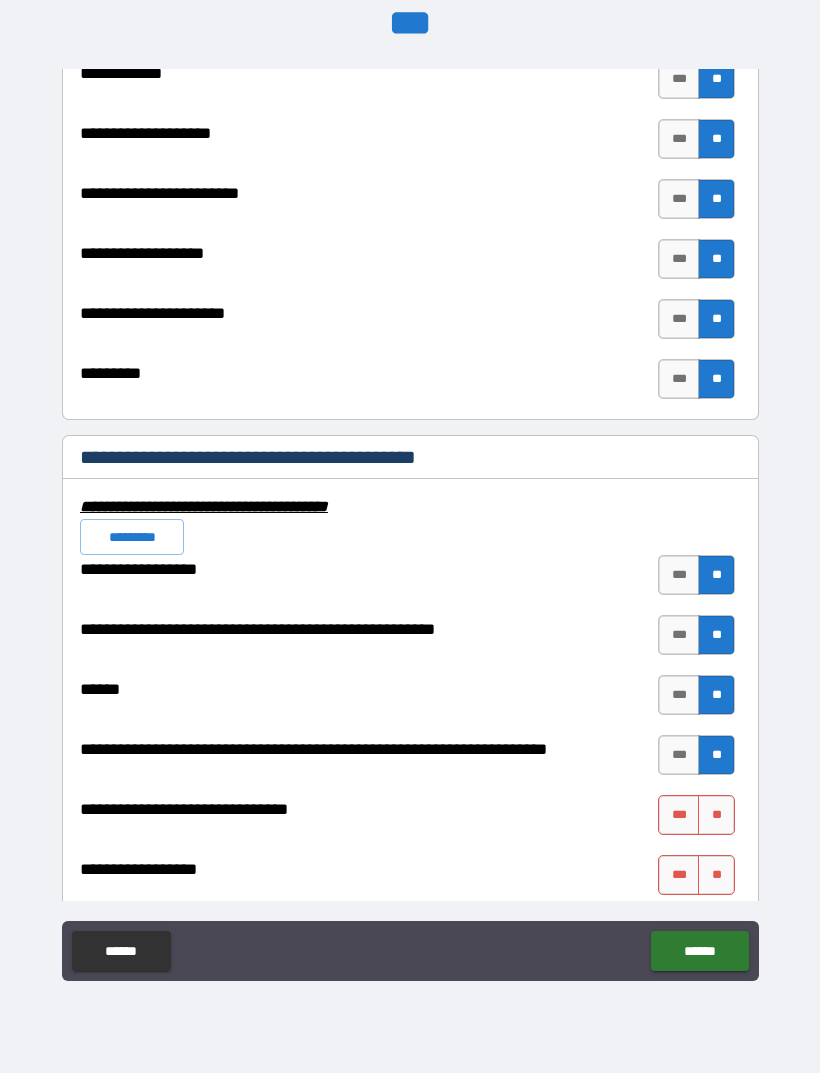 click on "**" at bounding box center (716, 815) 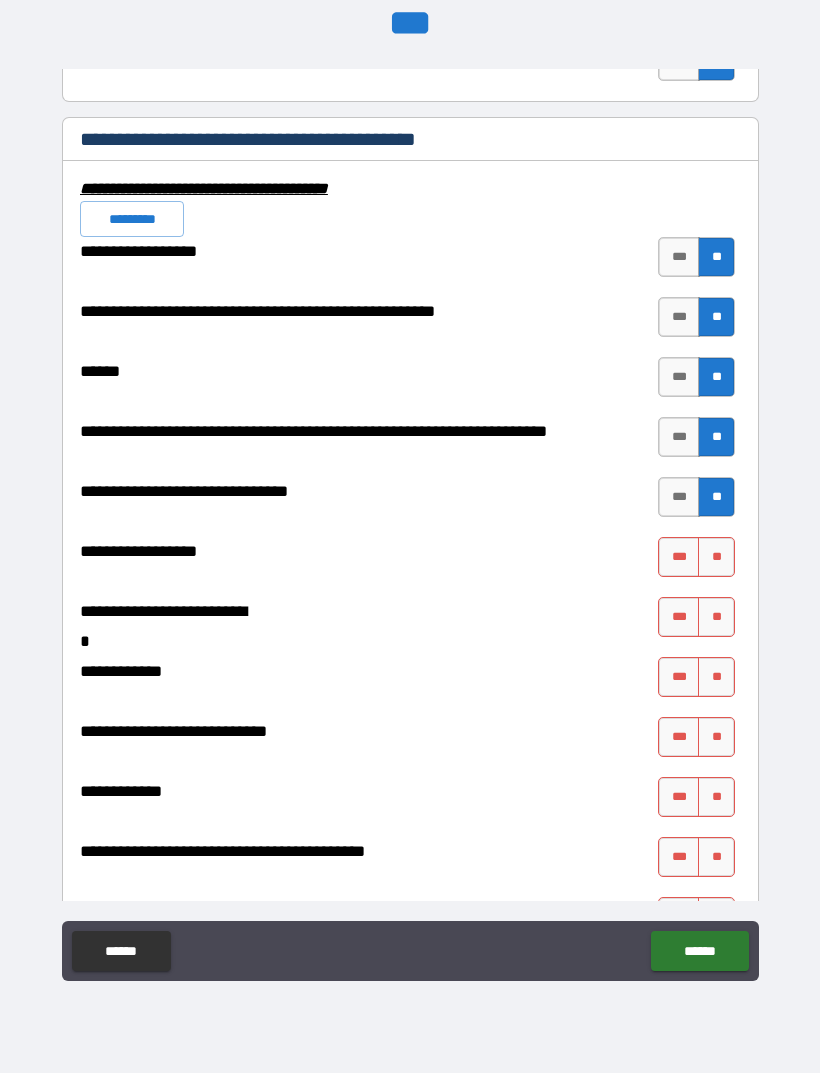 scroll, scrollTop: 7855, scrollLeft: 0, axis: vertical 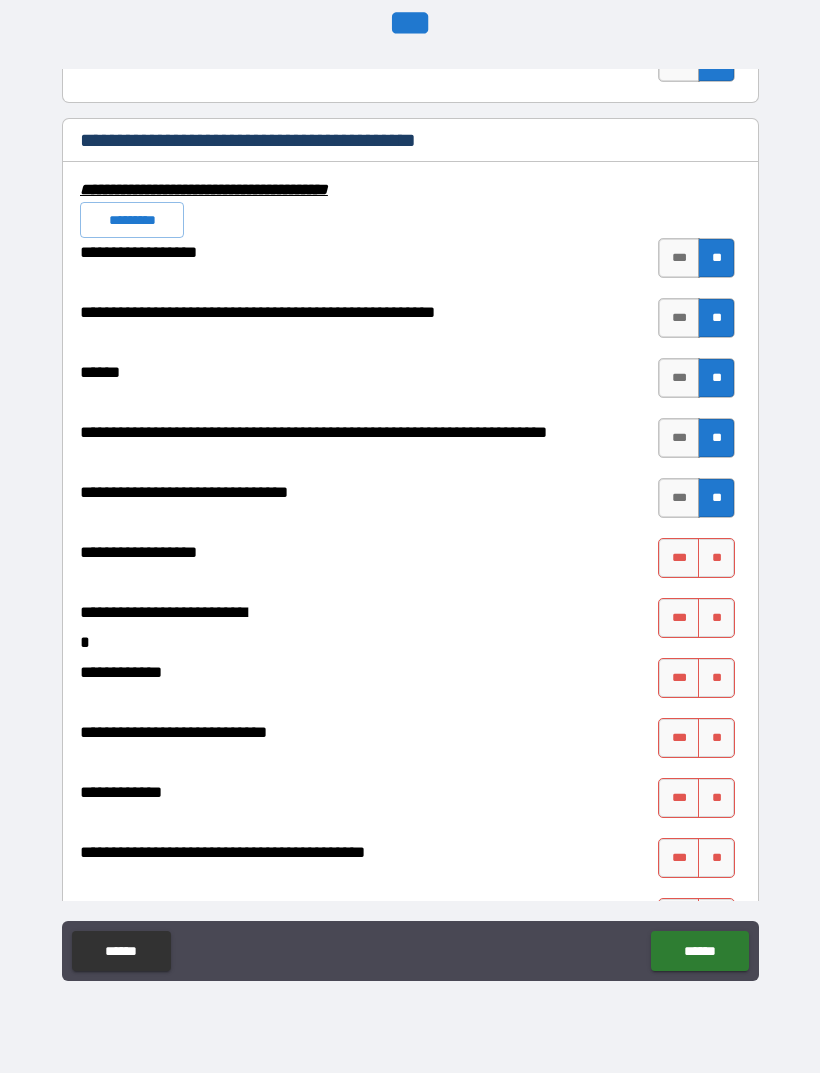 click on "**" at bounding box center (716, 558) 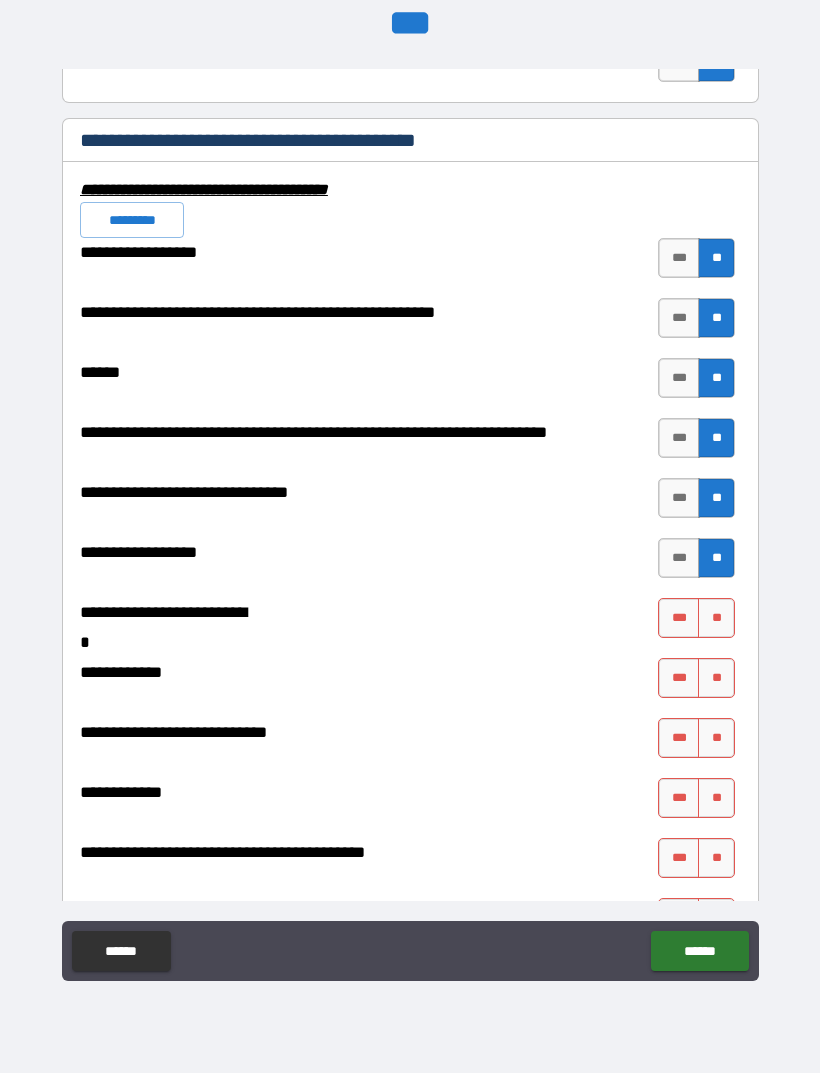 click on "**" at bounding box center [716, 618] 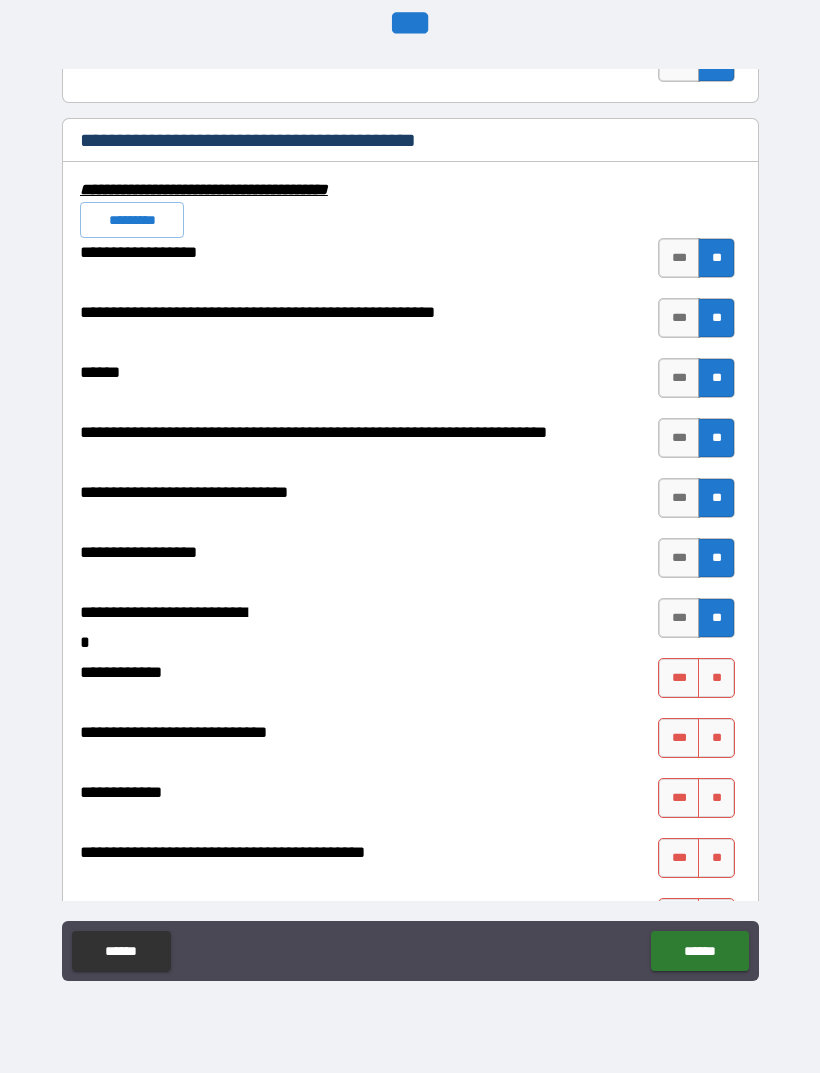 click on "***" at bounding box center (679, 618) 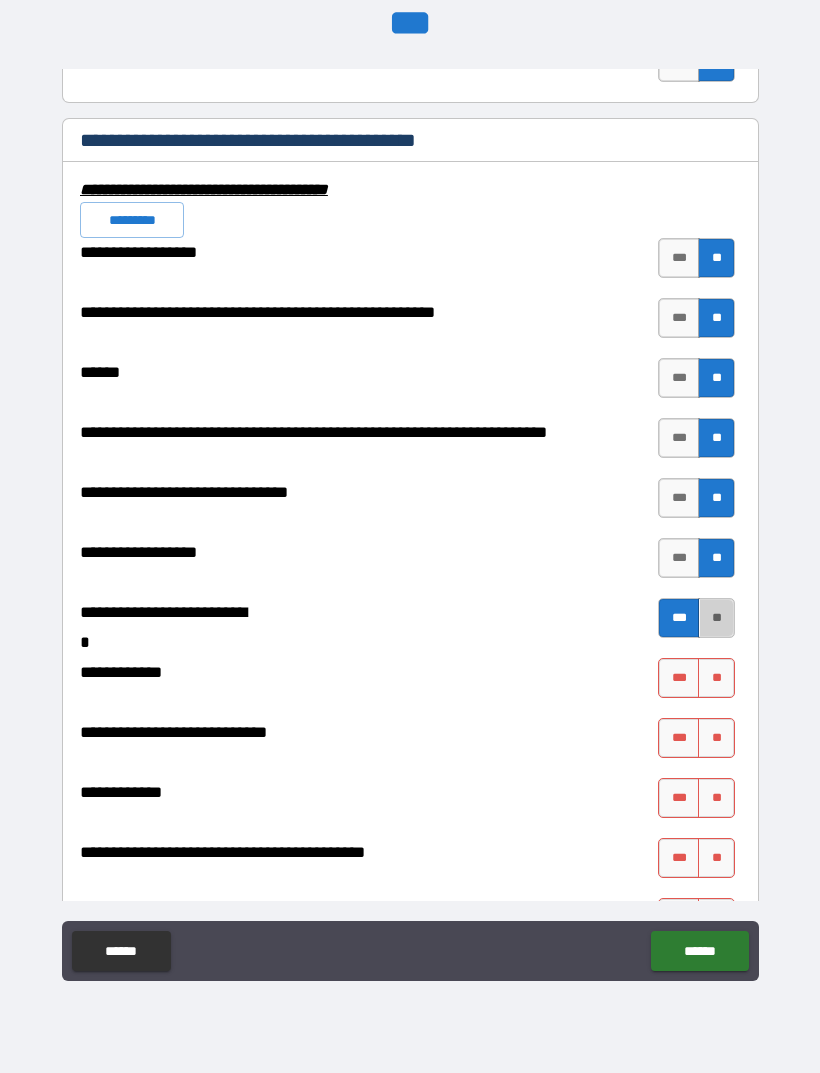 click on "**" at bounding box center [716, 618] 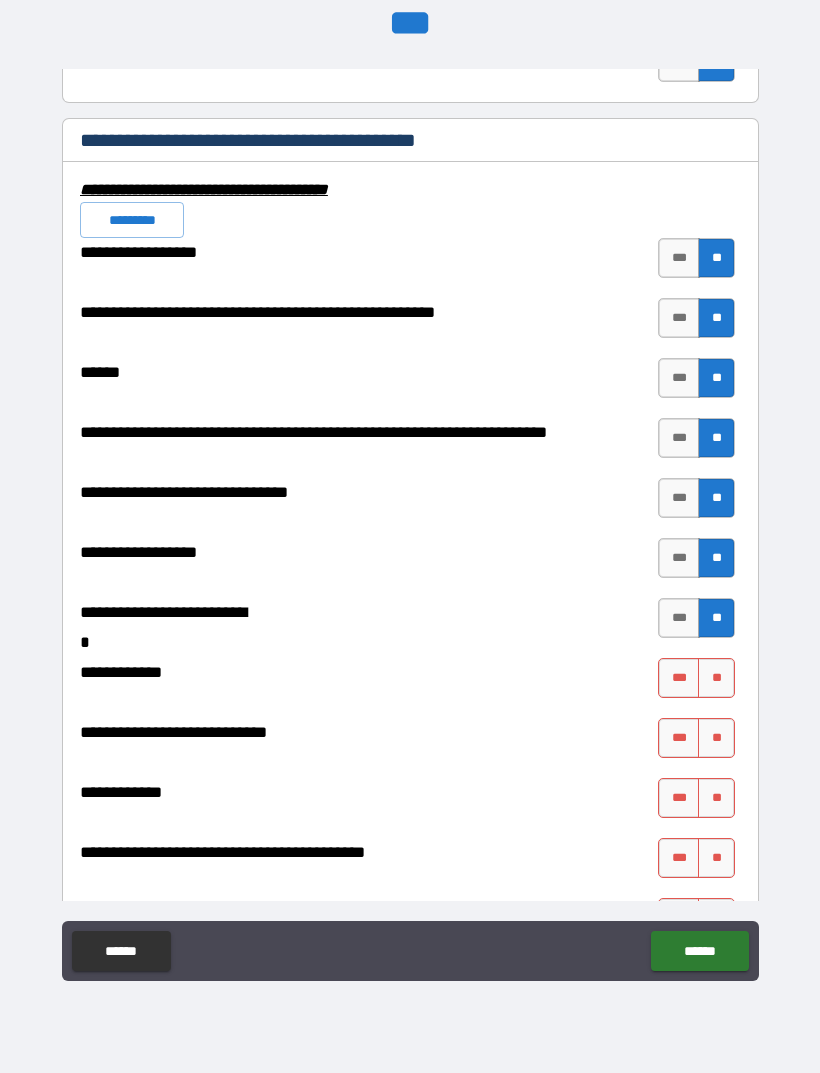 click on "***" at bounding box center [679, 558] 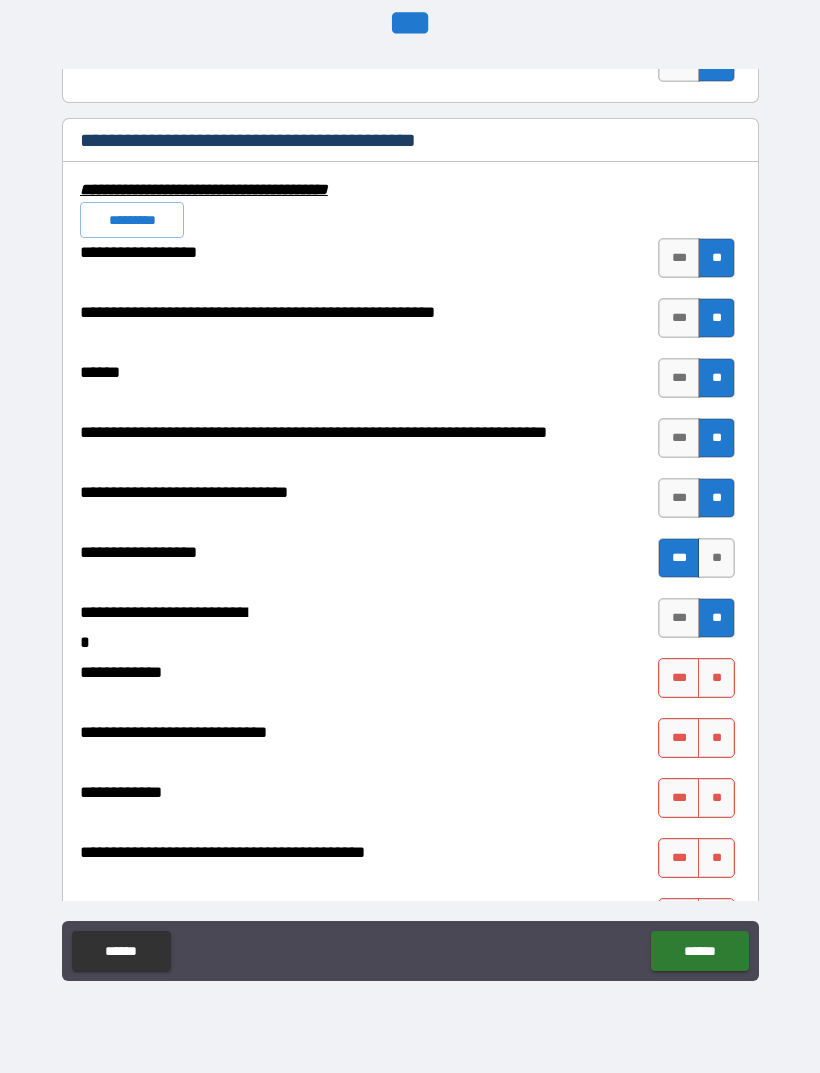 click on "**" at bounding box center [716, 678] 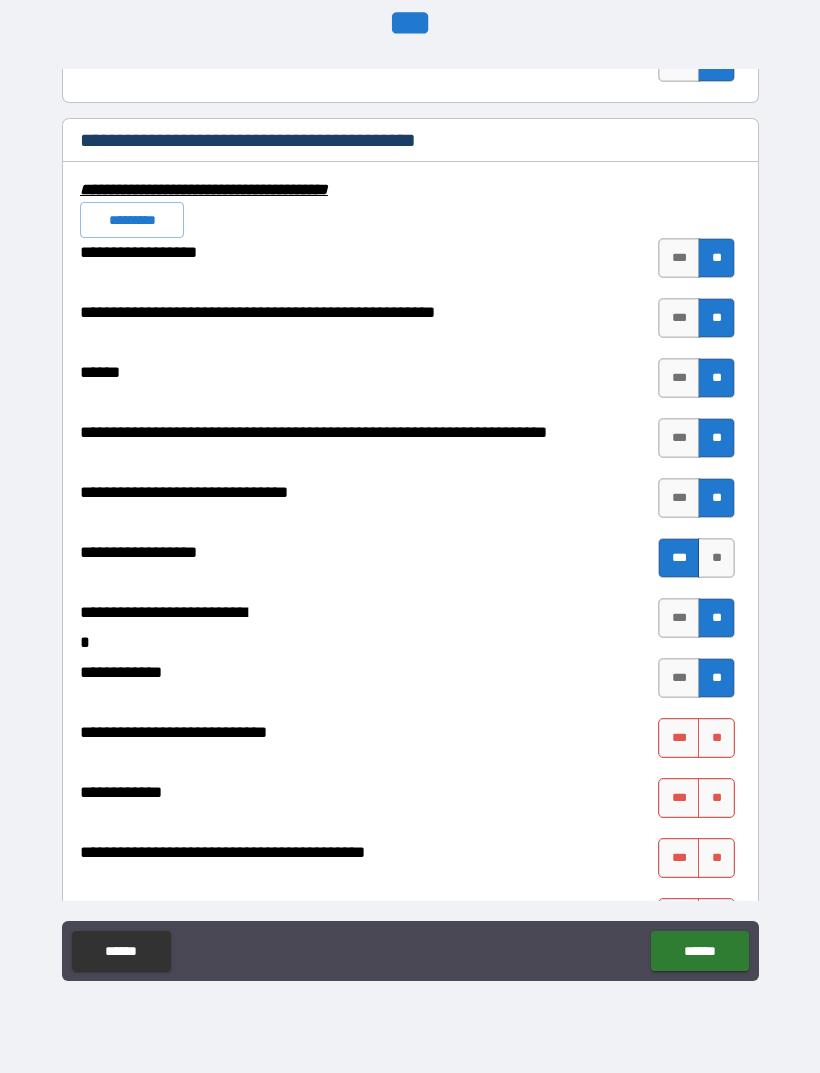 click on "***" at bounding box center (679, 738) 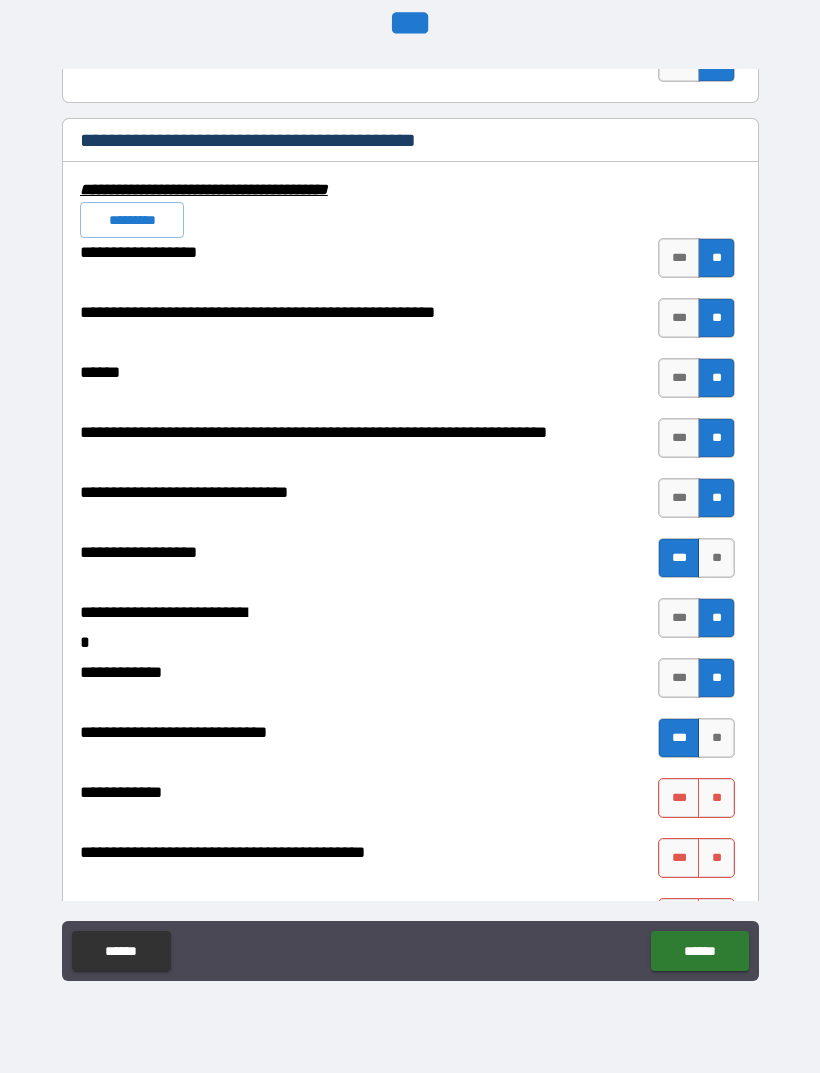 click on "**" at bounding box center [716, 798] 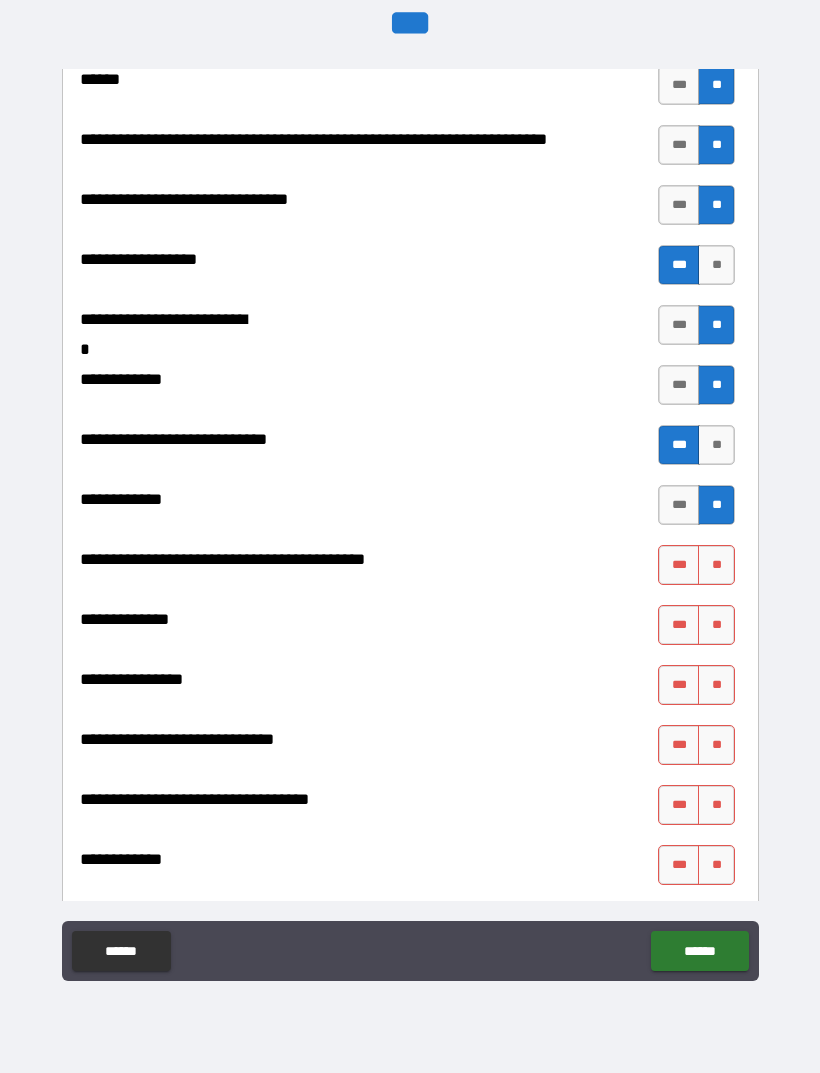 scroll, scrollTop: 8150, scrollLeft: 0, axis: vertical 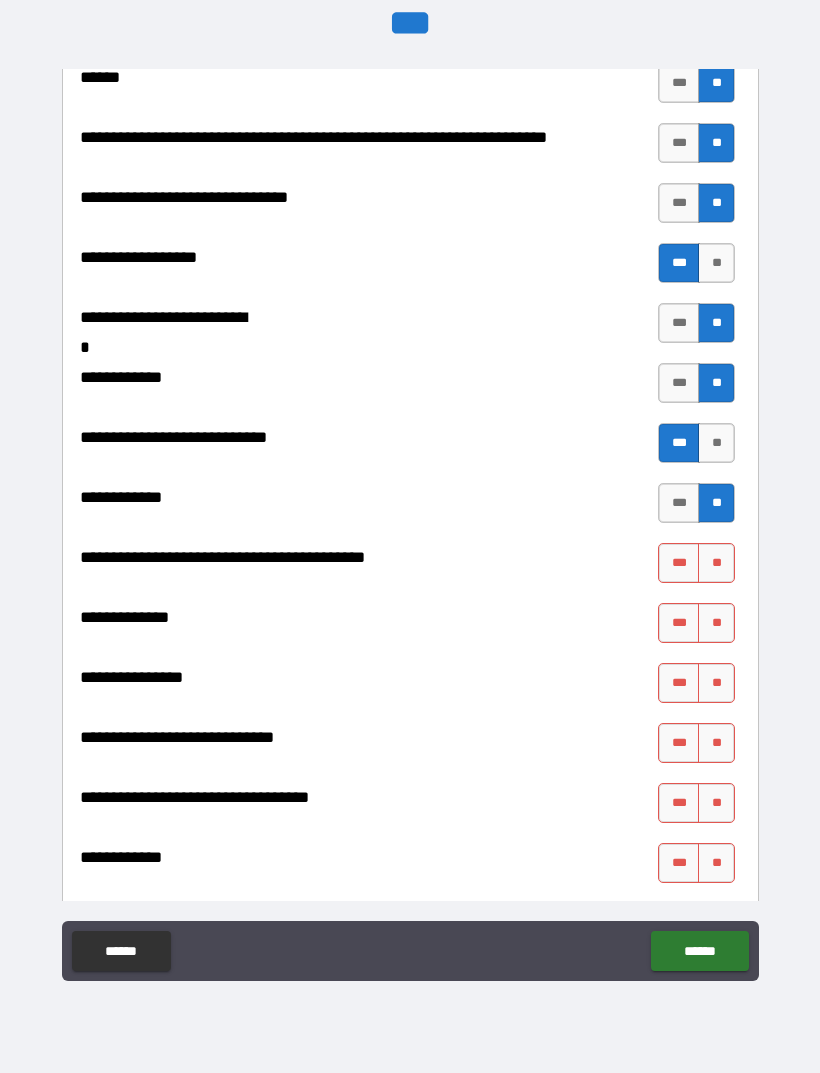 click on "**" at bounding box center (716, 563) 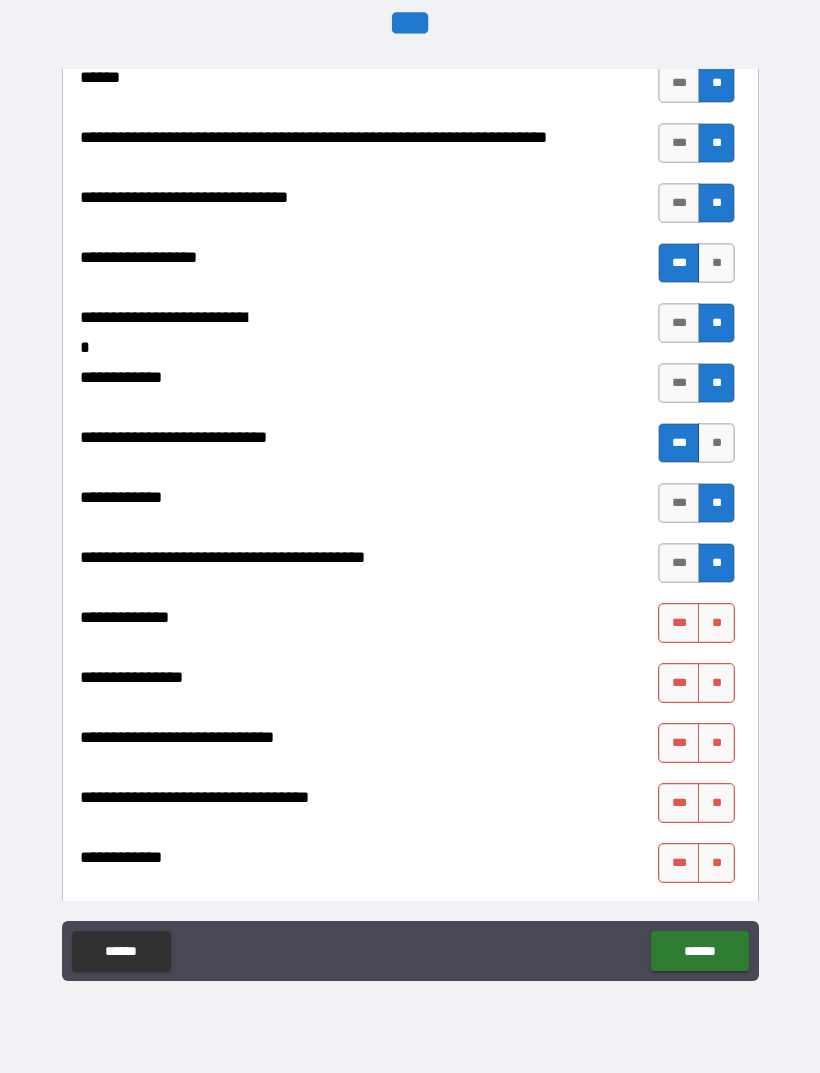 click on "***" at bounding box center (679, 623) 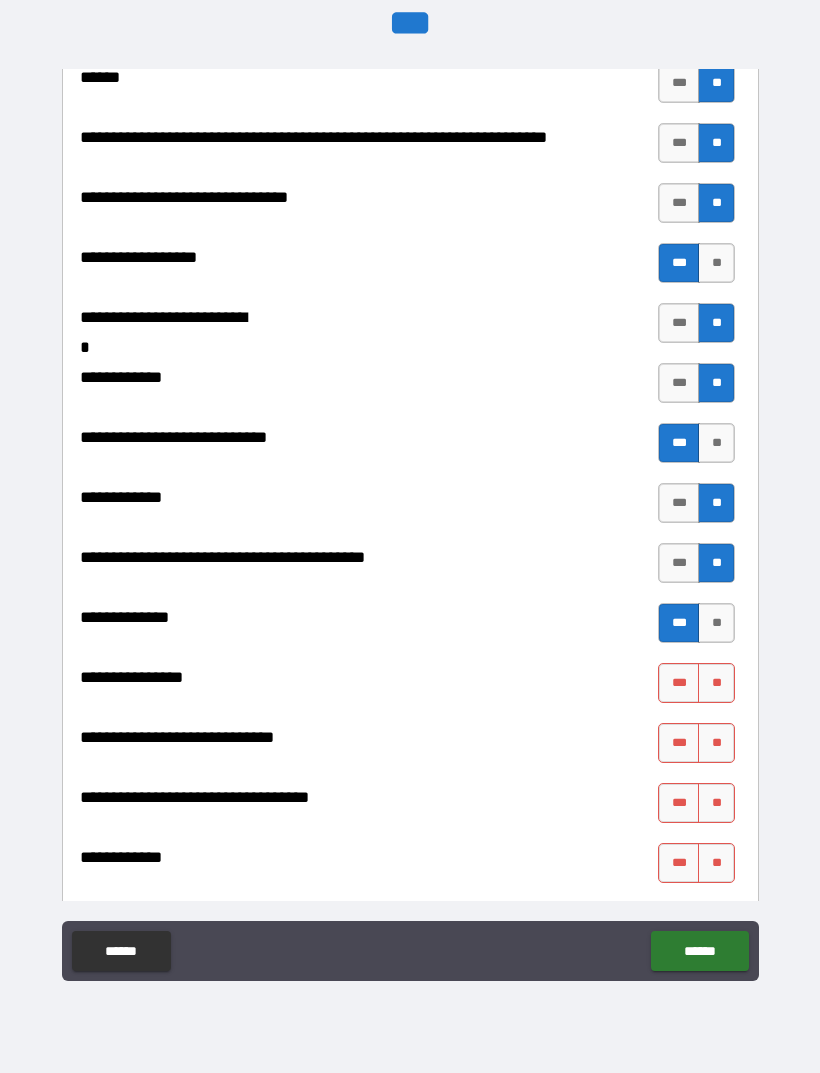 click on "**" at bounding box center (716, 683) 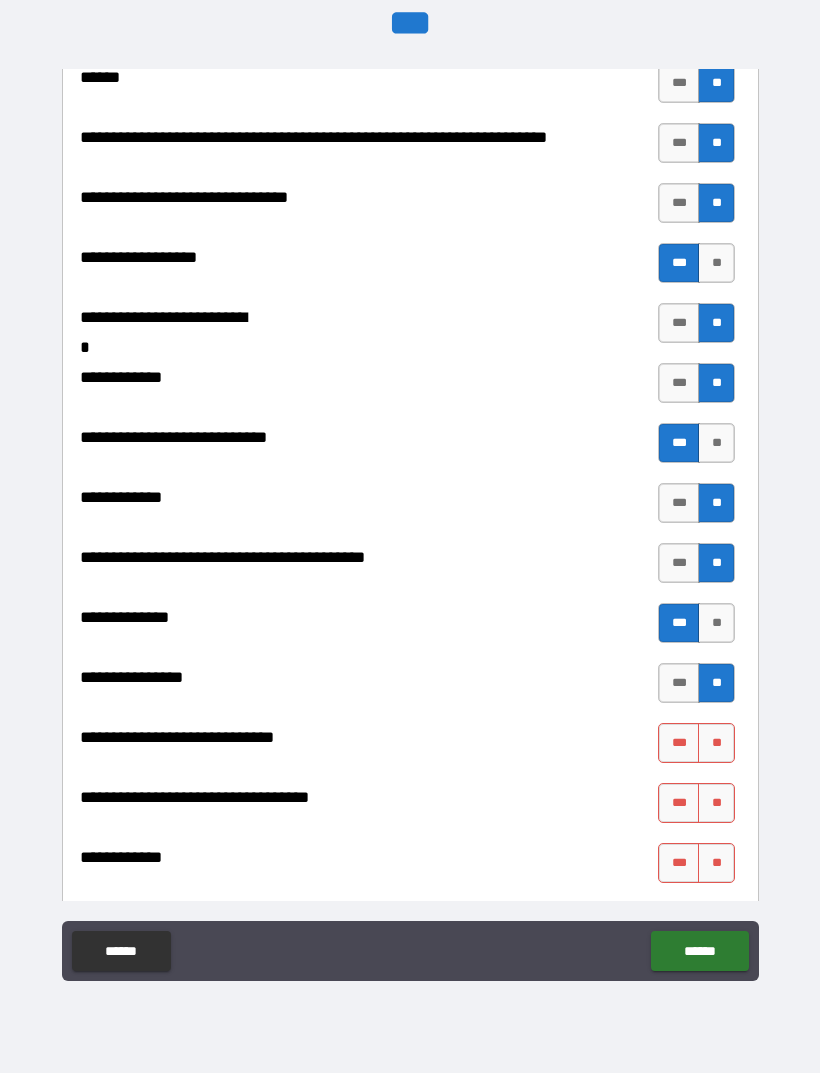 click on "***" at bounding box center [679, 743] 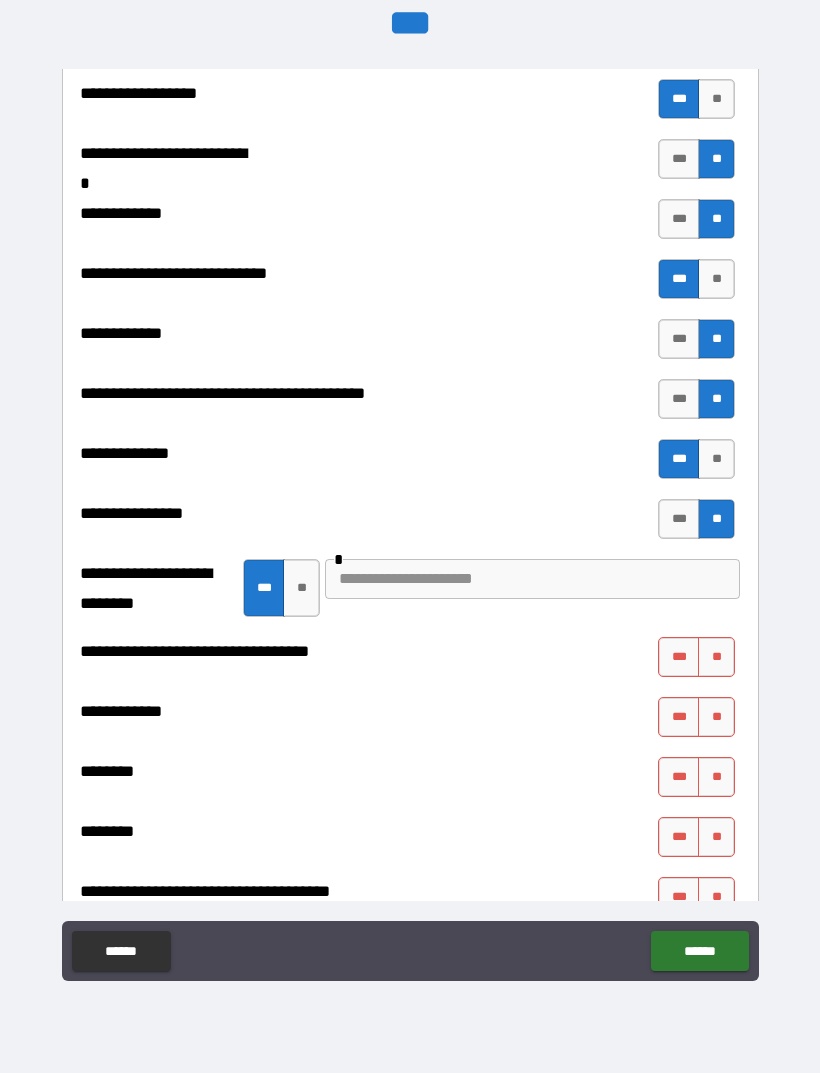 scroll, scrollTop: 8315, scrollLeft: 0, axis: vertical 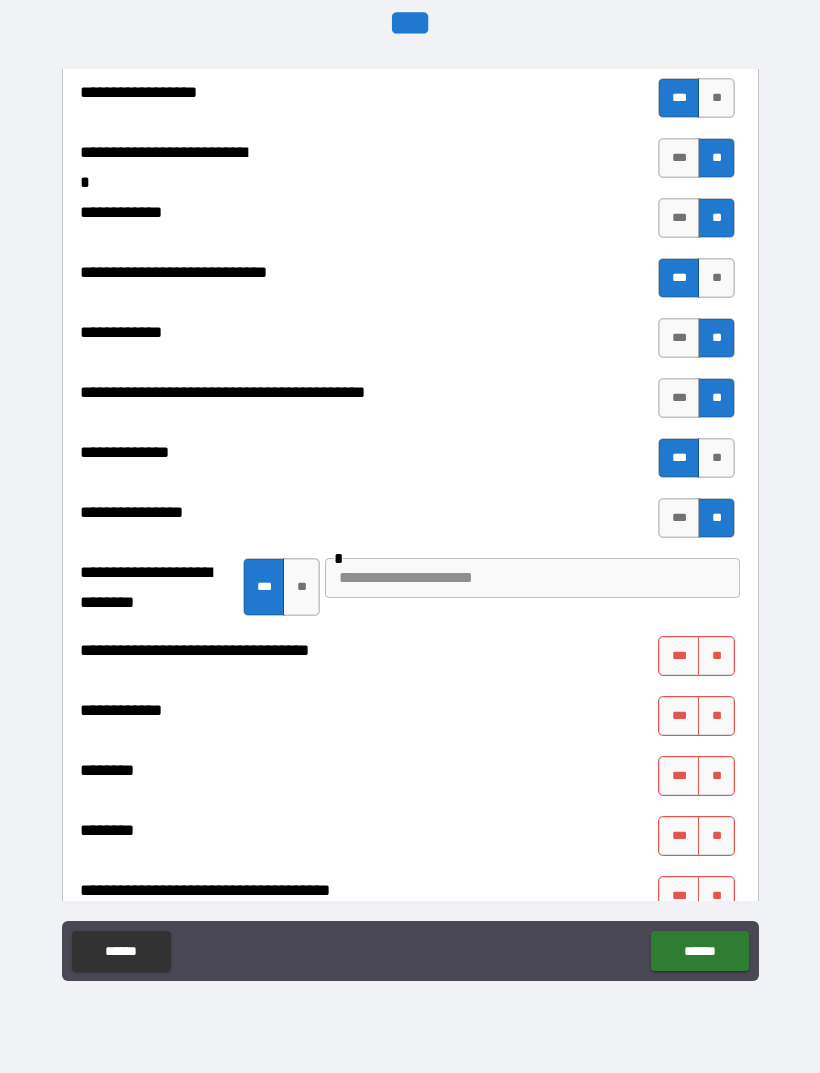 click at bounding box center (532, 578) 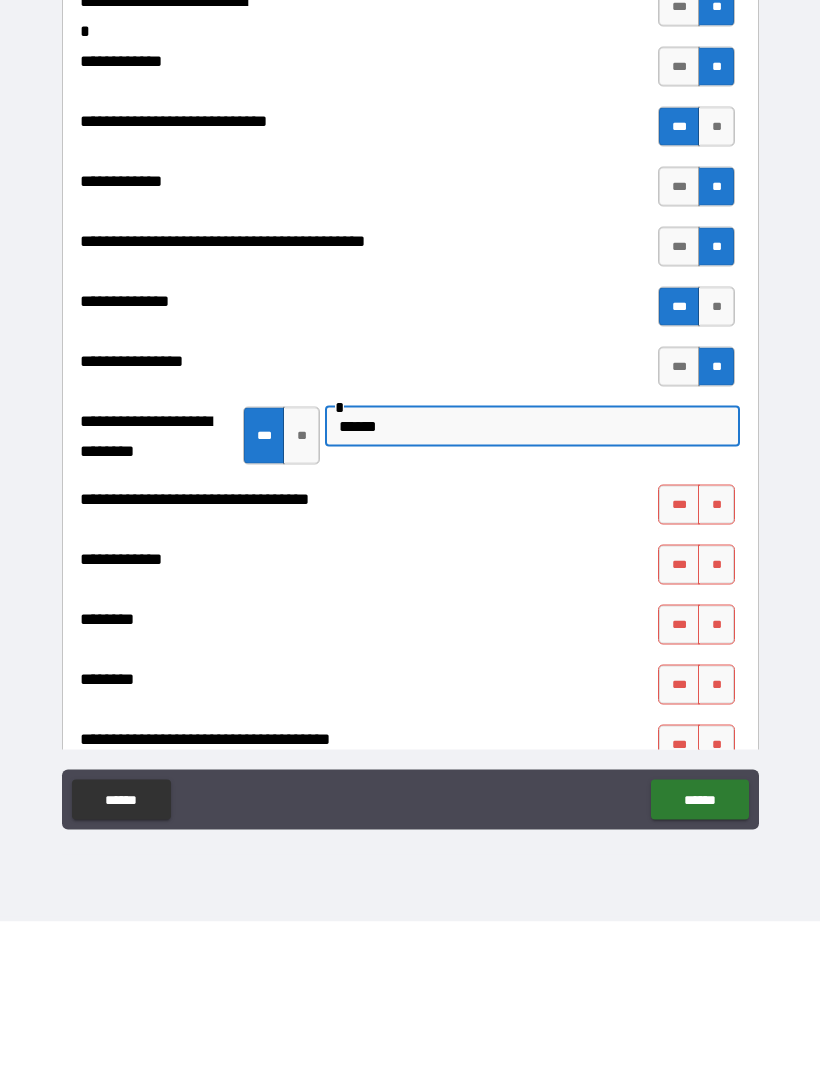 type on "******" 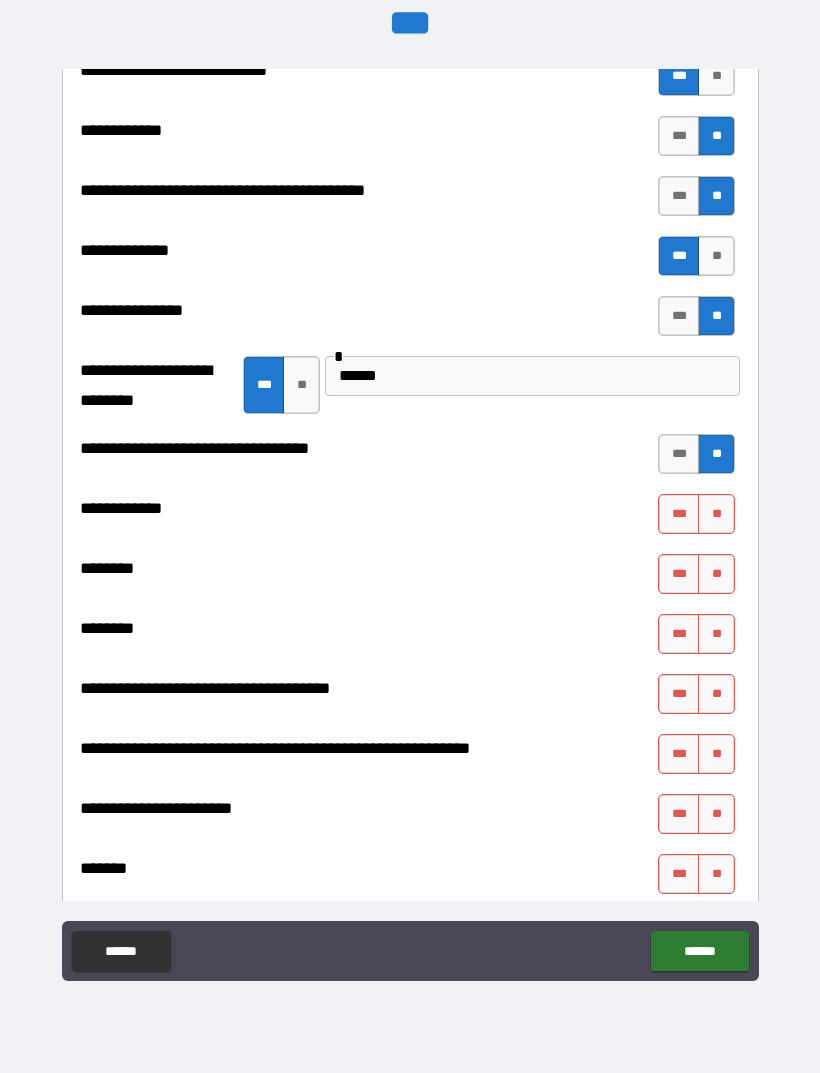 scroll, scrollTop: 8531, scrollLeft: 0, axis: vertical 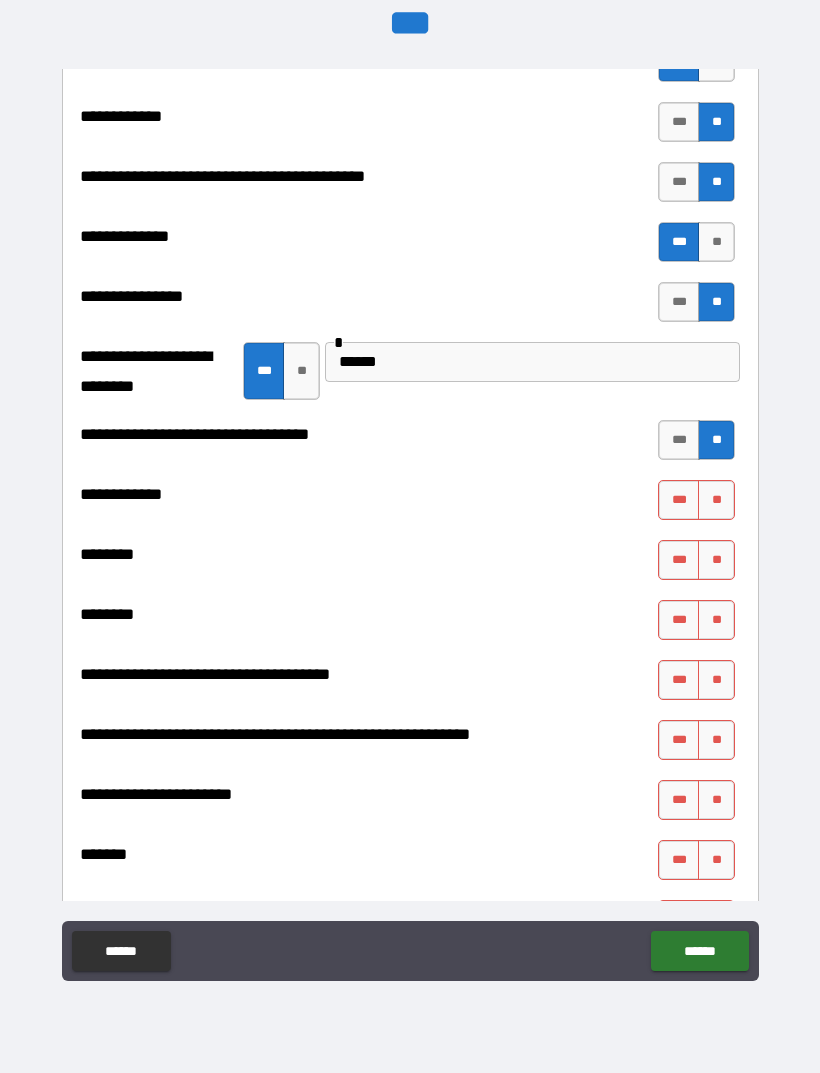 click on "**" at bounding box center (716, 500) 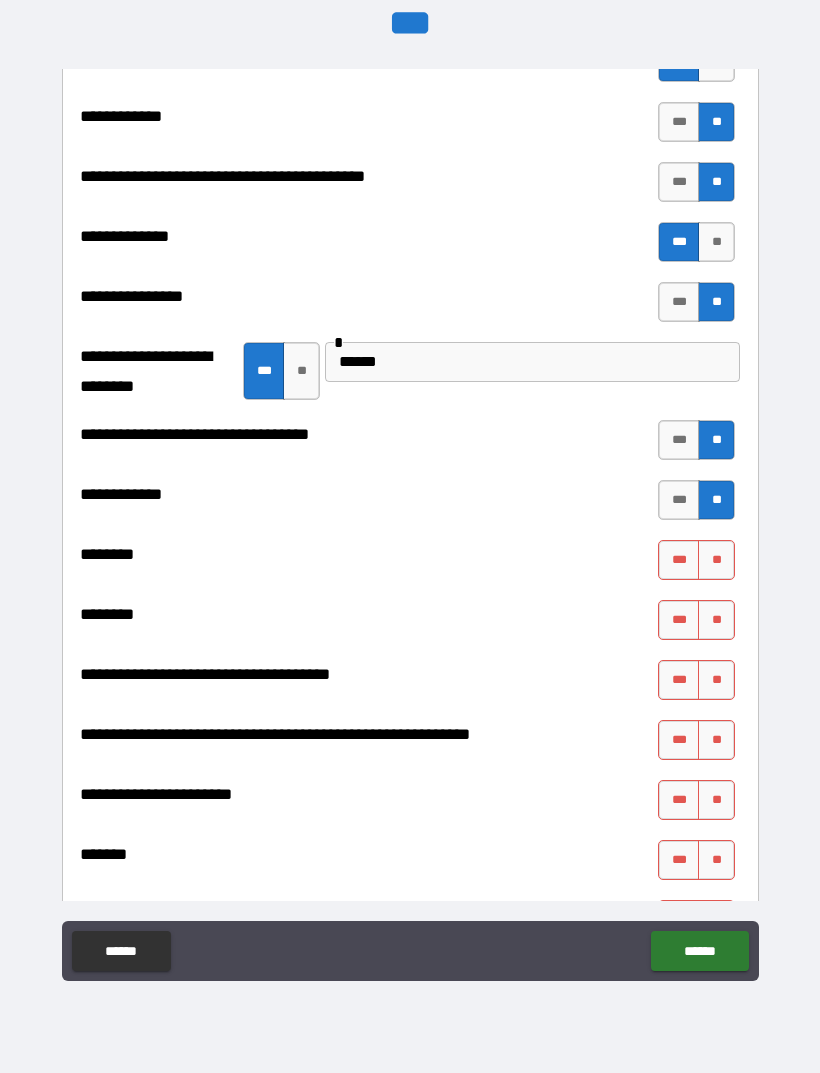 click on "**" at bounding box center [716, 500] 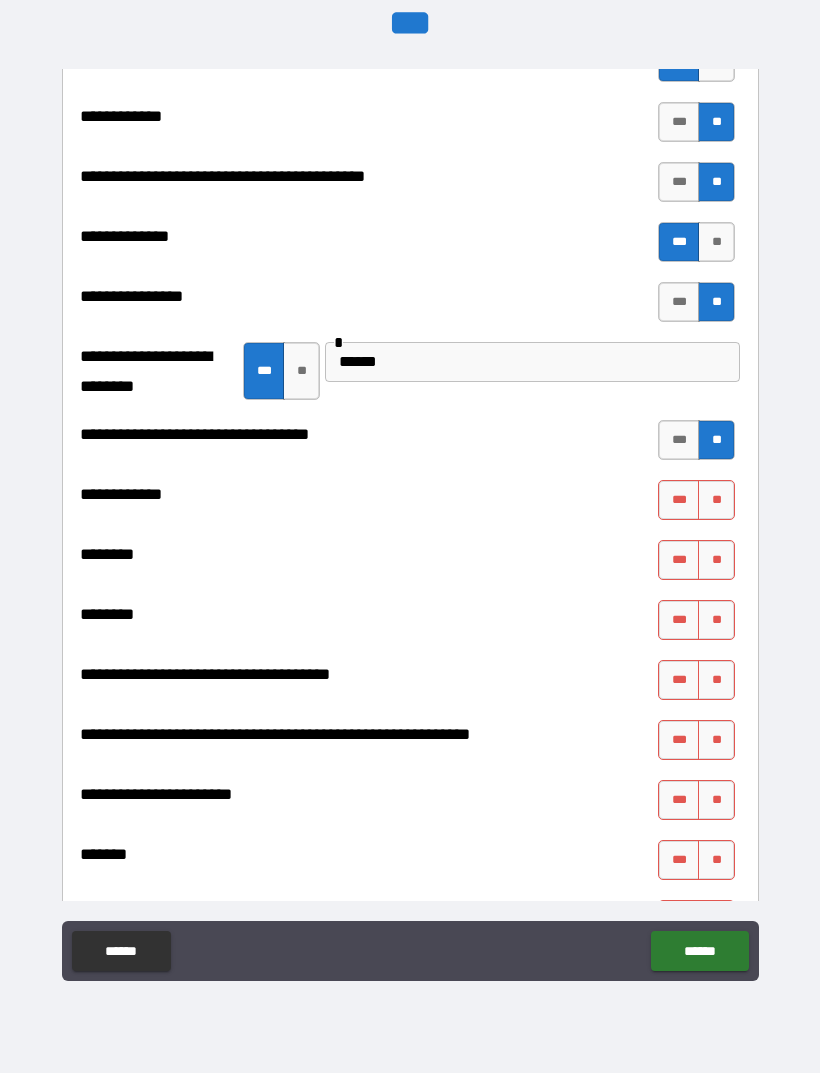 click on "***" at bounding box center [679, 500] 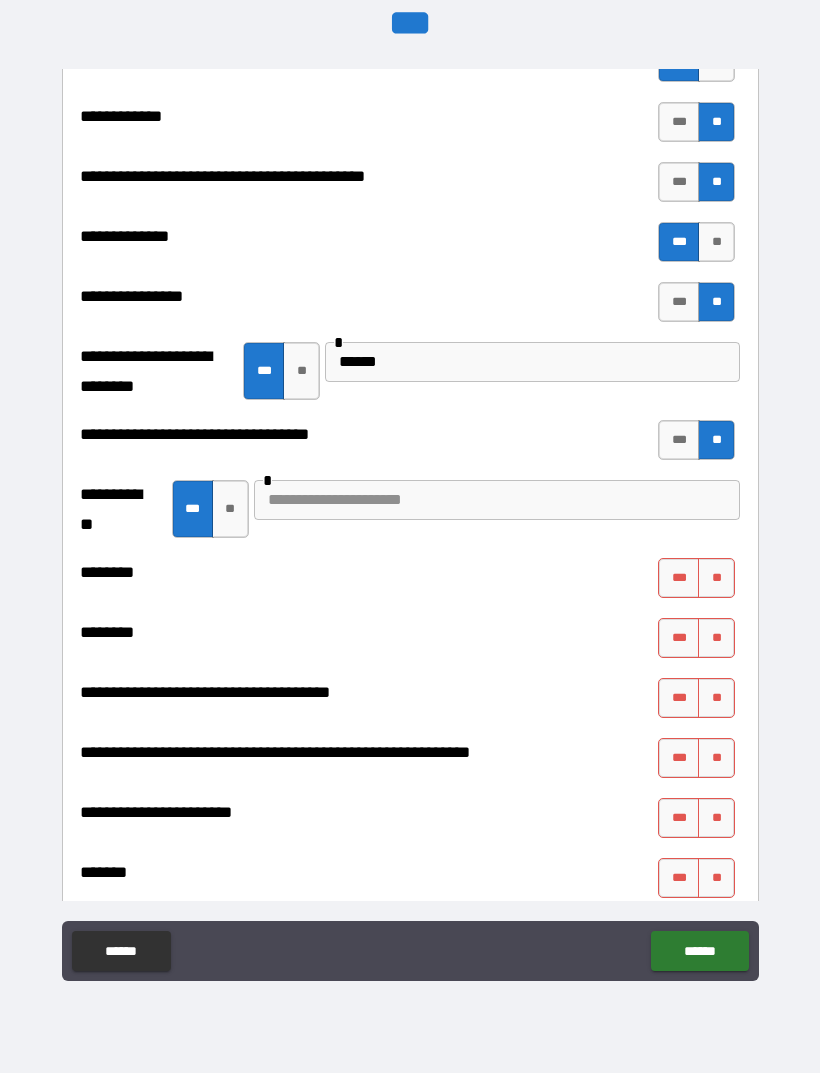 click at bounding box center (497, 500) 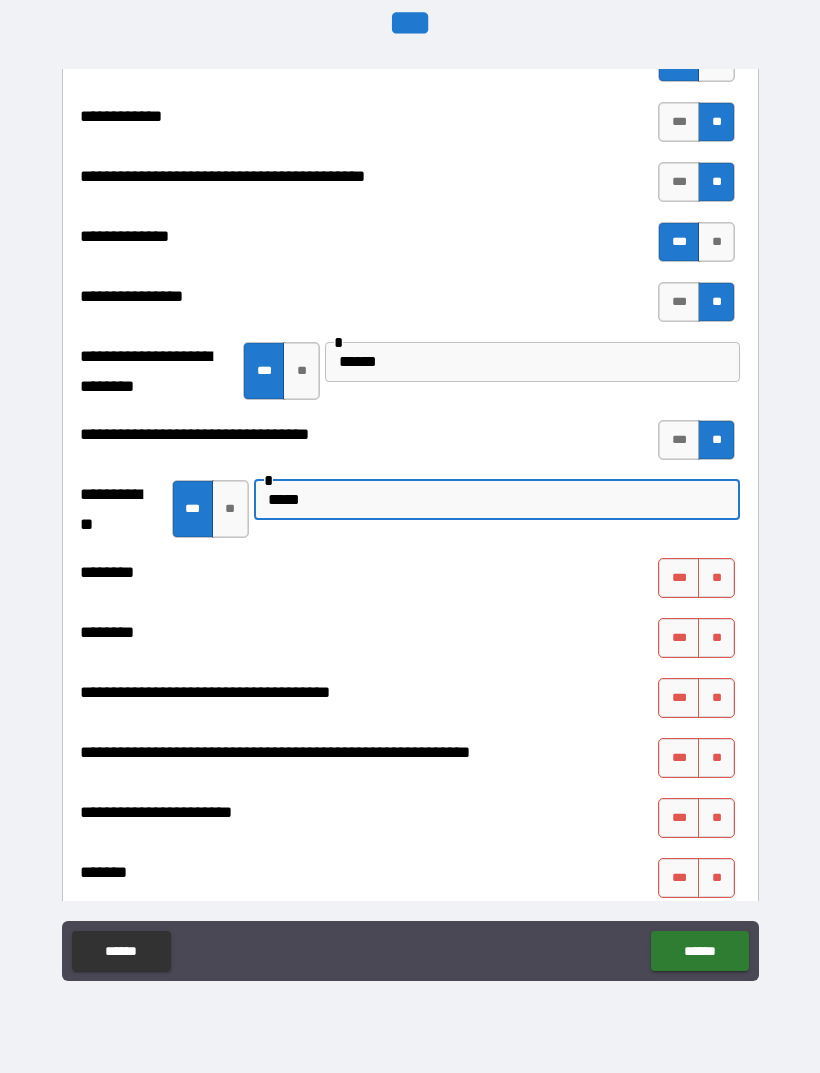 type on "*****" 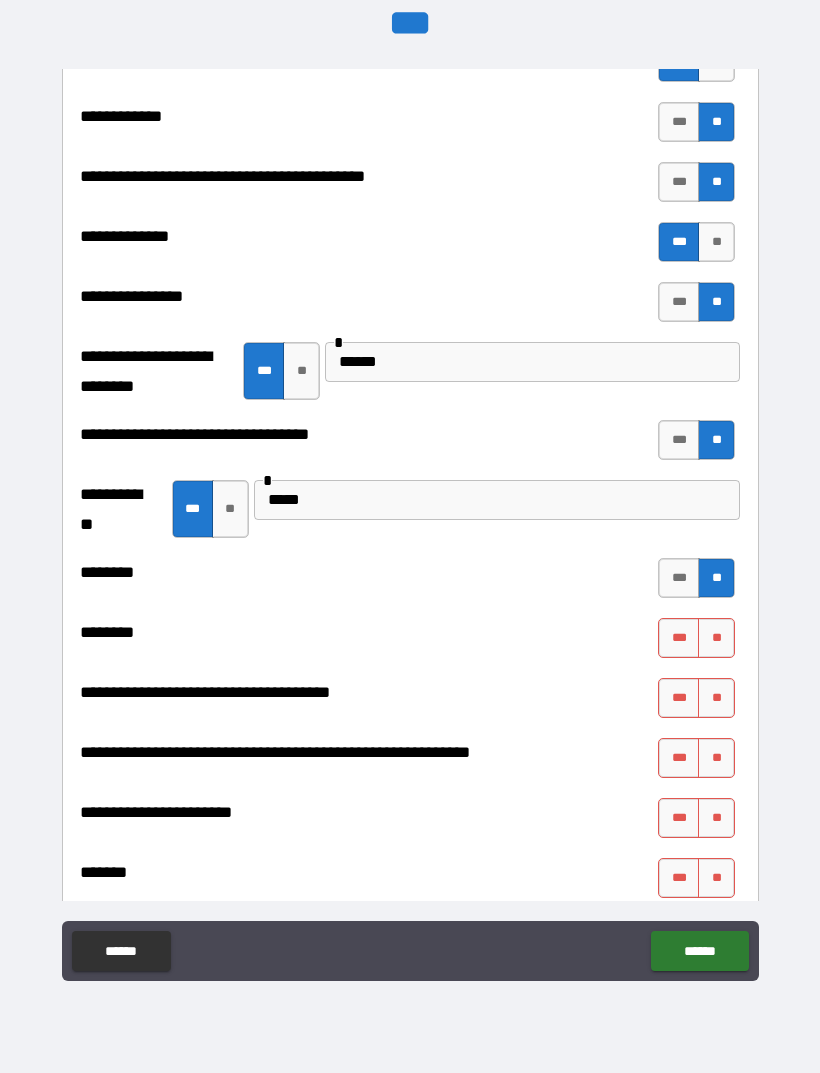 click on "**" at bounding box center (716, 638) 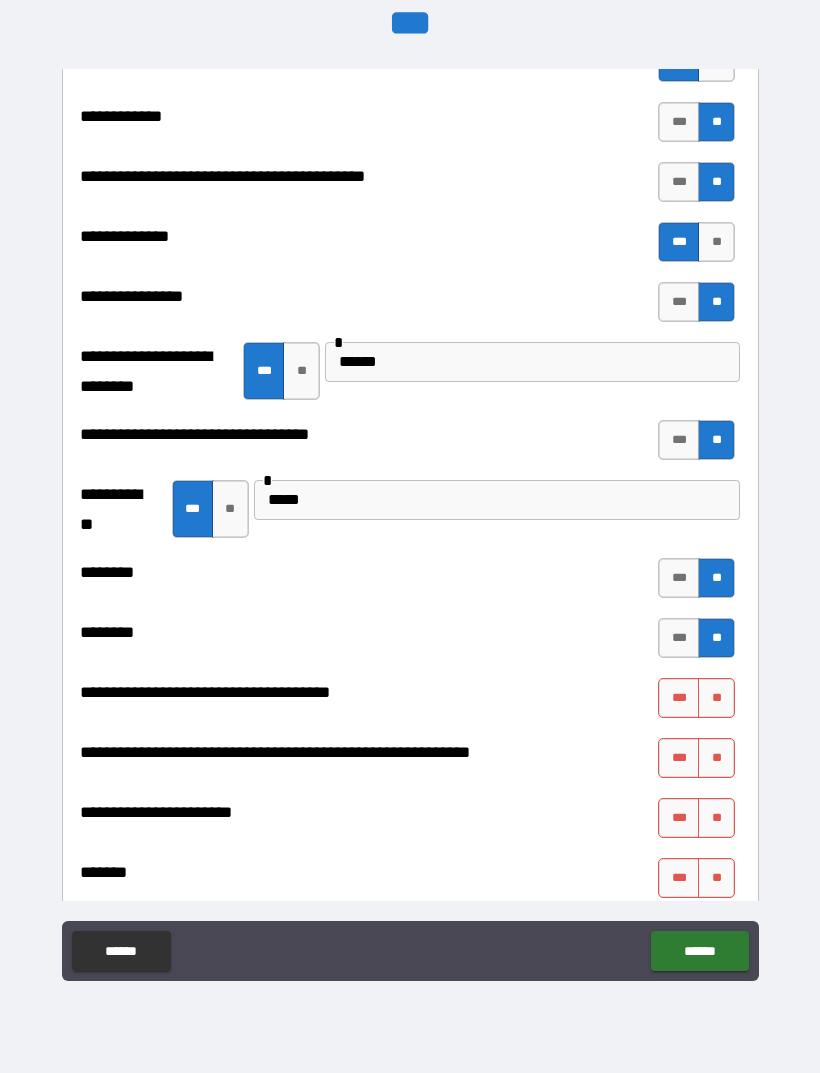 click on "***" at bounding box center [679, 698] 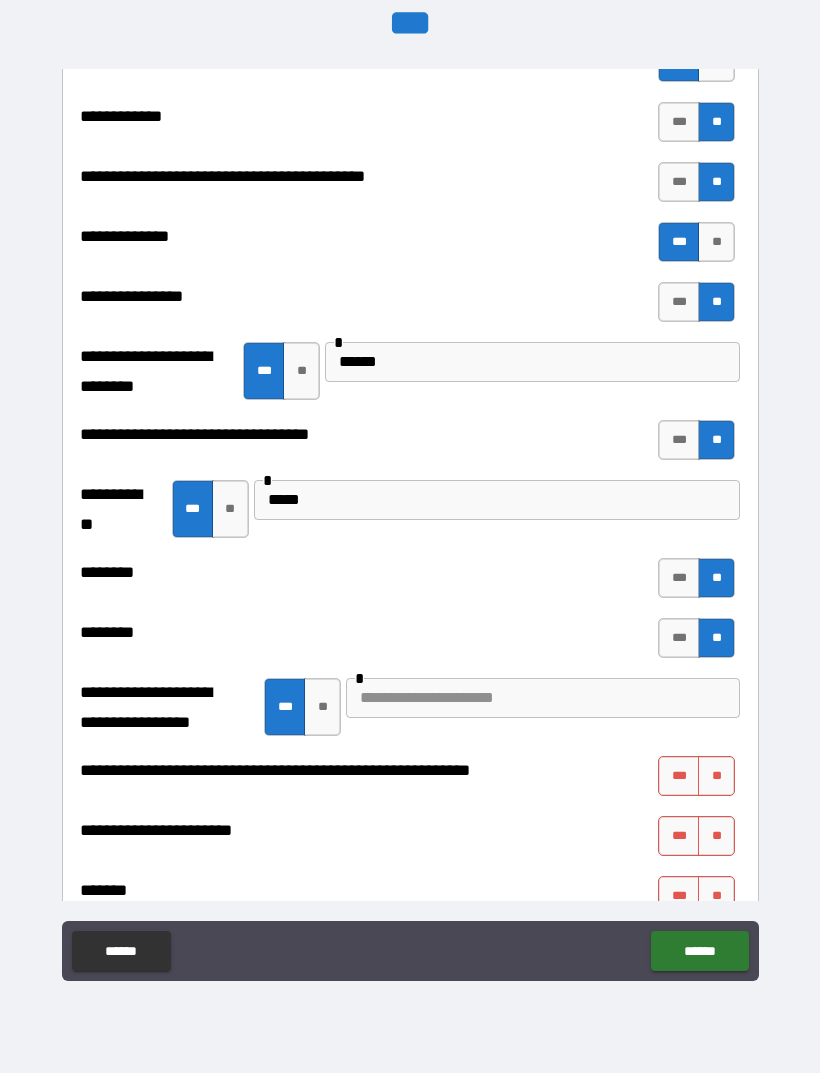 click at bounding box center [543, 698] 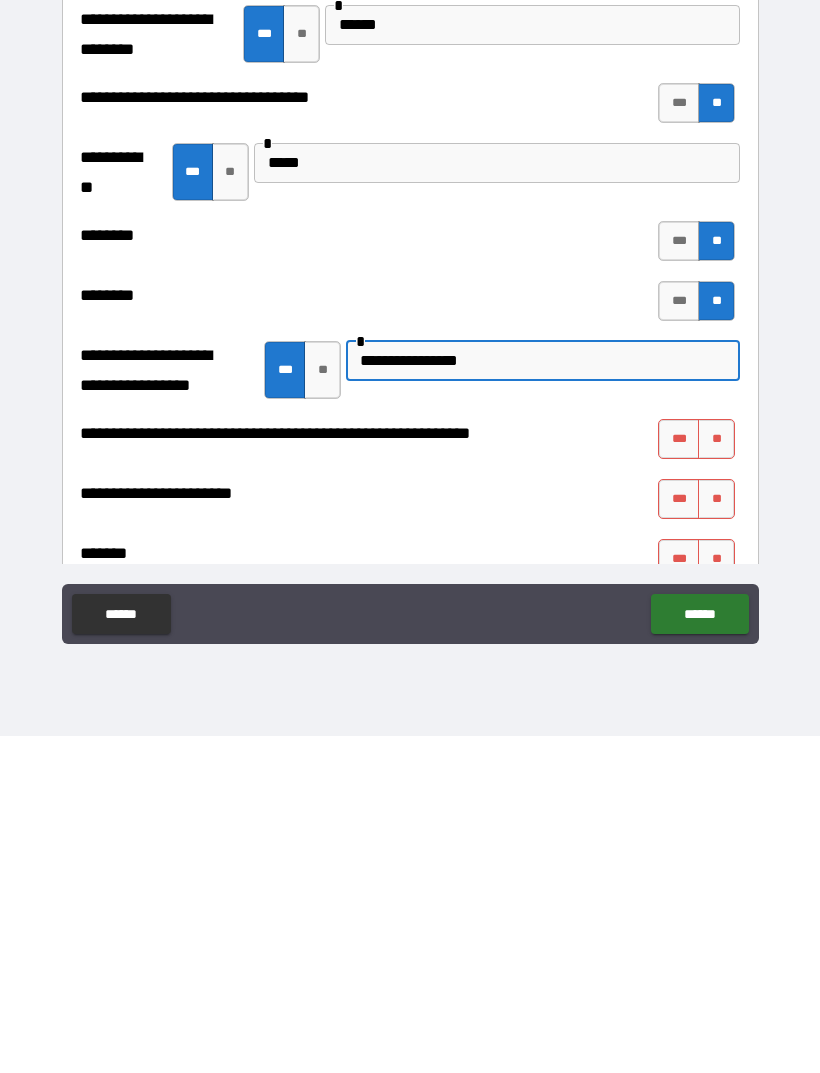 type on "**********" 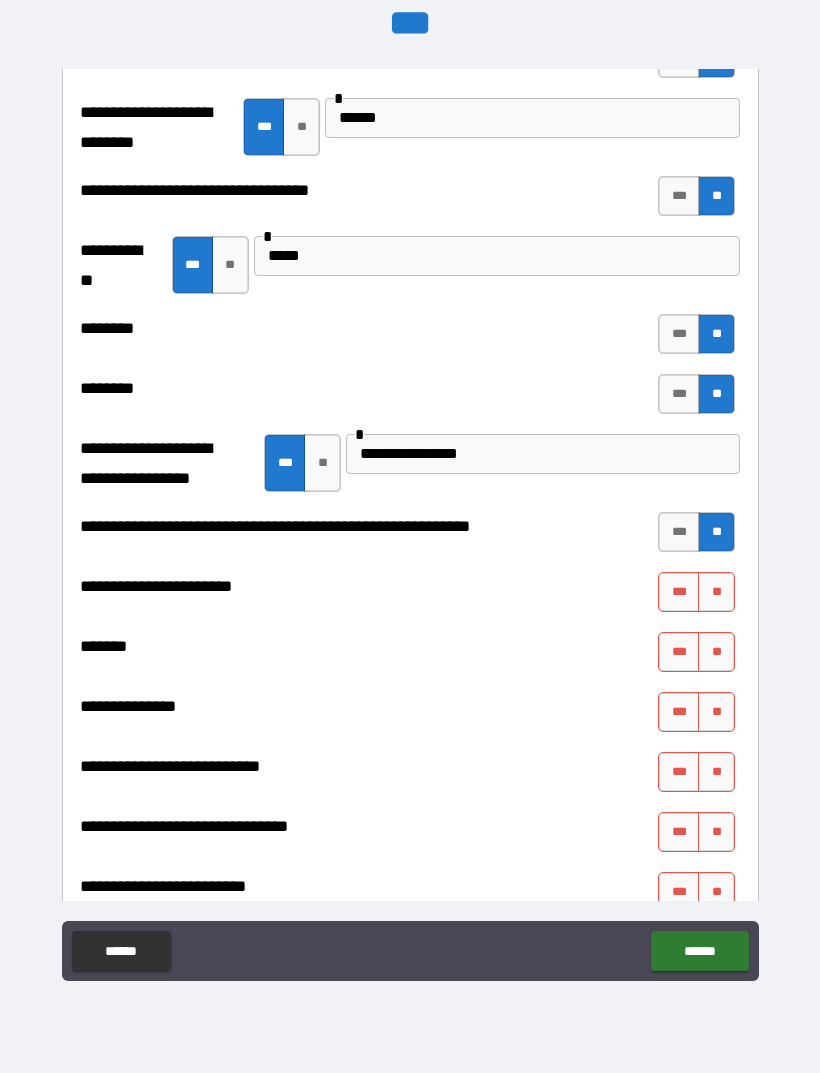 scroll, scrollTop: 8791, scrollLeft: 0, axis: vertical 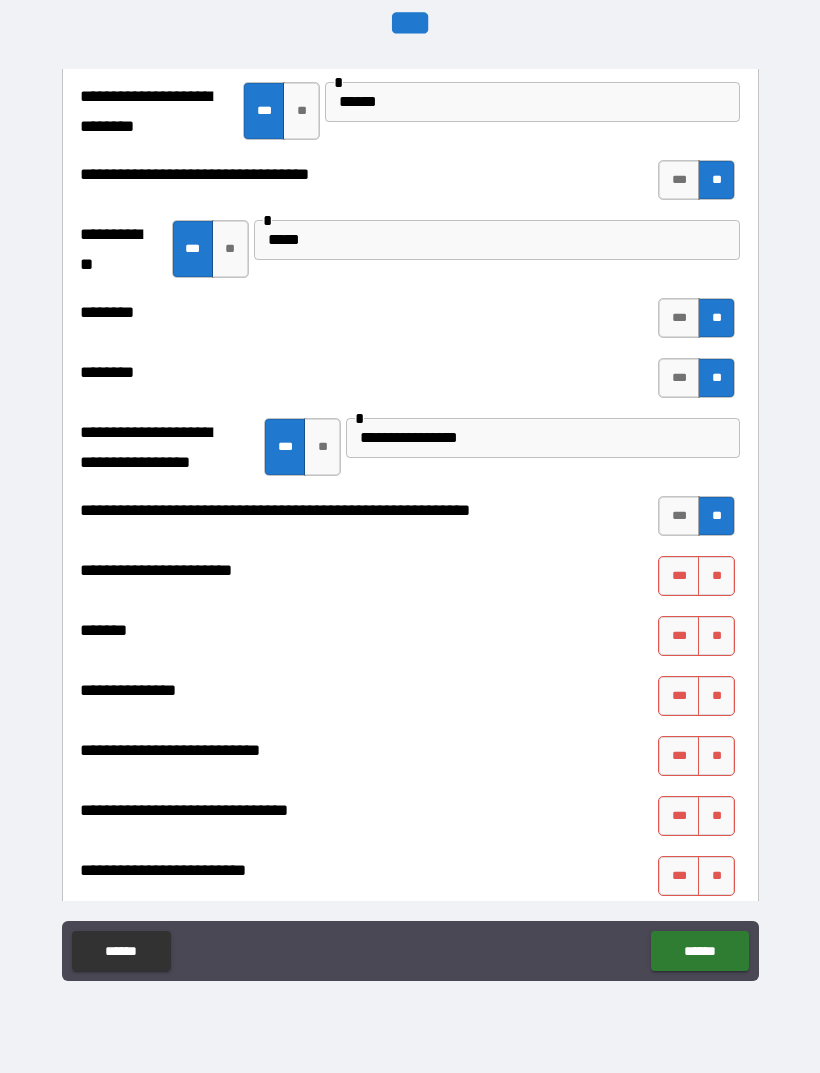 click on "**" at bounding box center [716, 576] 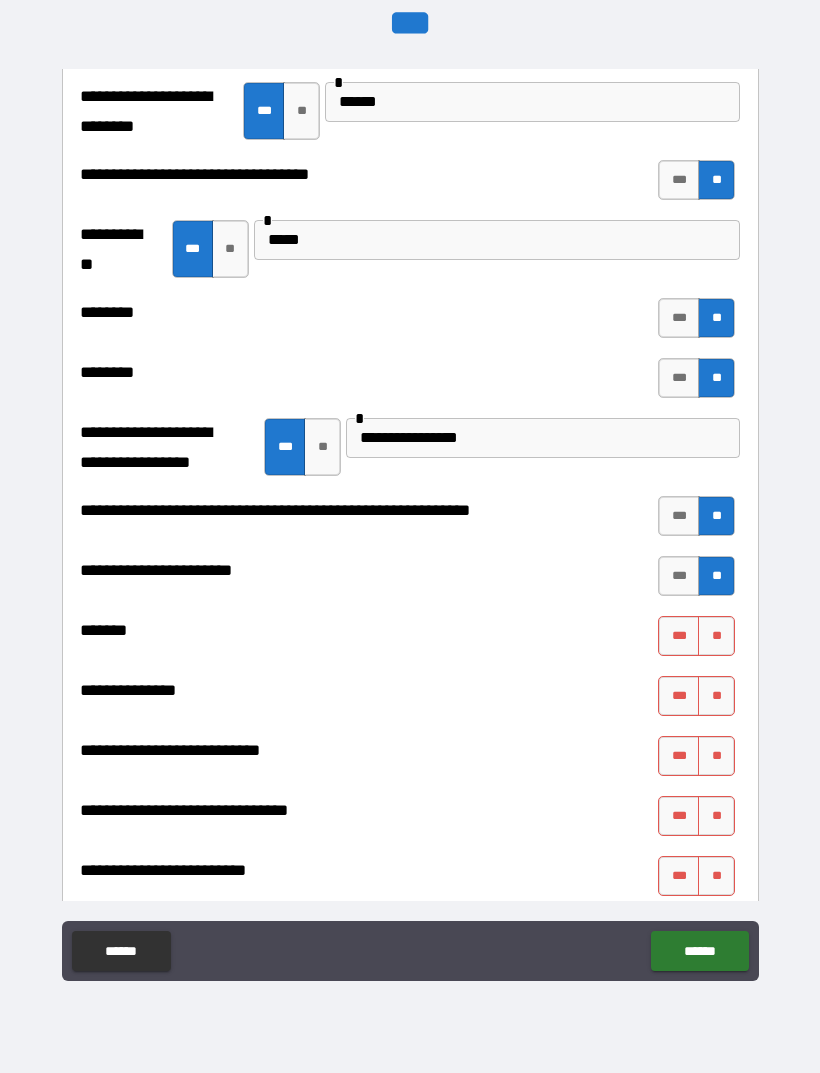 click on "***" at bounding box center (679, 636) 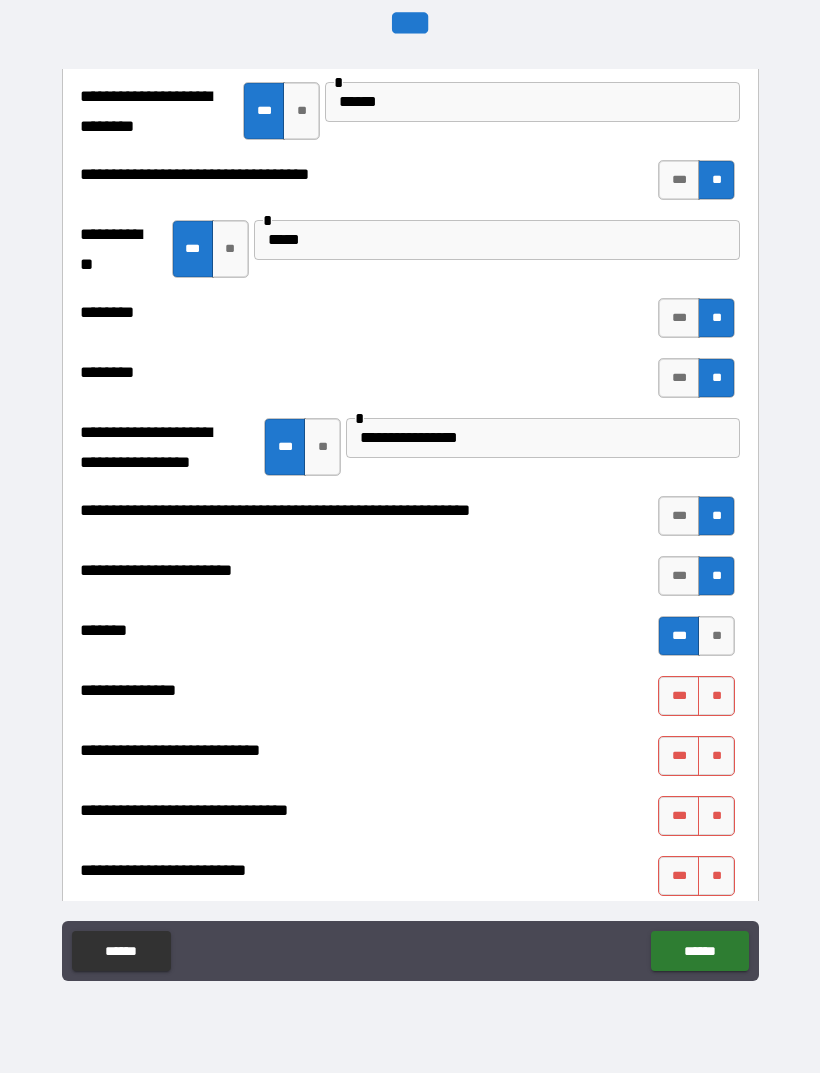 click on "**" at bounding box center (716, 636) 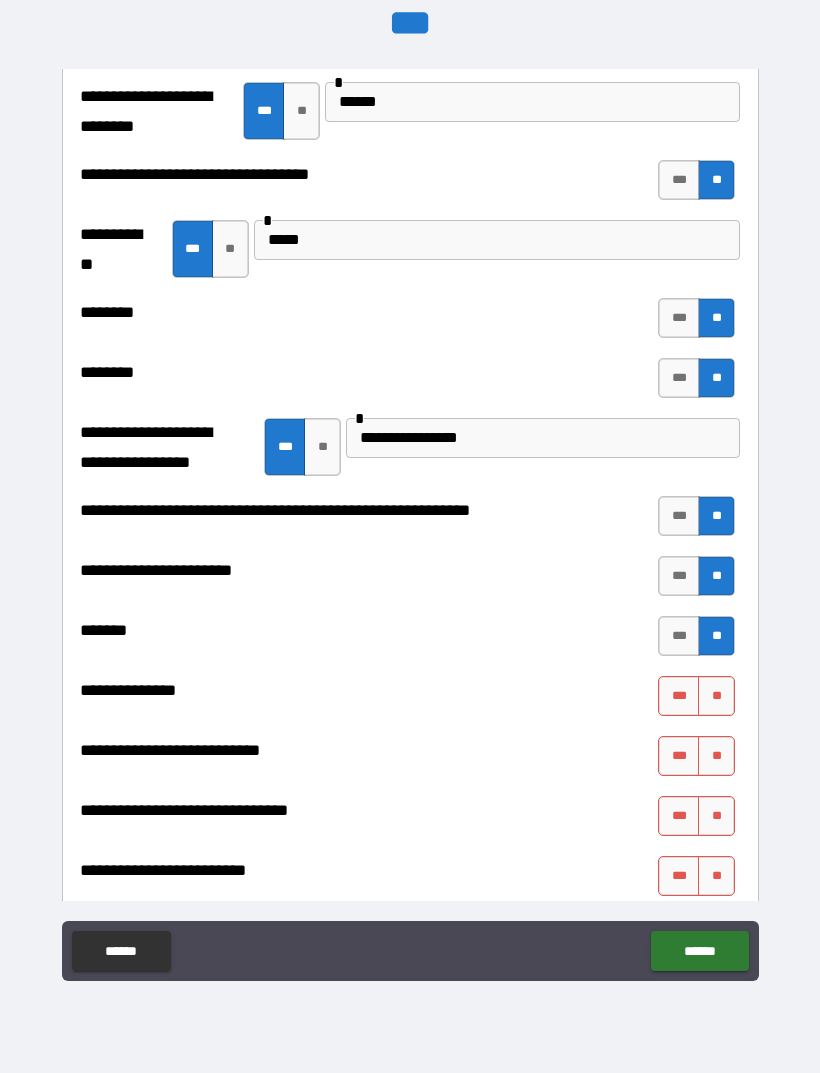 click on "***" at bounding box center (679, 636) 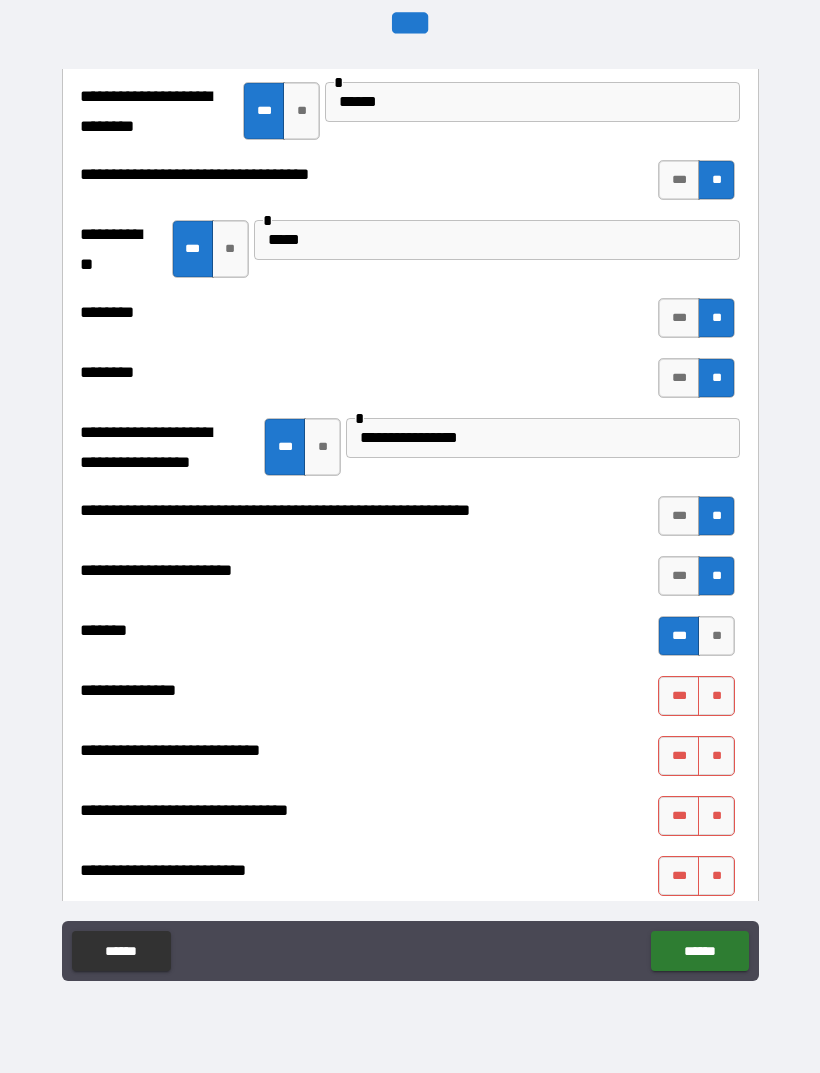 click on "**" at bounding box center [716, 696] 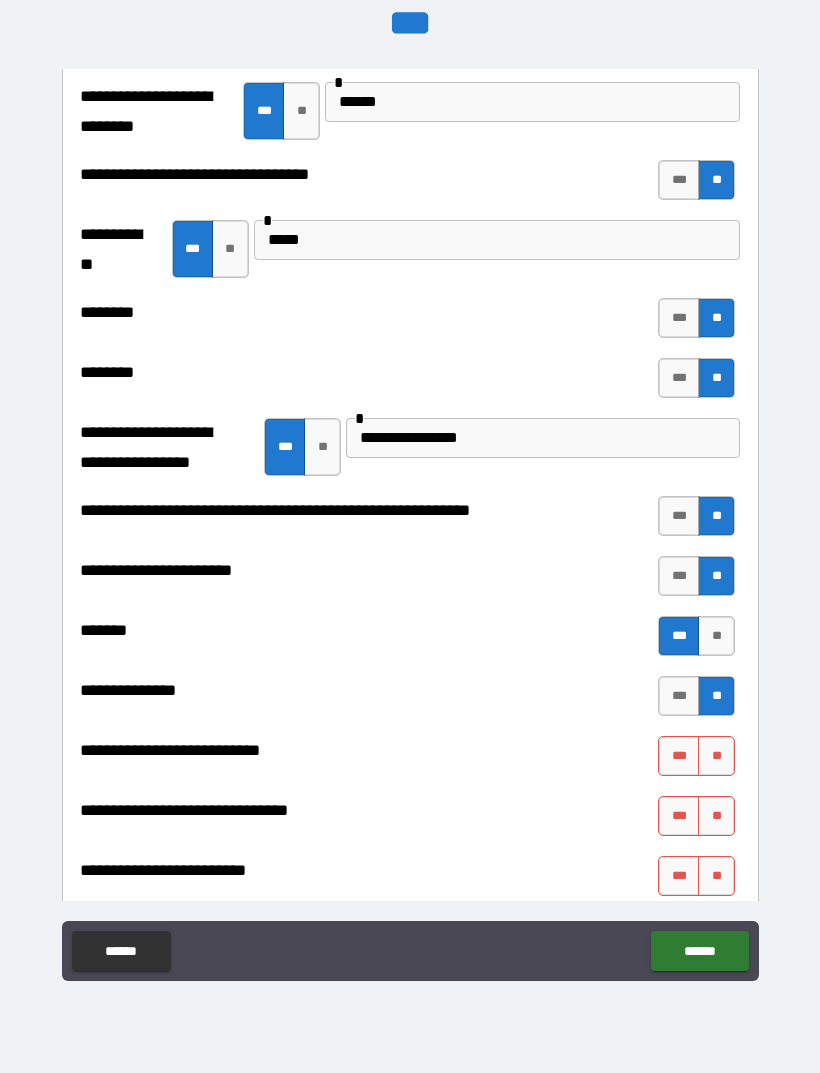 click on "**" at bounding box center (716, 756) 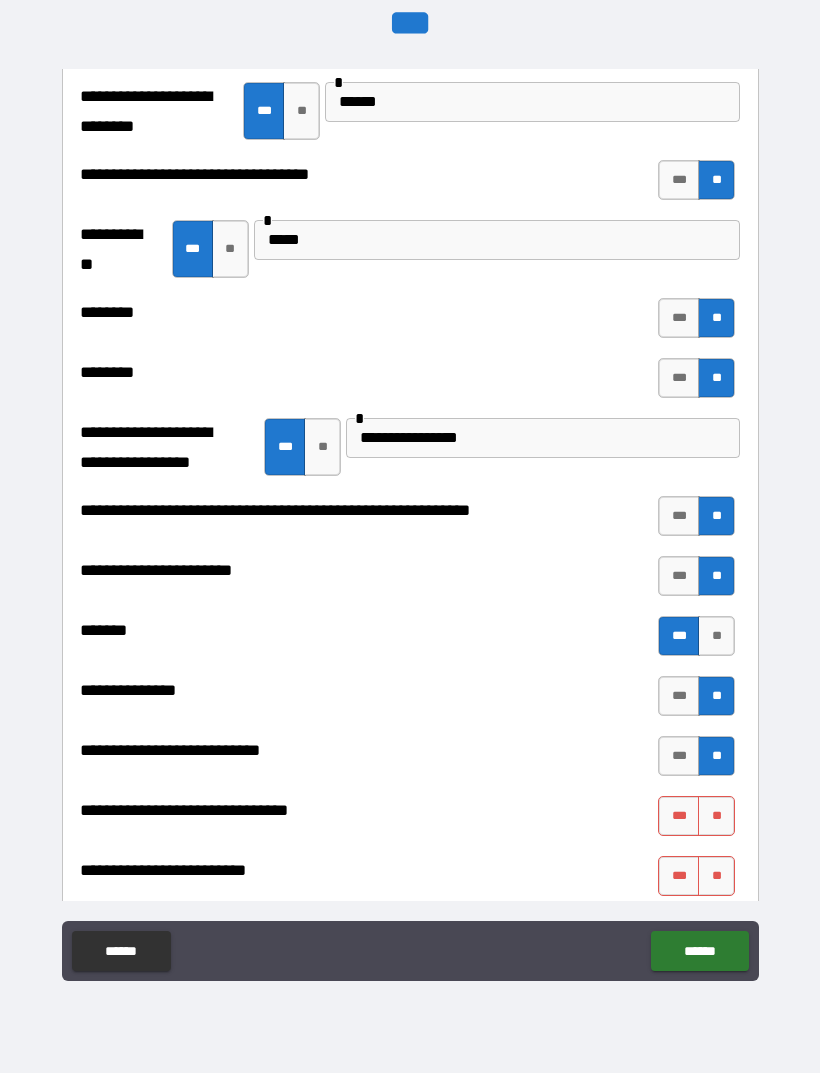 click on "**" at bounding box center (716, 816) 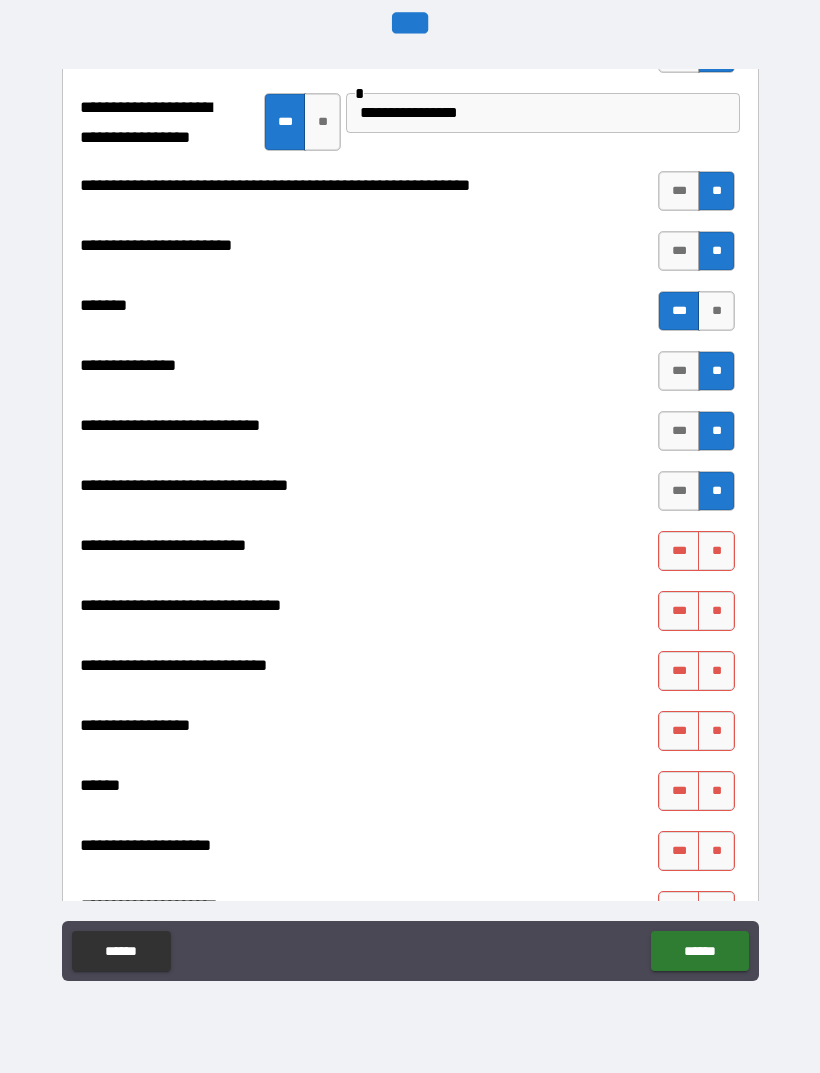 scroll, scrollTop: 9114, scrollLeft: 0, axis: vertical 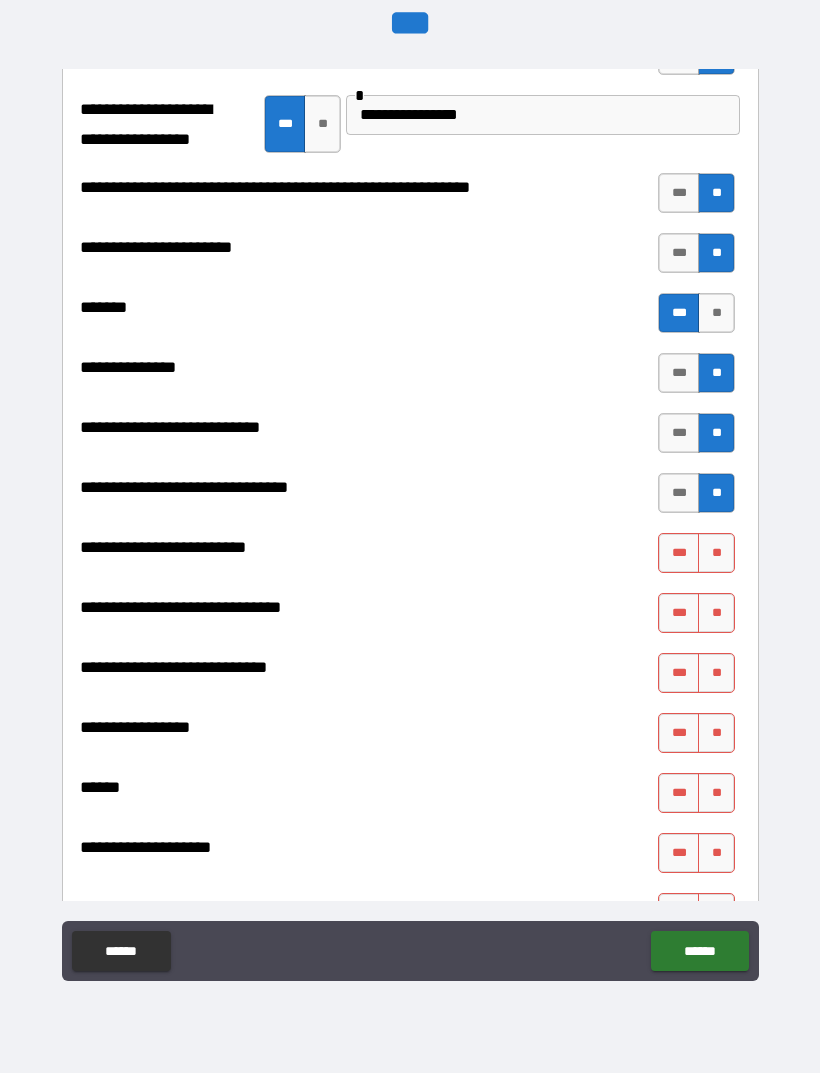 click on "**" at bounding box center (716, 553) 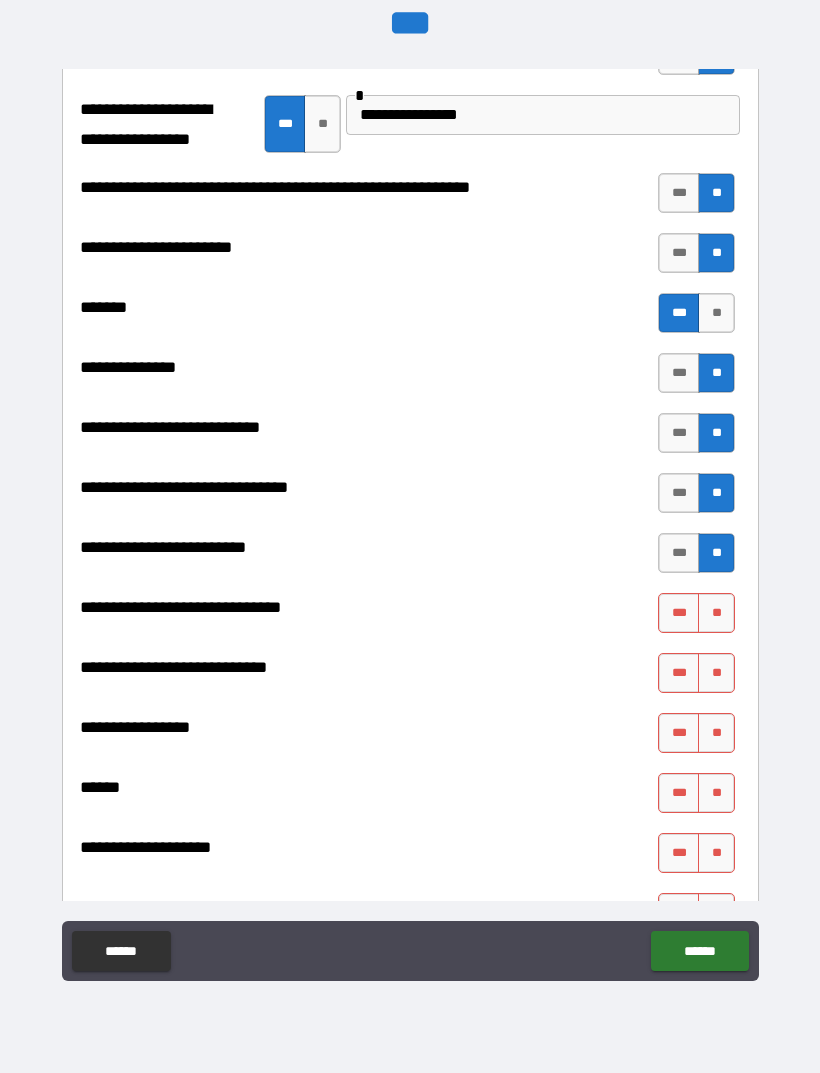 click on "***" at bounding box center (679, 613) 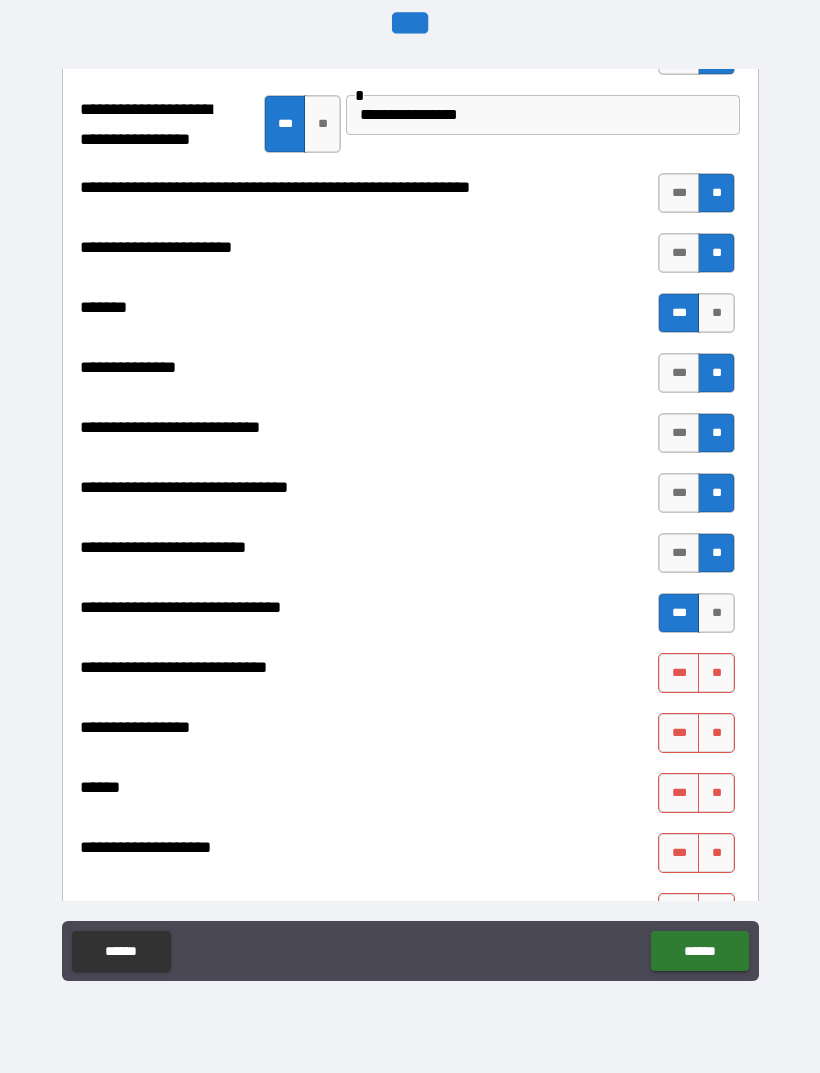 click on "**" at bounding box center [716, 673] 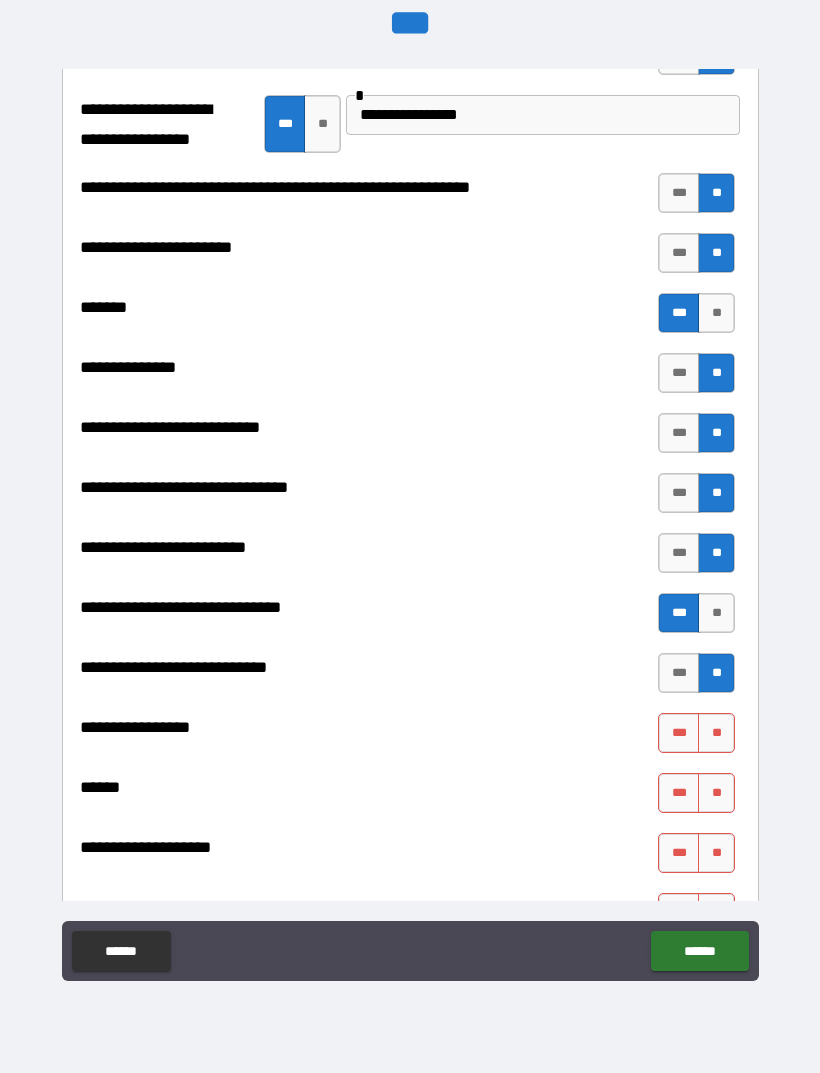 click on "**" at bounding box center [716, 733] 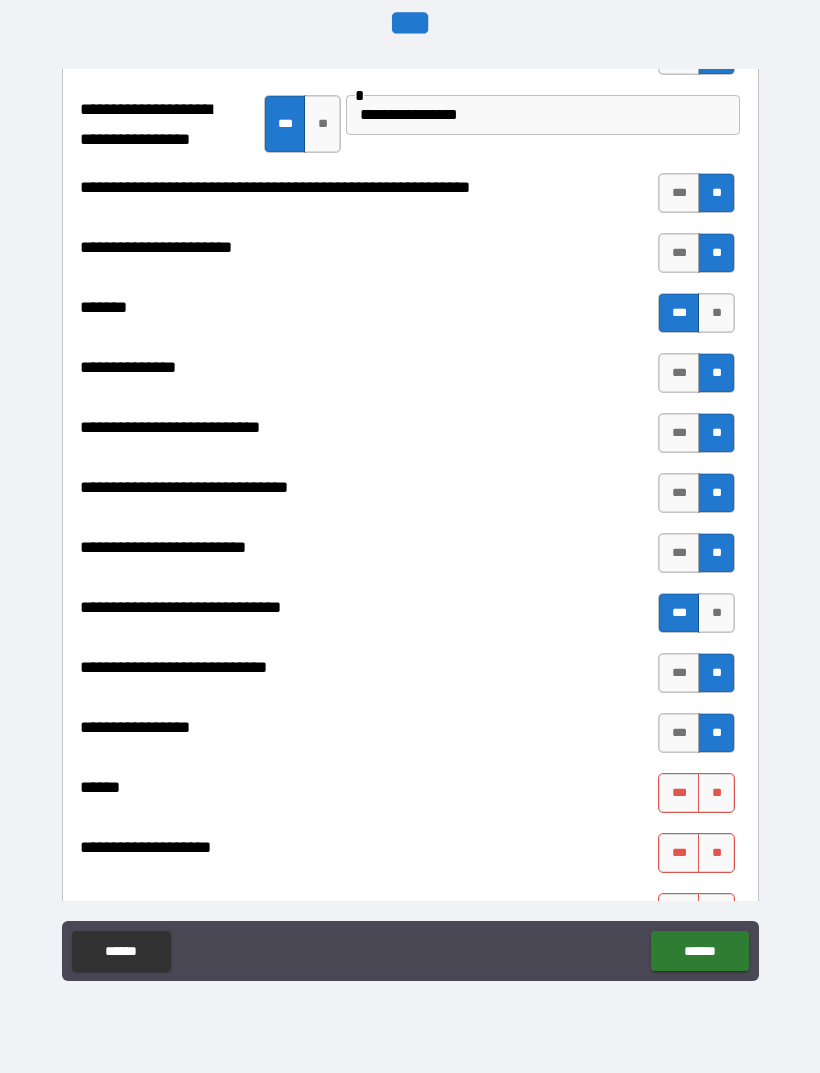 click on "**" at bounding box center (716, 793) 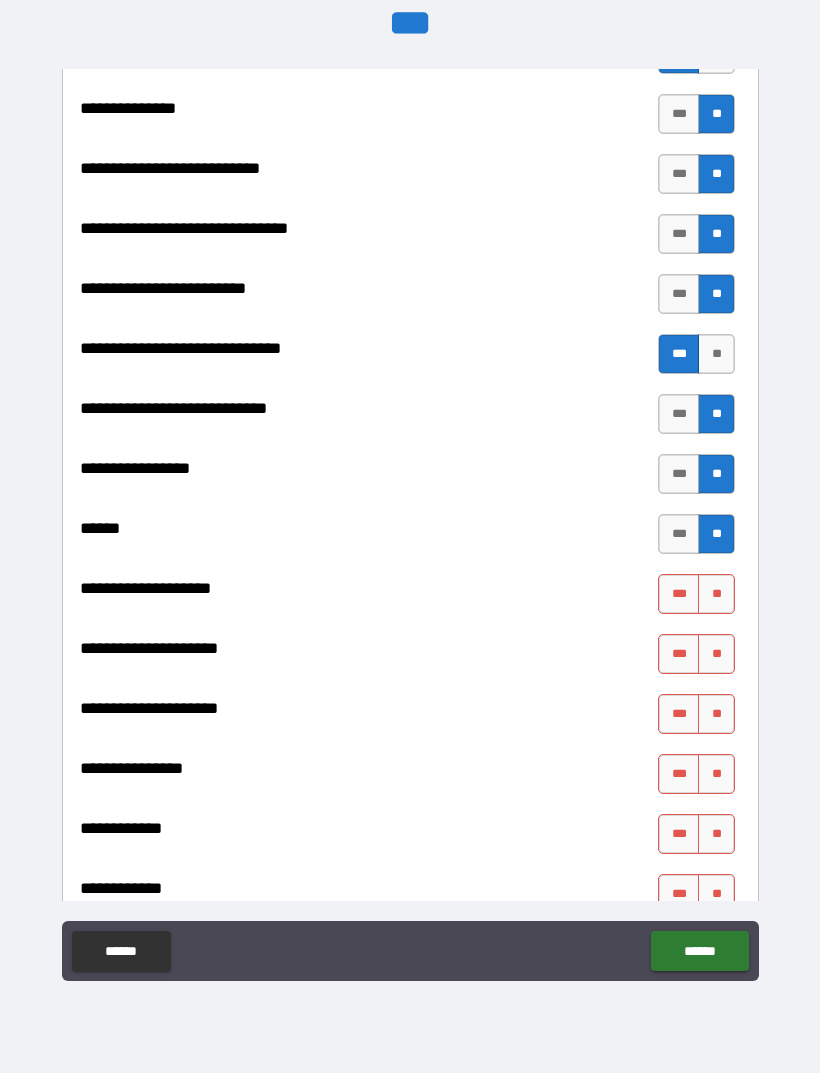 scroll, scrollTop: 9372, scrollLeft: 0, axis: vertical 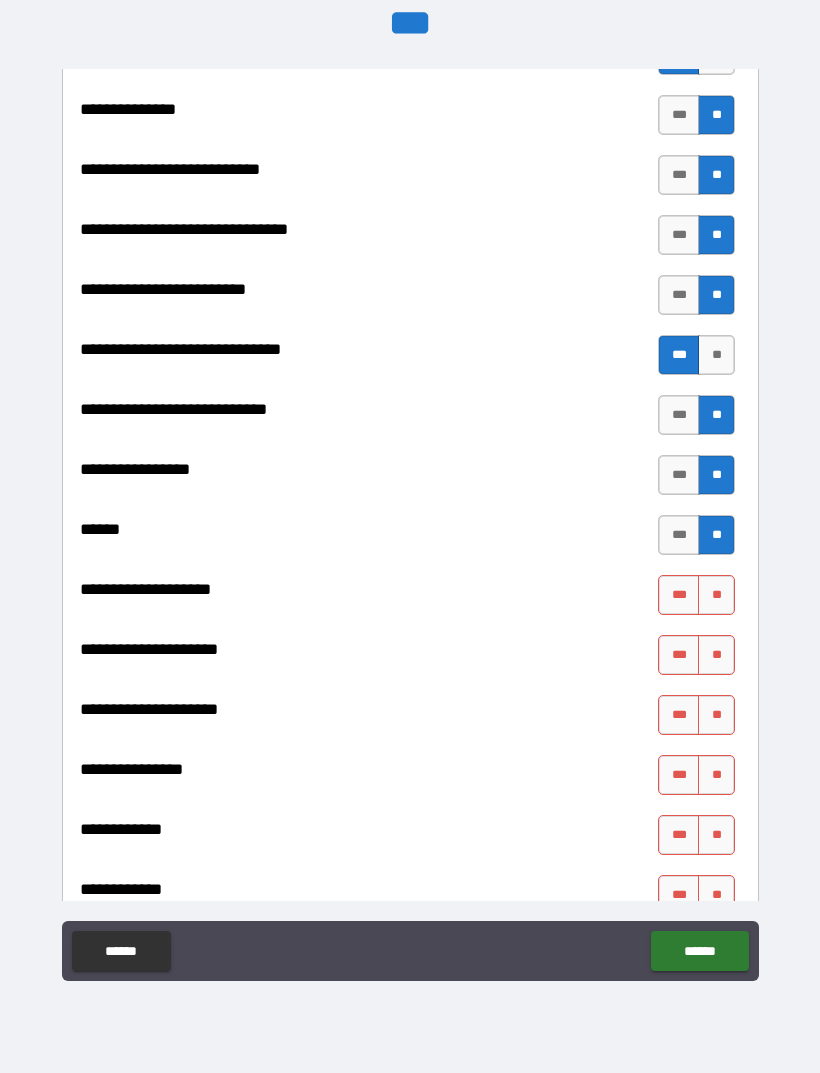 click on "**" at bounding box center (716, 595) 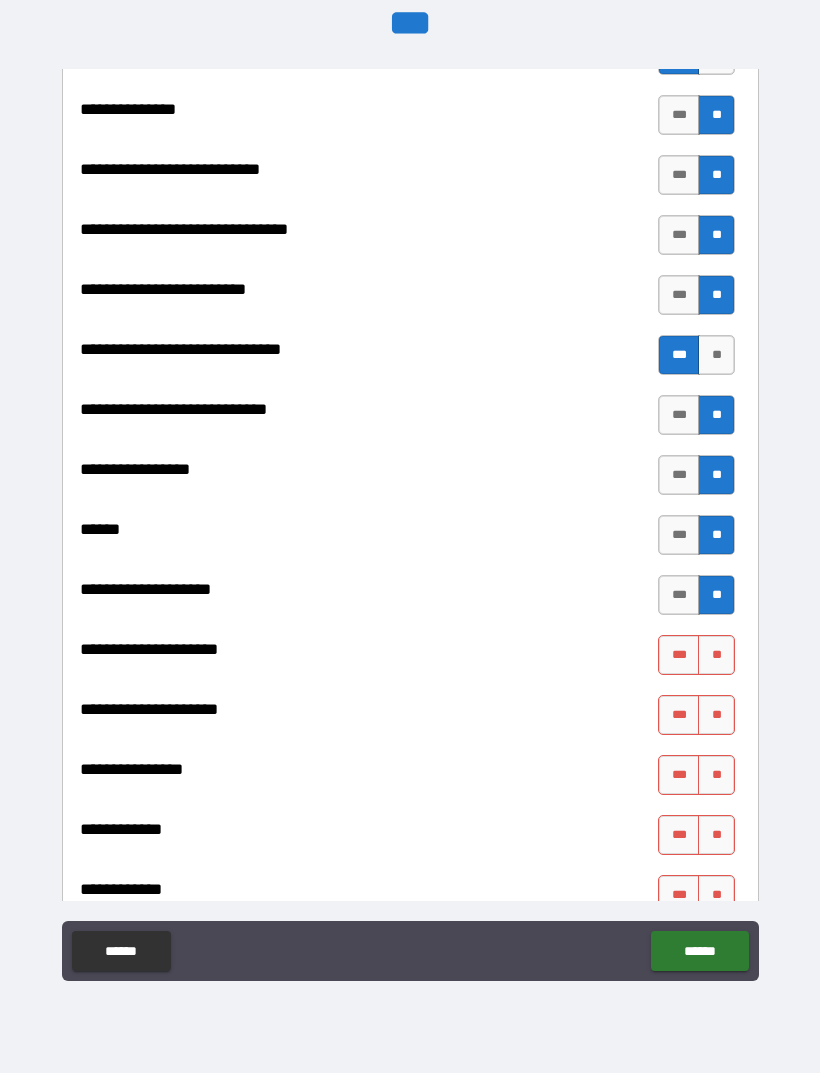 click on "***" at bounding box center (679, 655) 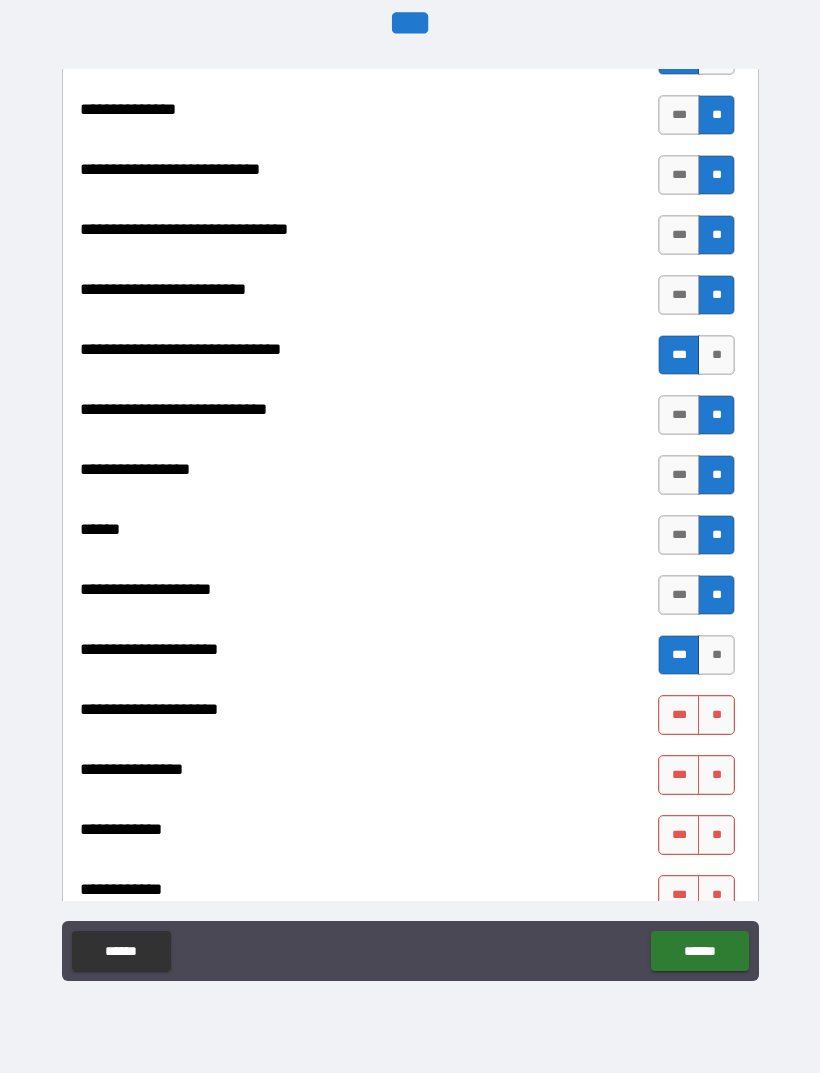 click on "**" at bounding box center [716, 715] 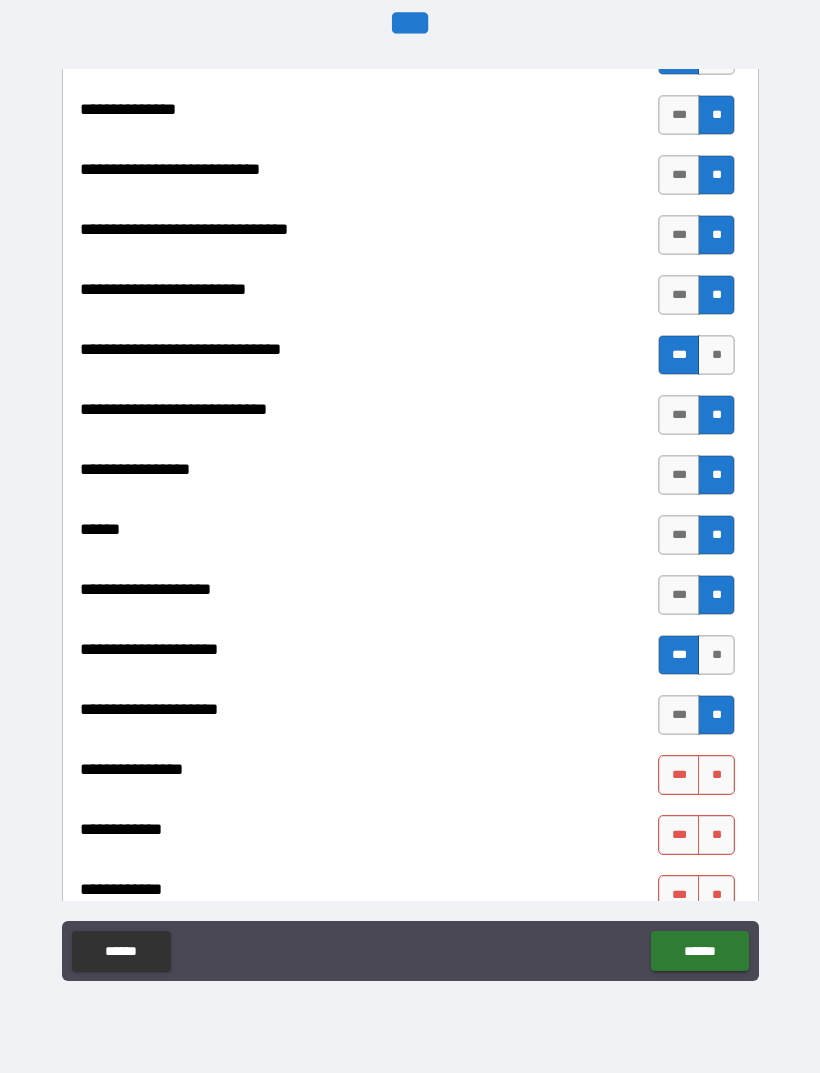 click on "**" at bounding box center [716, 775] 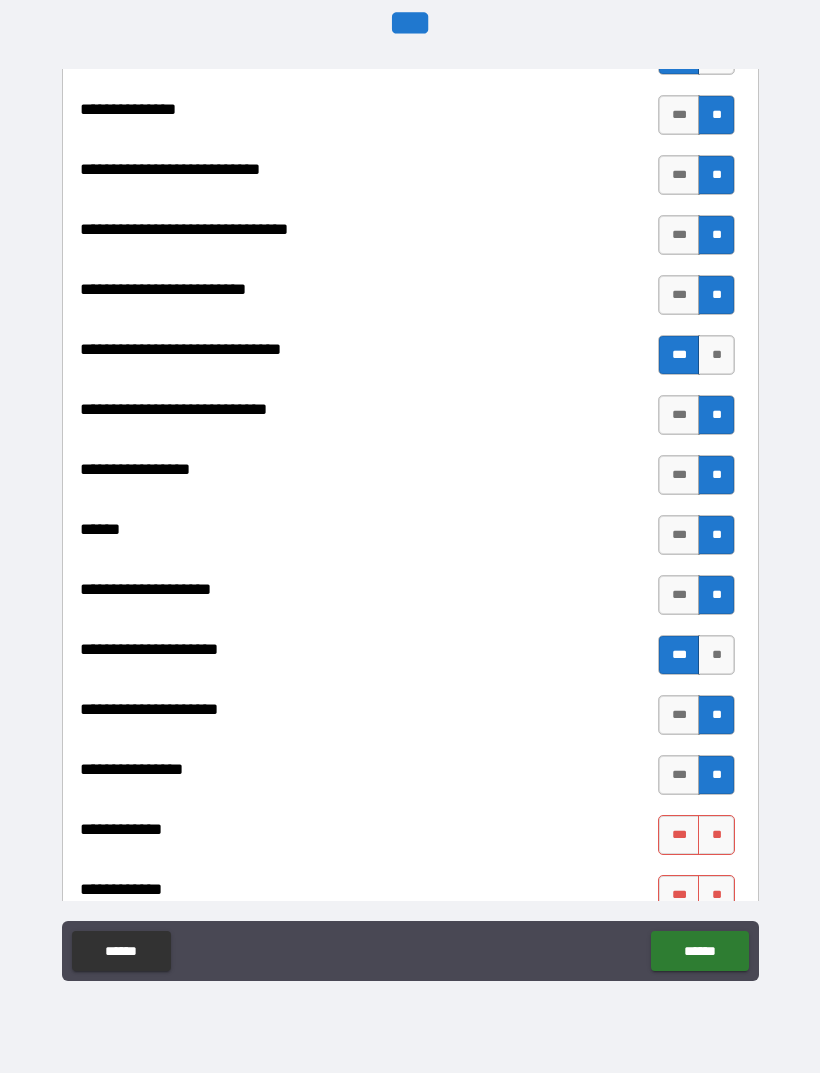 click on "**" at bounding box center [716, 835] 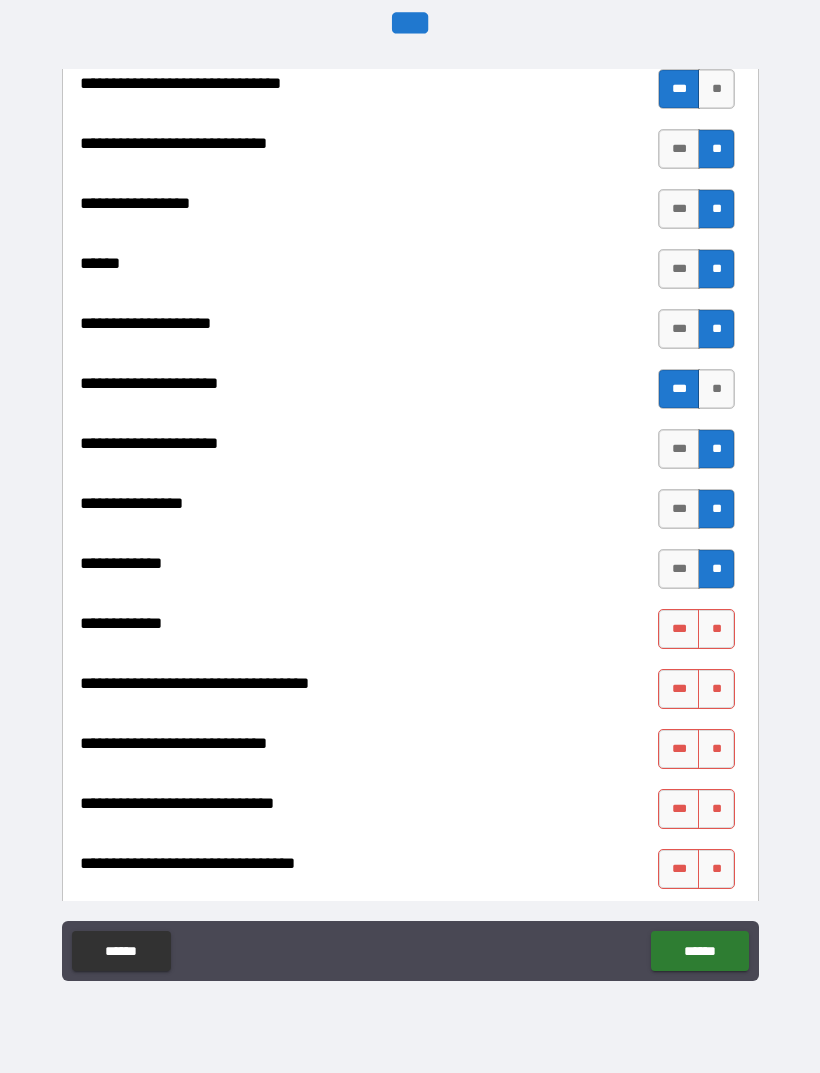 scroll, scrollTop: 9636, scrollLeft: 0, axis: vertical 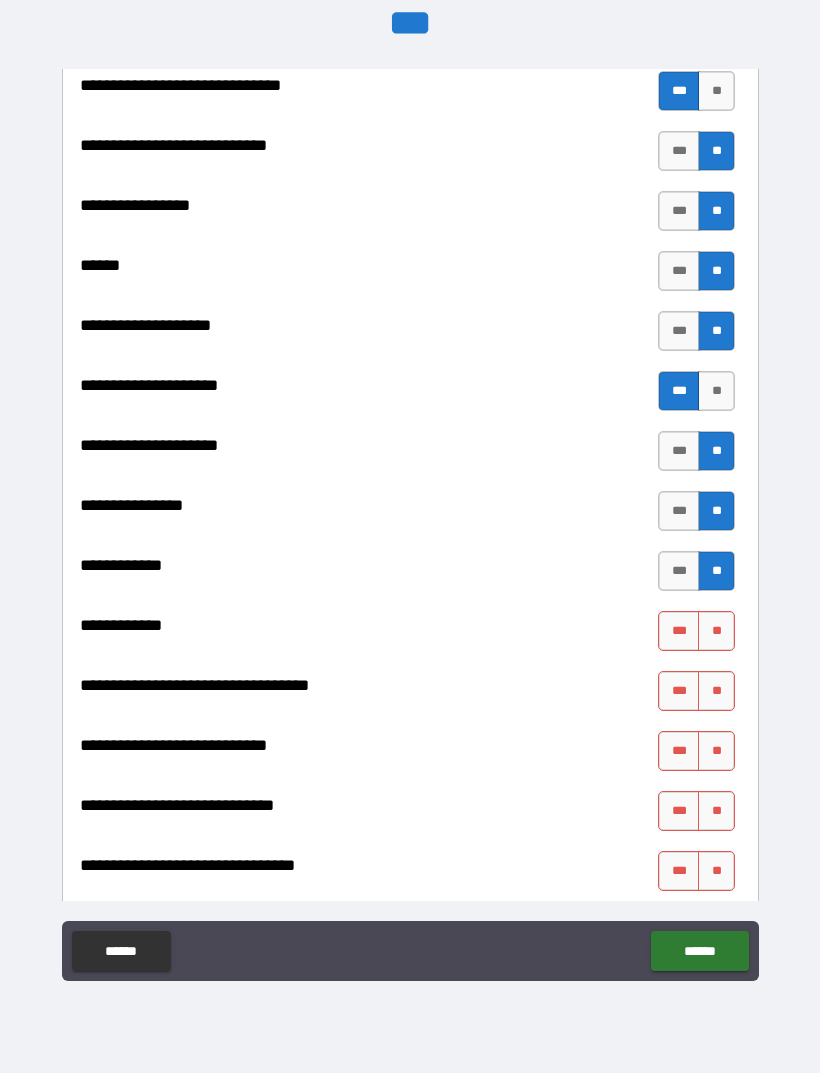 click on "**" at bounding box center [716, 631] 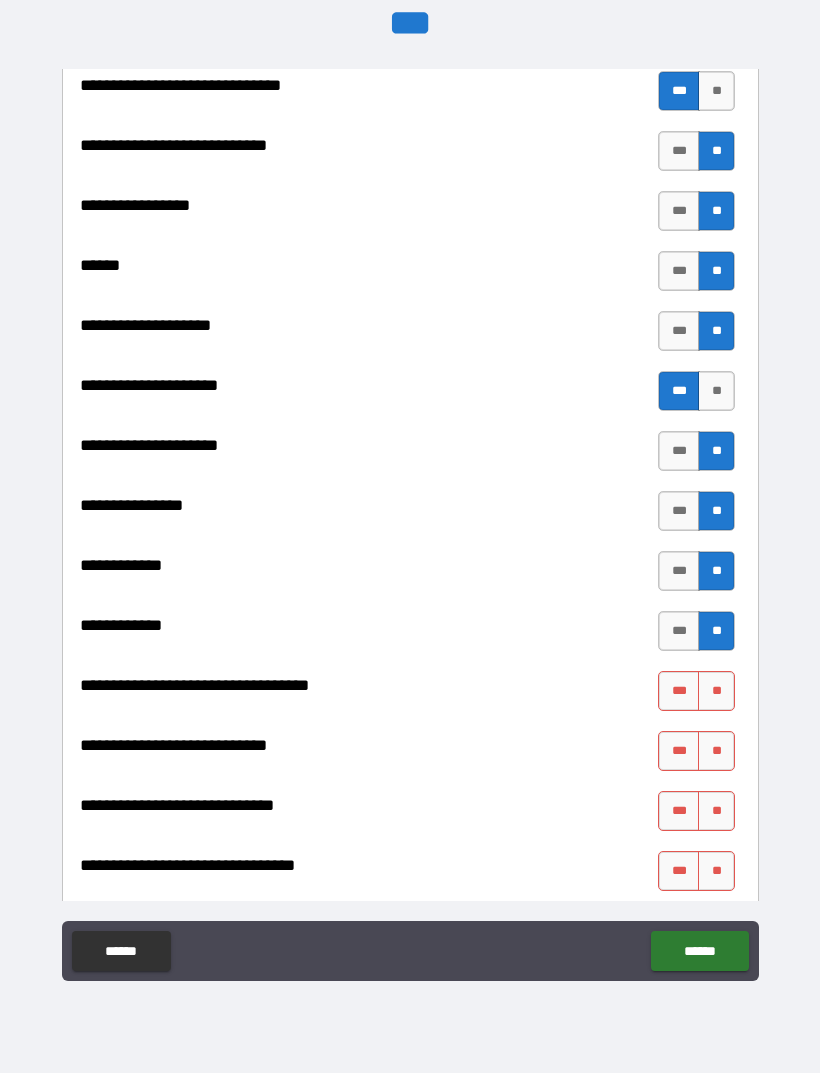 click on "**" at bounding box center (716, 691) 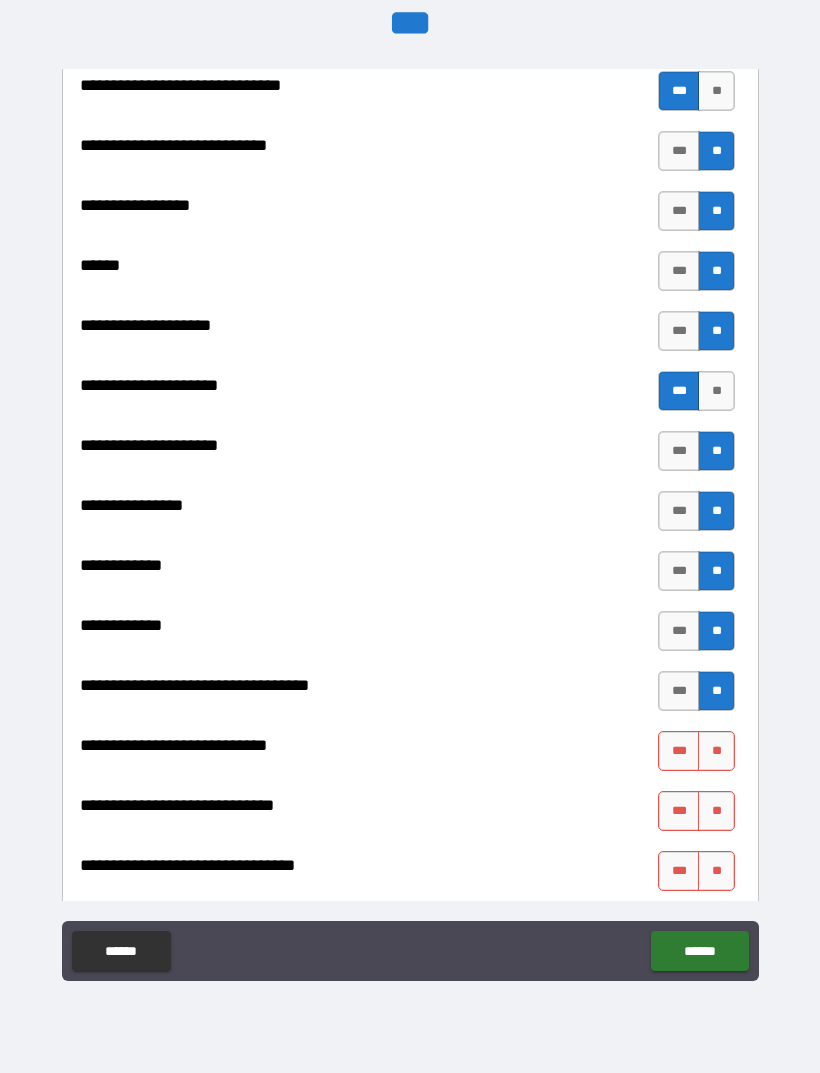 click on "**" at bounding box center [716, 751] 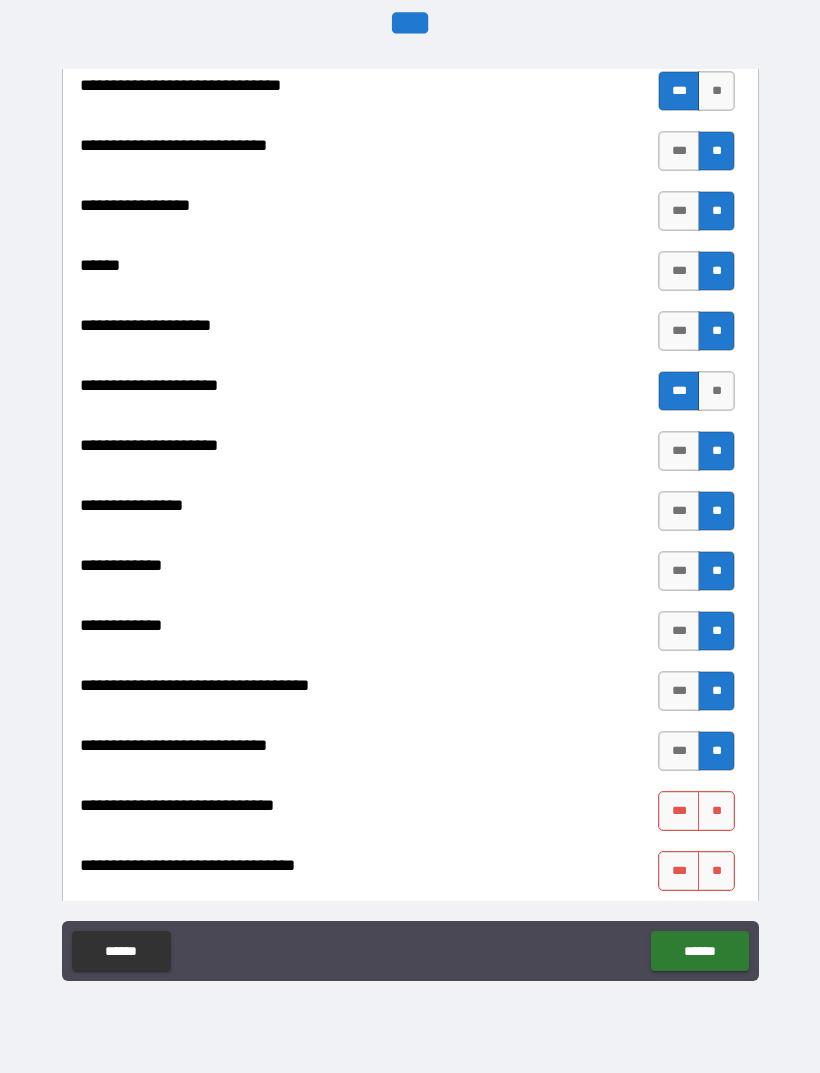 click on "**" at bounding box center [716, 811] 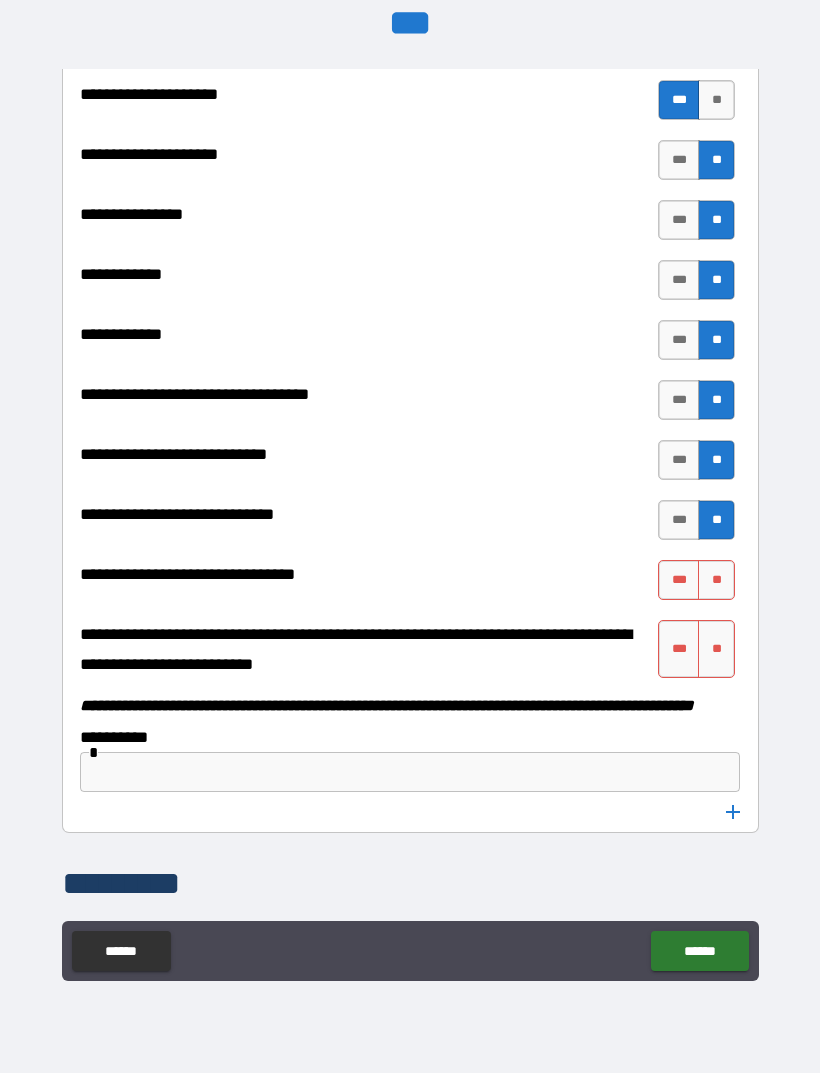 scroll, scrollTop: 9935, scrollLeft: 0, axis: vertical 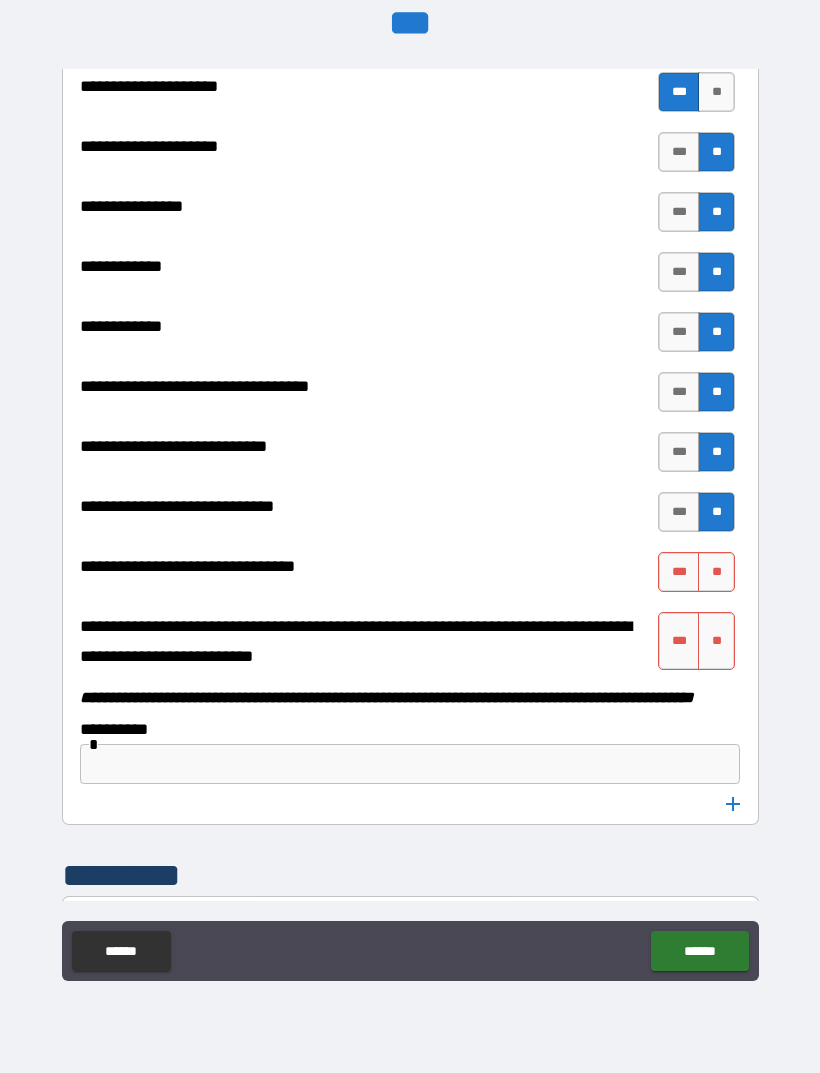 click on "**" at bounding box center [716, 572] 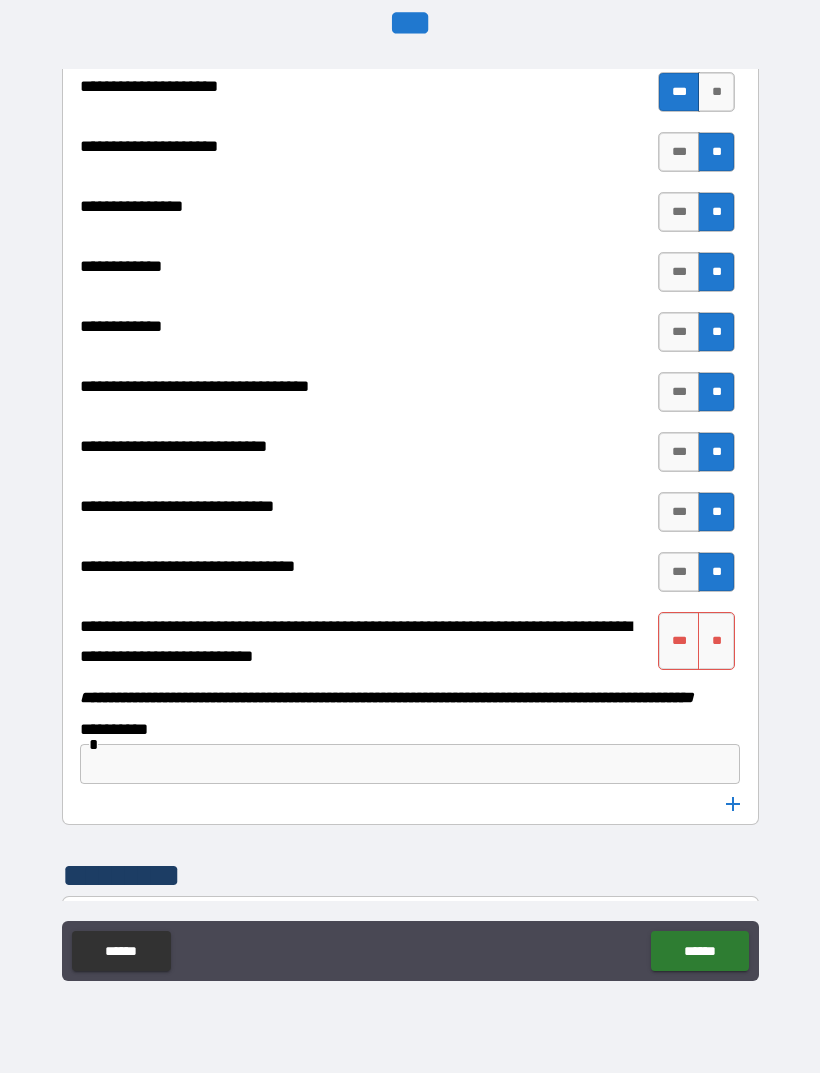 click on "**" at bounding box center [716, 641] 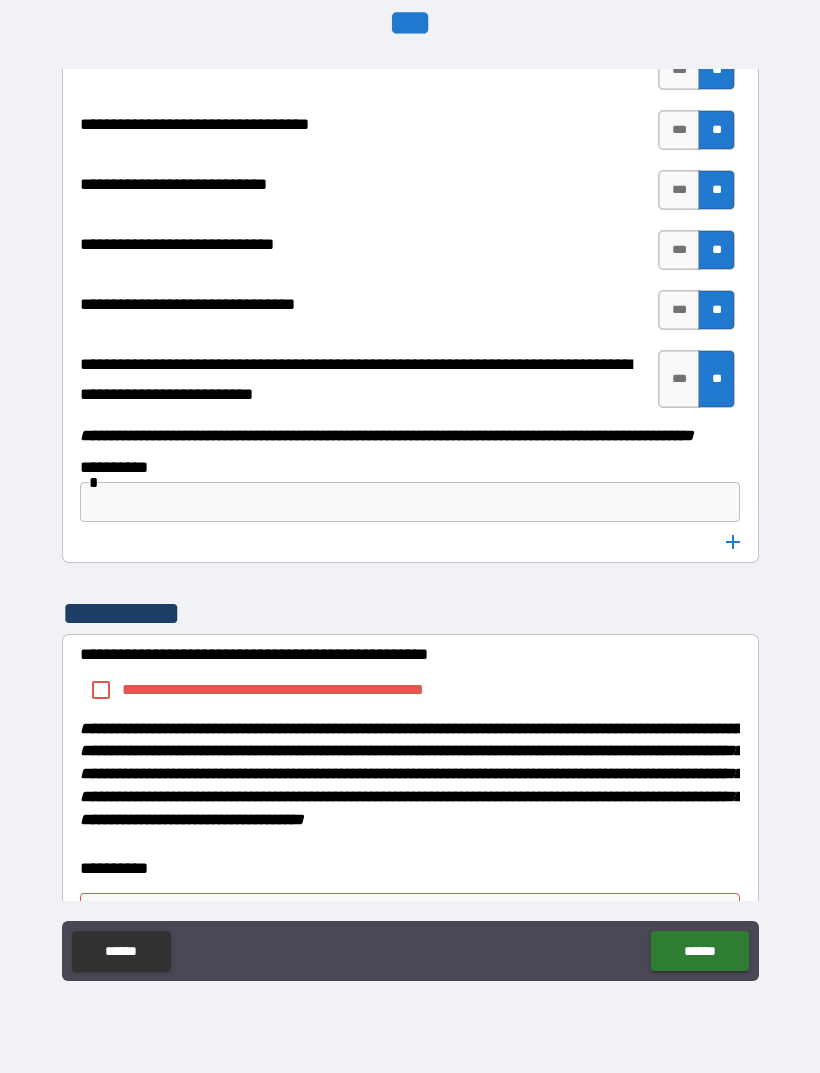 scroll, scrollTop: 10199, scrollLeft: 0, axis: vertical 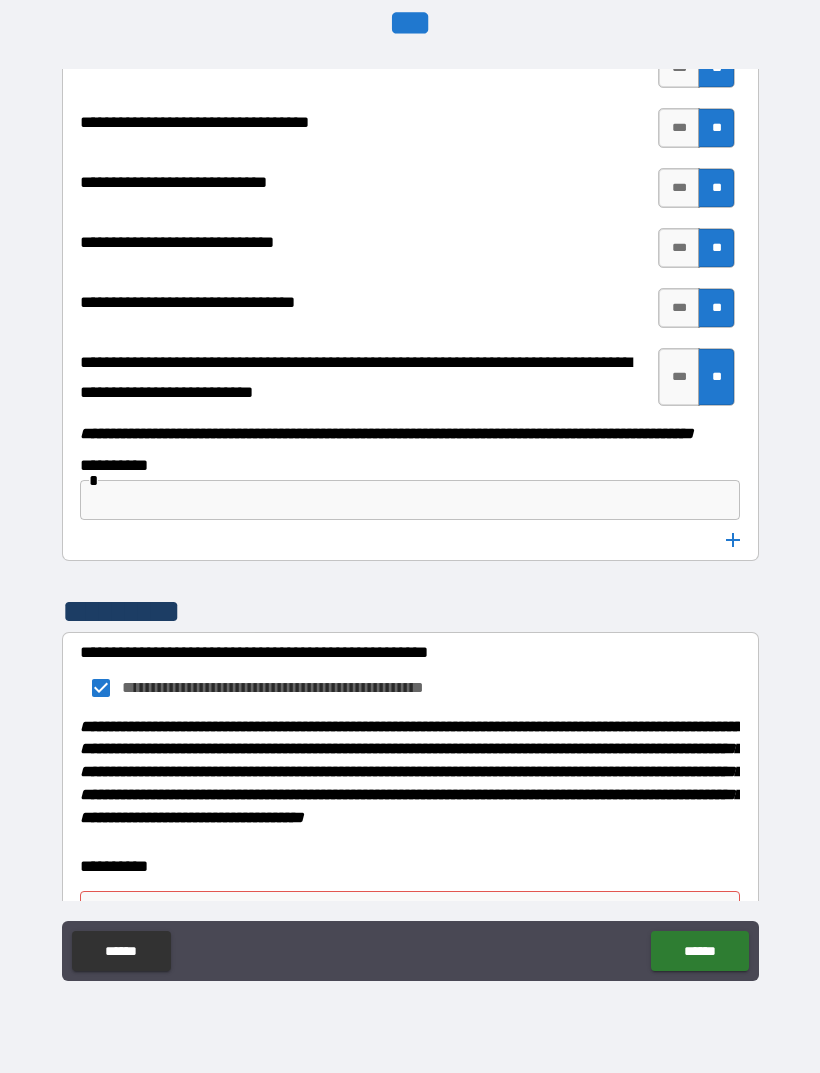 click on "******" at bounding box center (699, 951) 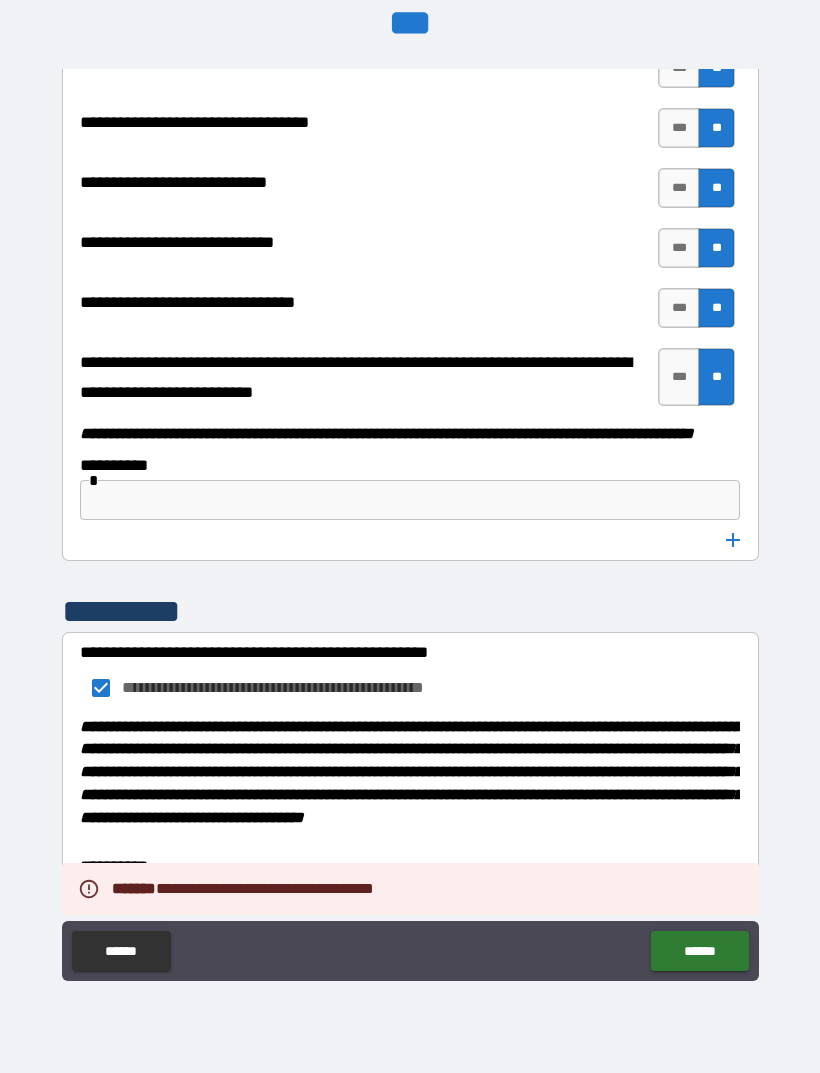 click on "******" at bounding box center [121, 951] 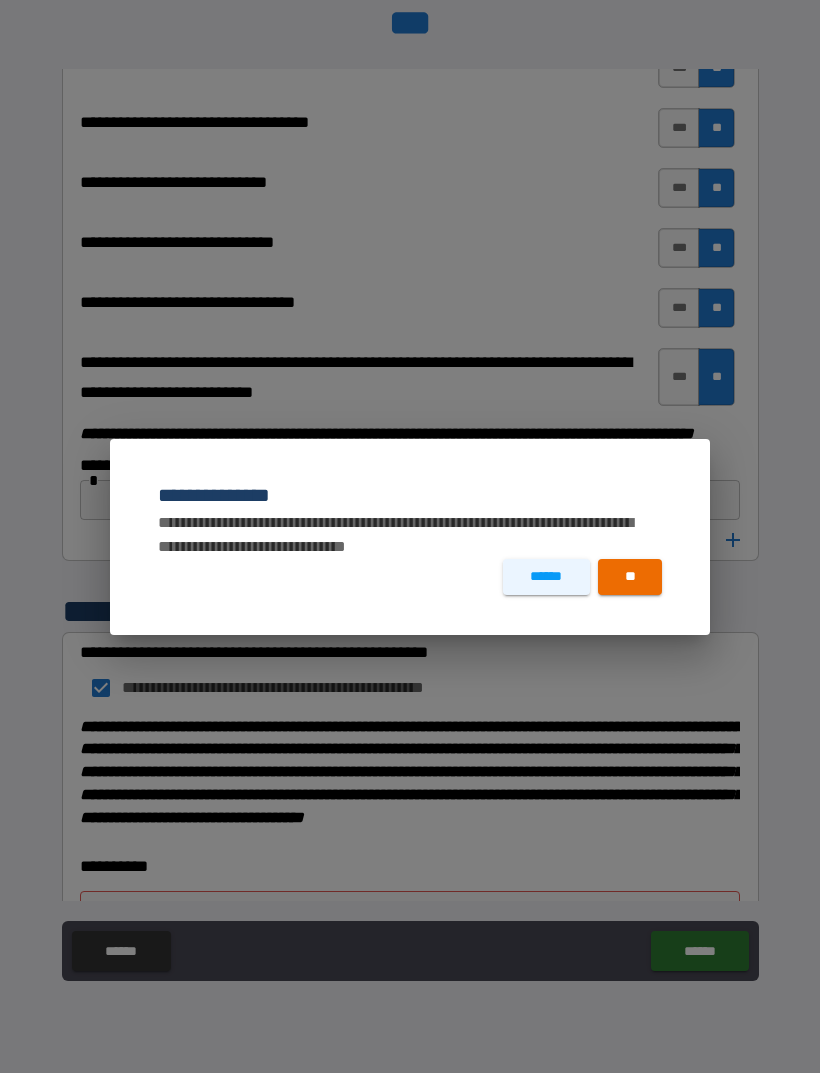click on "******" at bounding box center [546, 577] 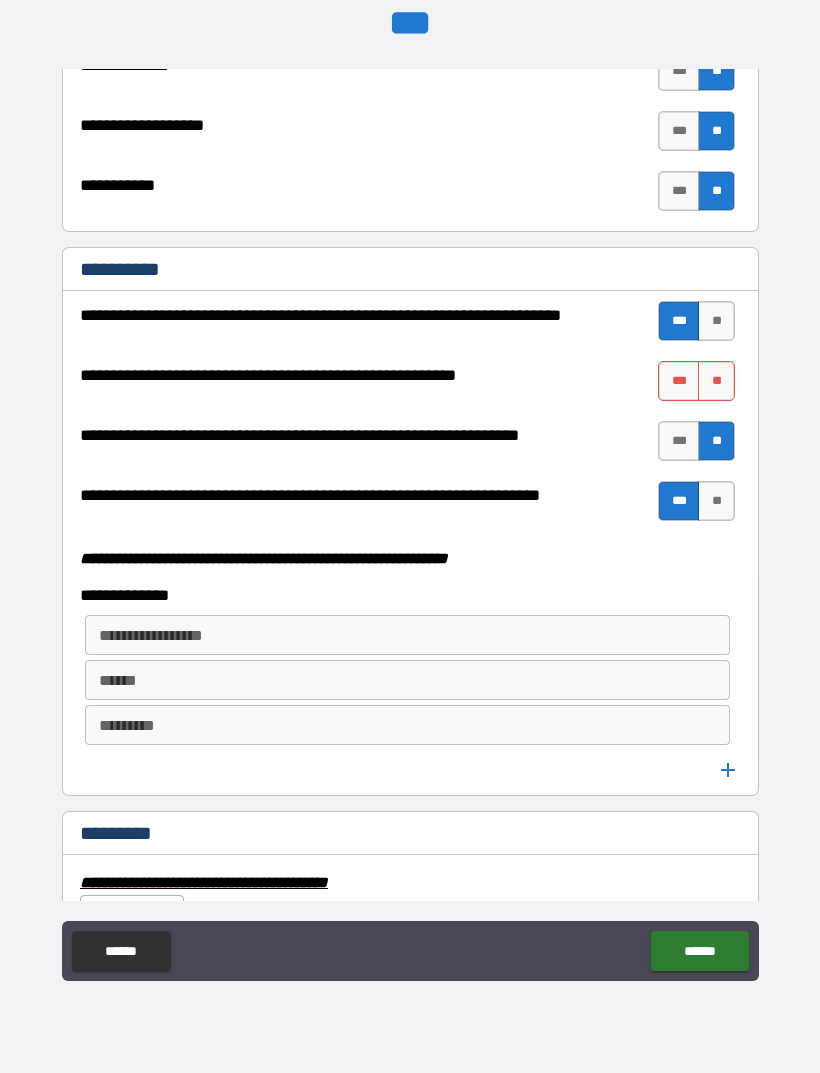 scroll, scrollTop: 5073, scrollLeft: 0, axis: vertical 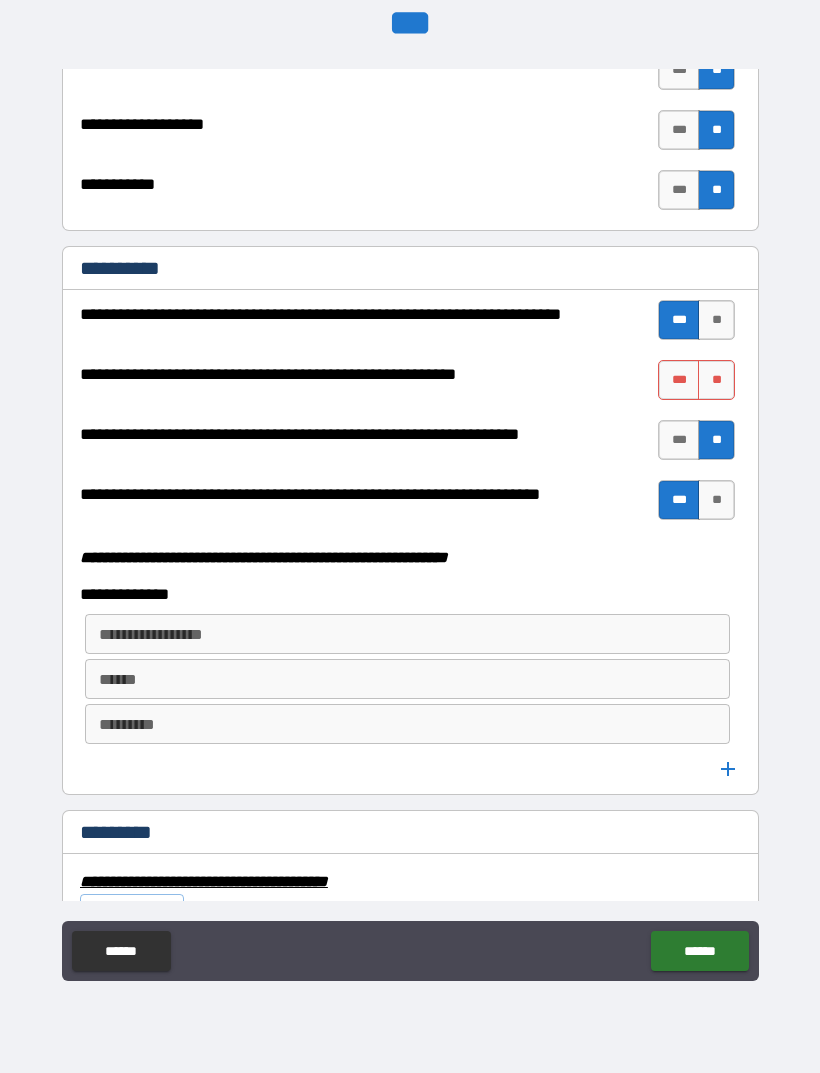 click on "**" at bounding box center (716, 380) 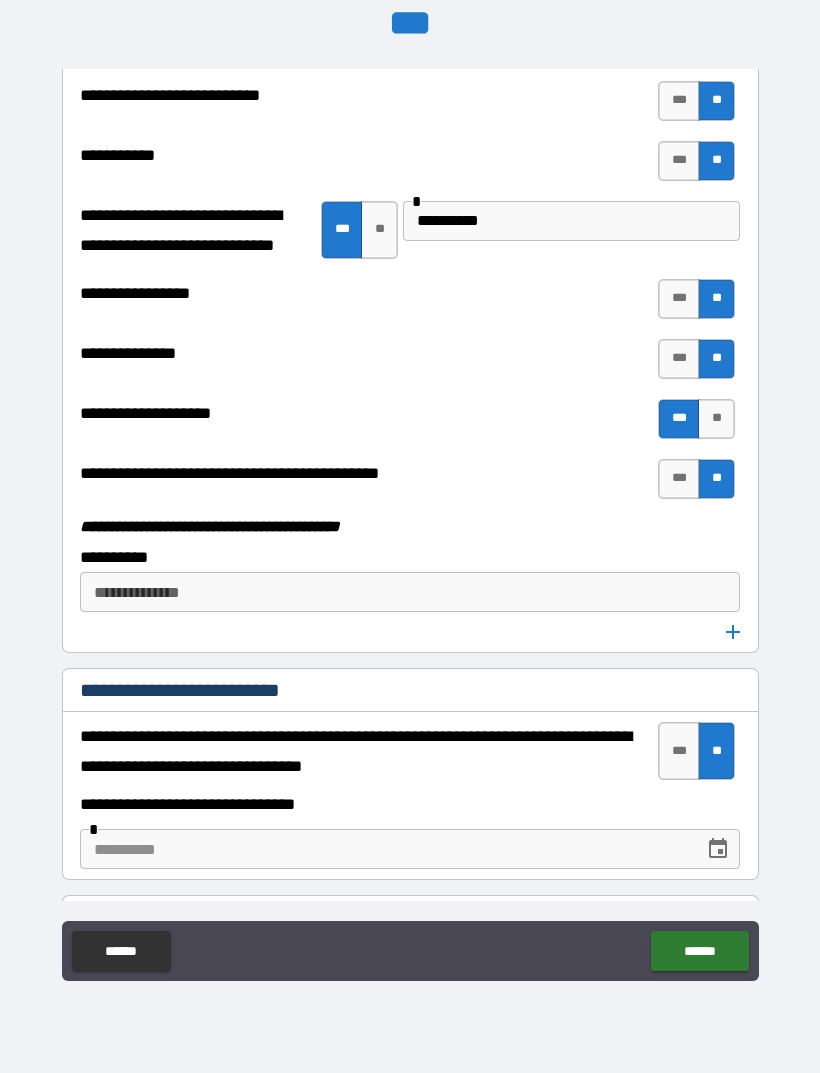 click on "******" at bounding box center (699, 951) 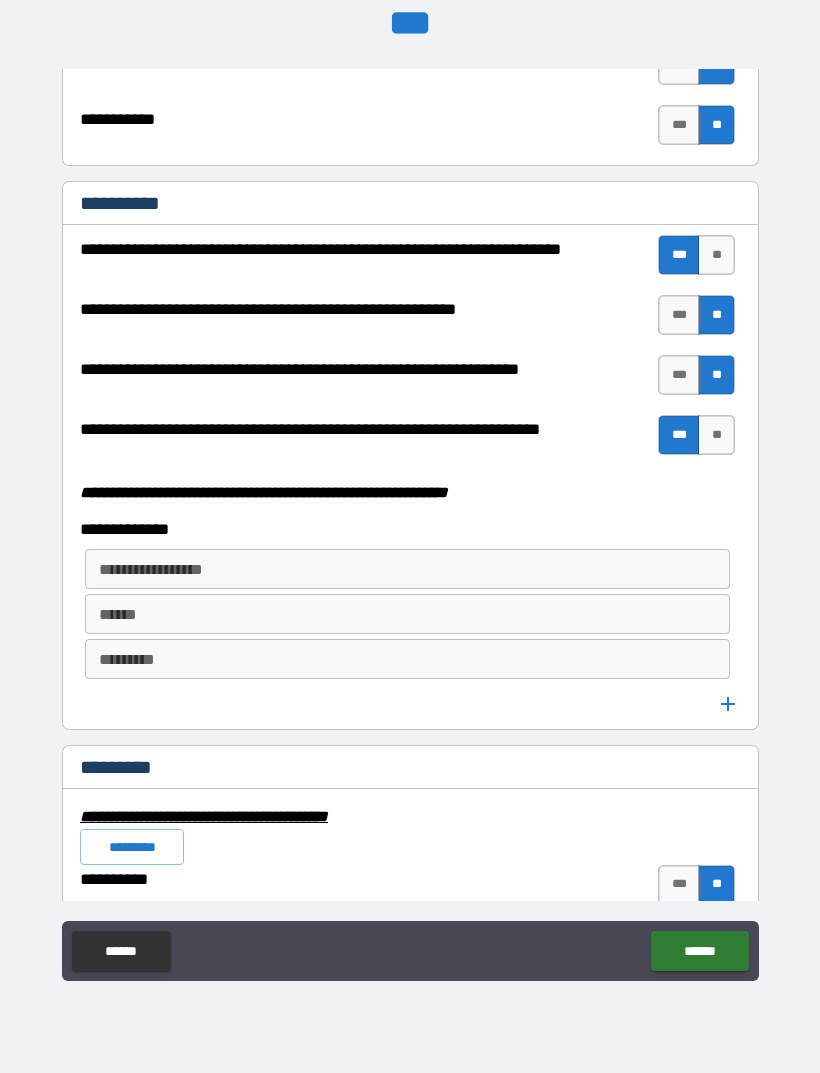scroll, scrollTop: 5126, scrollLeft: 0, axis: vertical 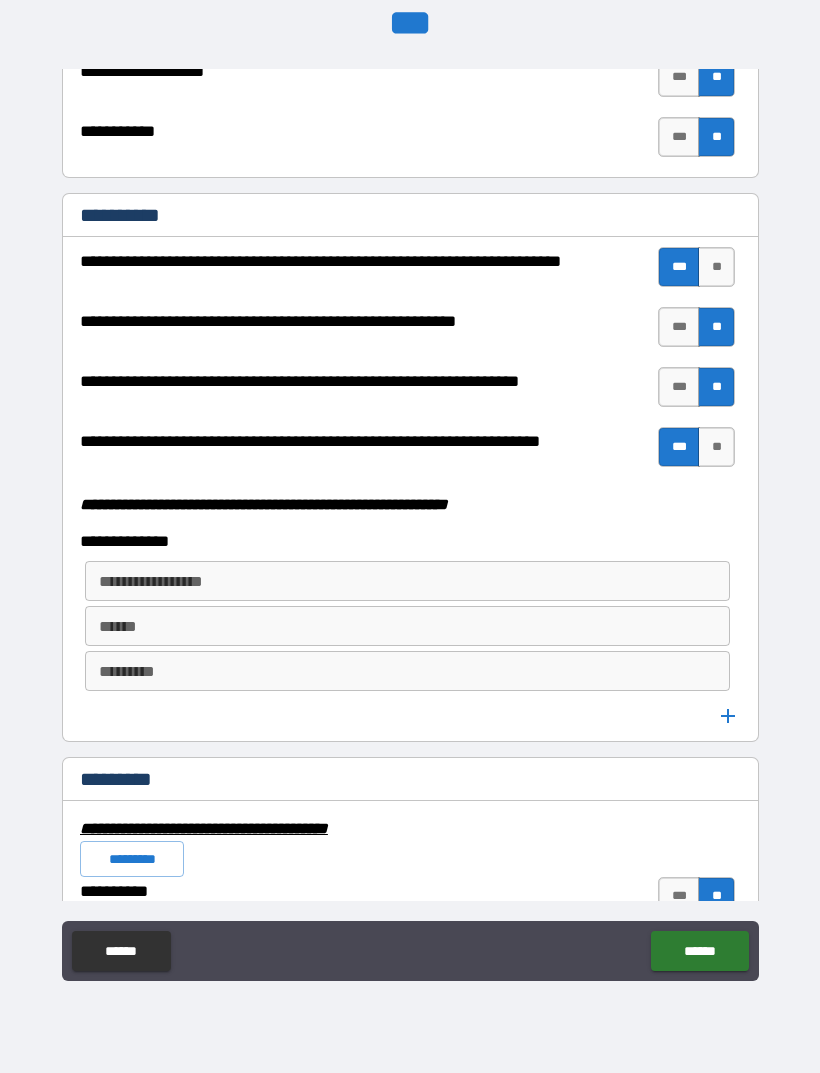 click on "**********" at bounding box center (407, 581) 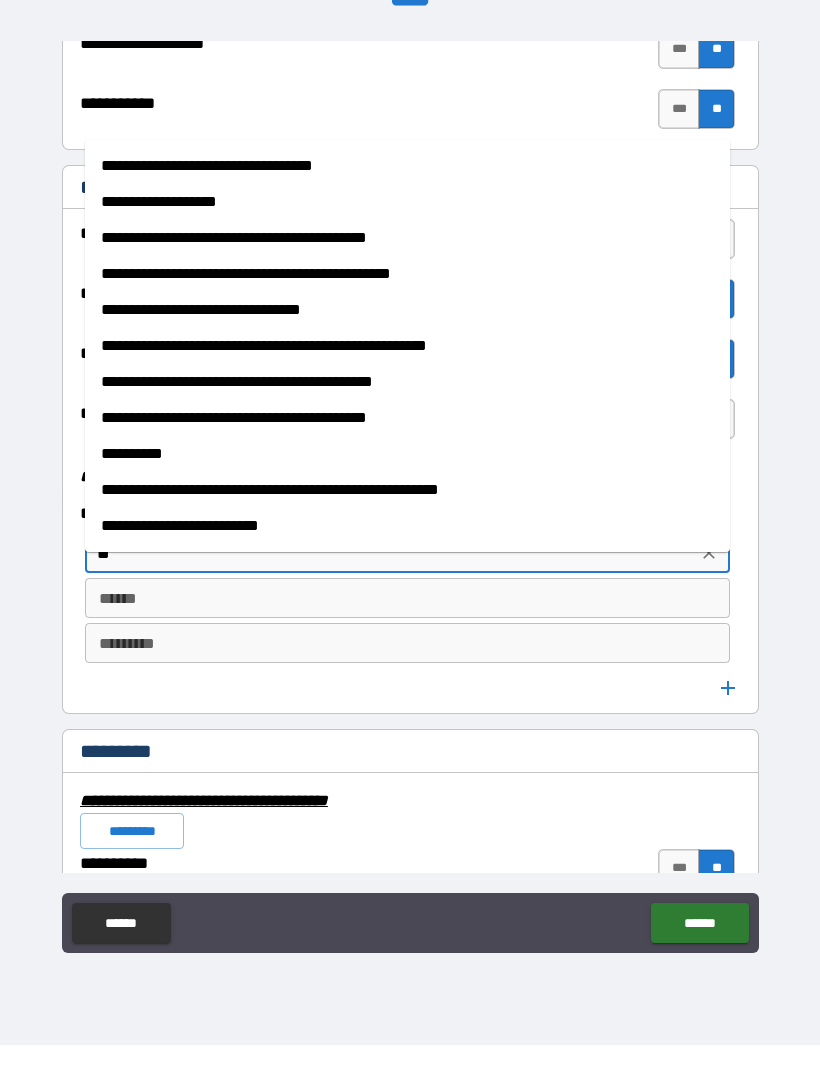 type on "*" 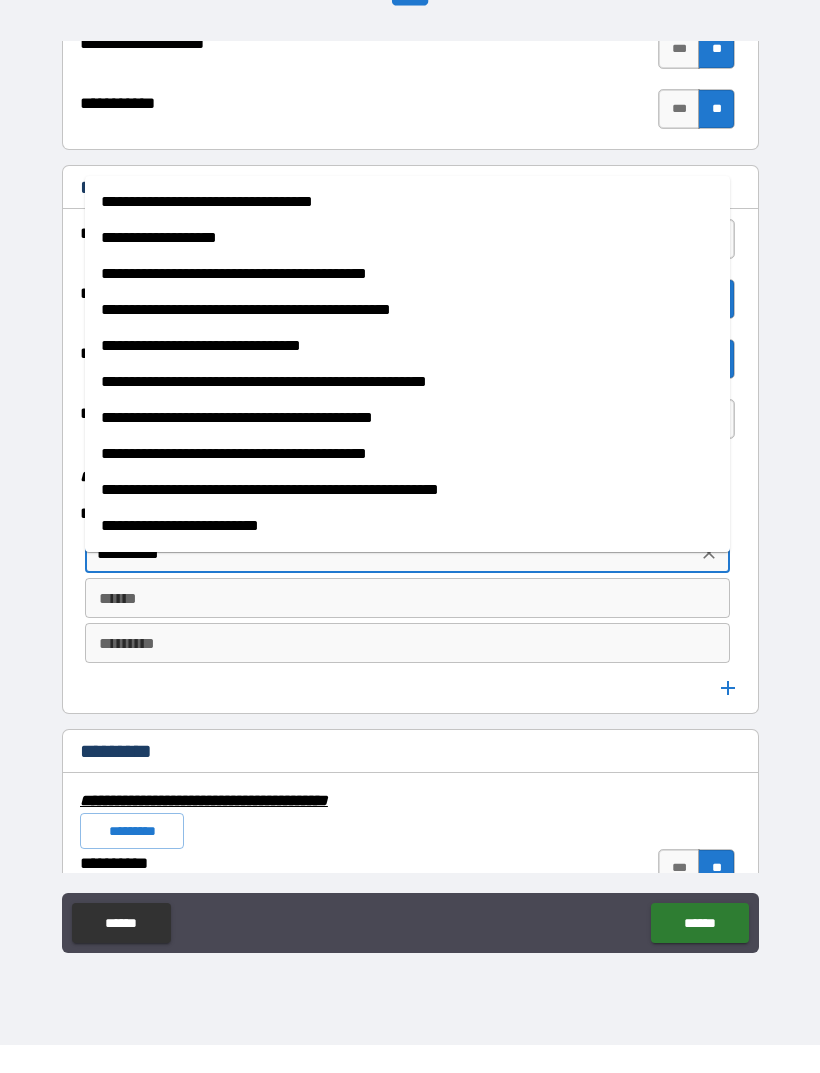 type on "**********" 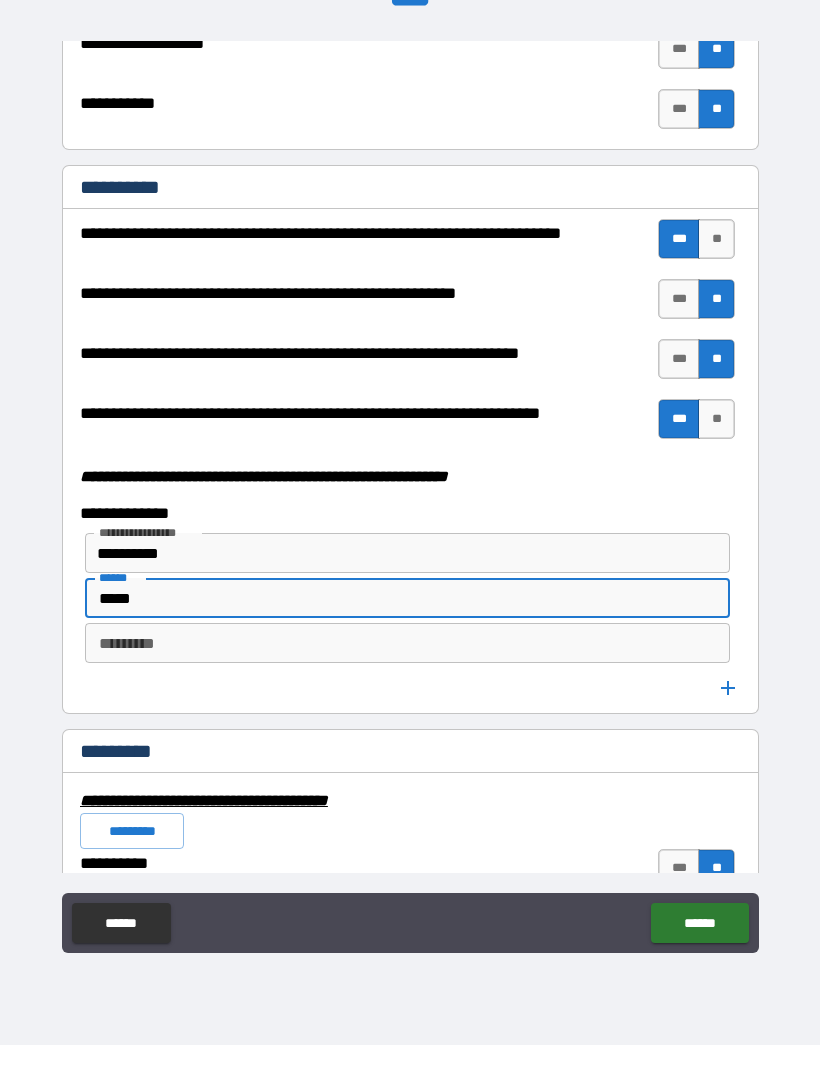 type on "*****" 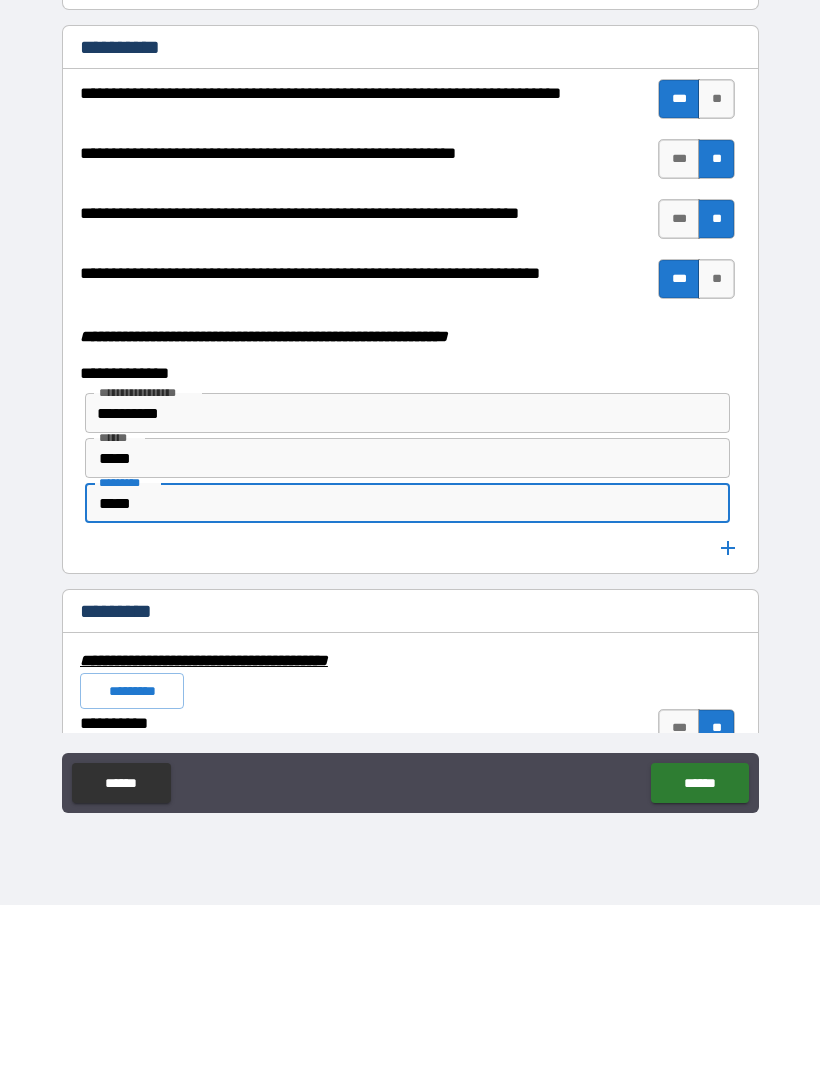 type on "*****" 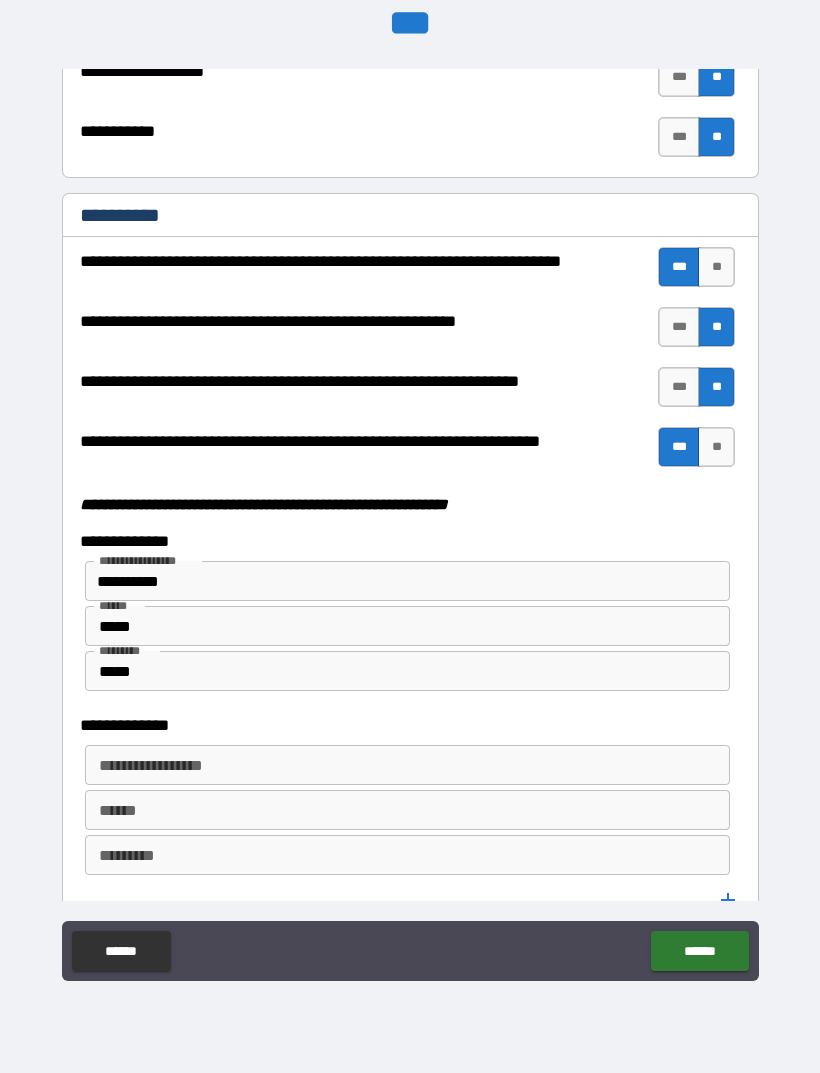 click on "**********" at bounding box center (406, 765) 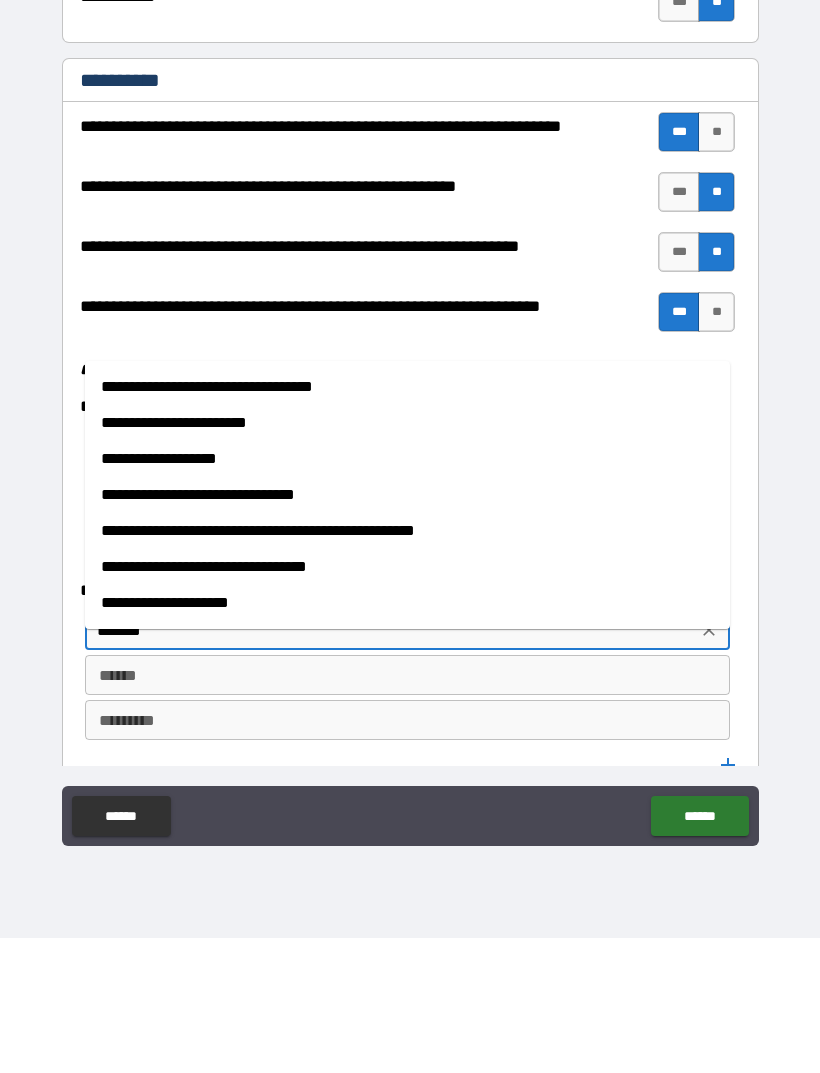 type on "*******" 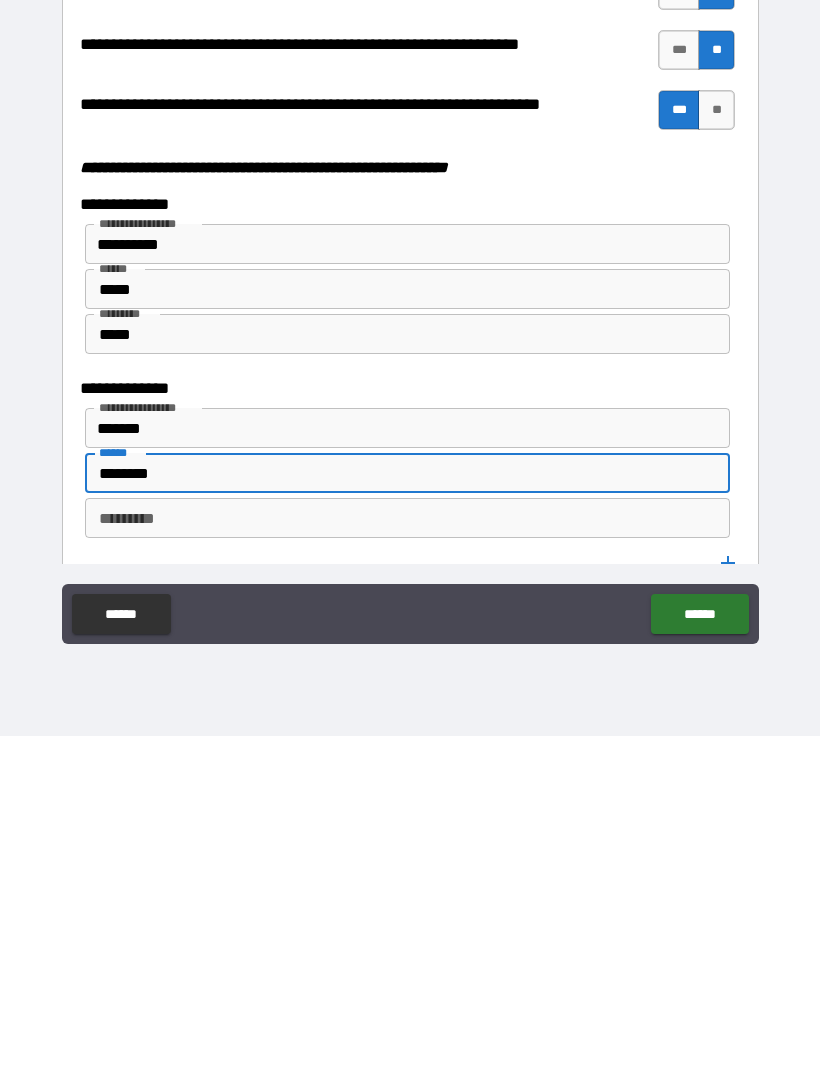 type on "********" 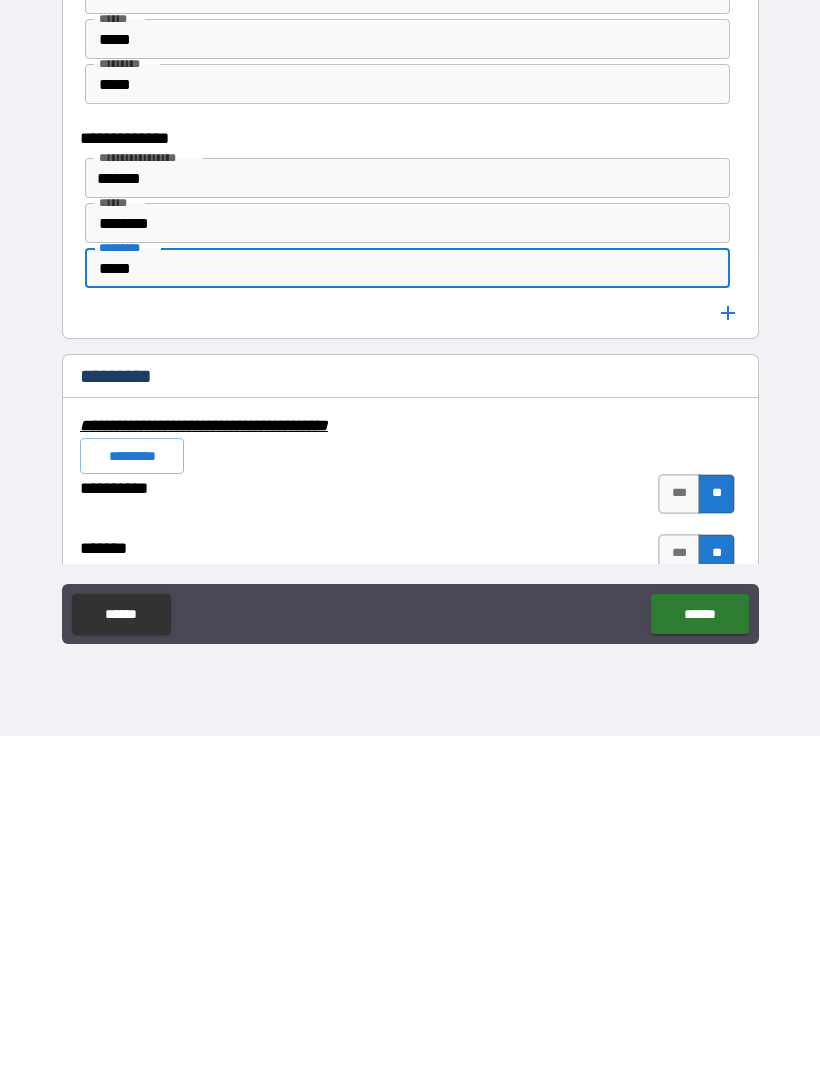 scroll, scrollTop: 5375, scrollLeft: 0, axis: vertical 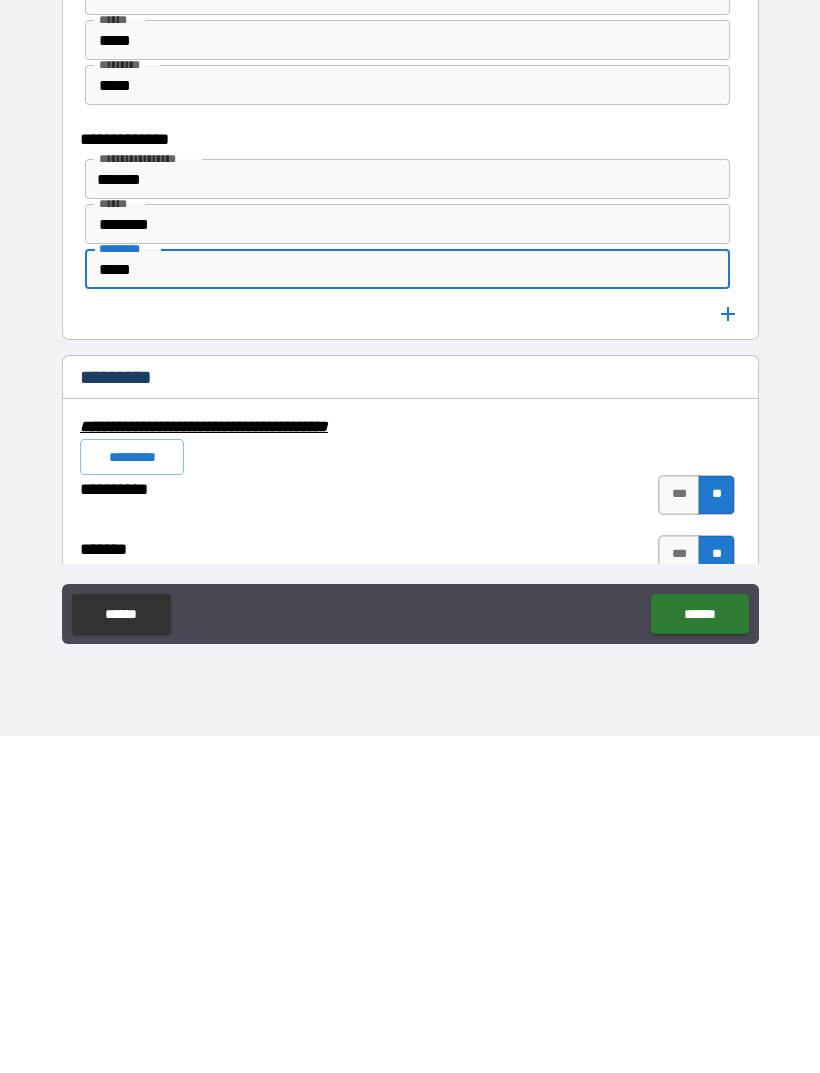 type on "*****" 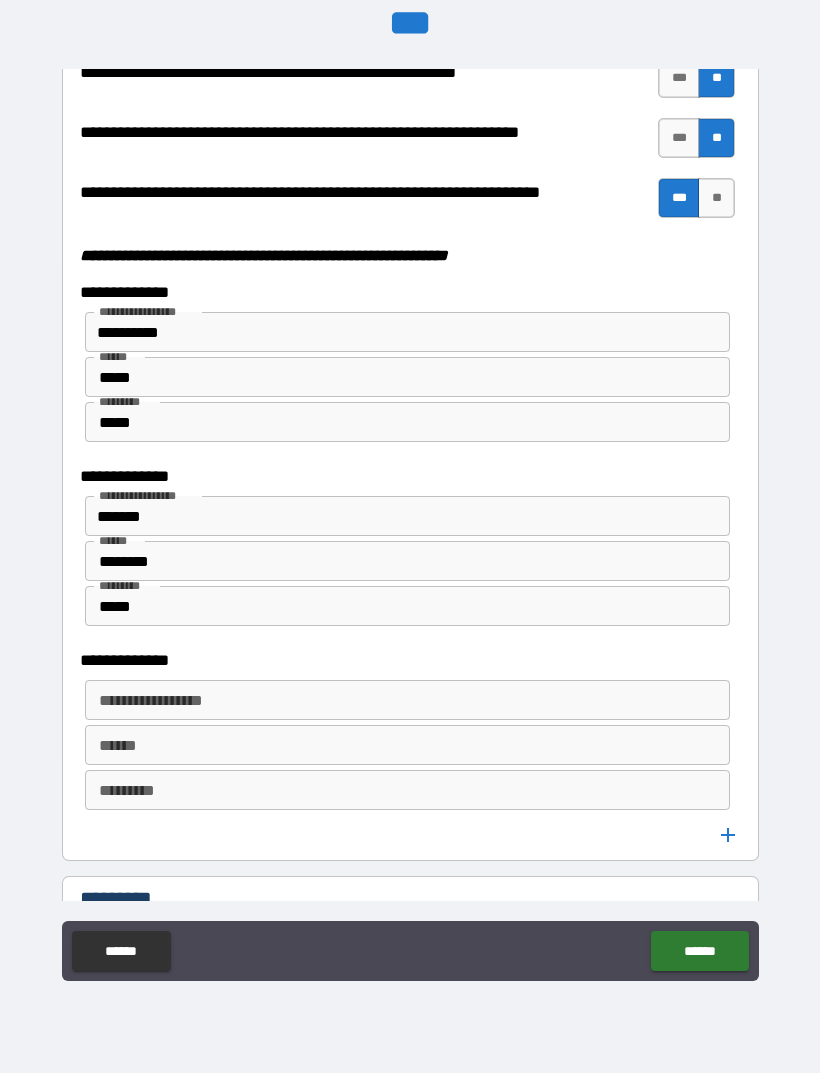 click on "**********" at bounding box center (406, 700) 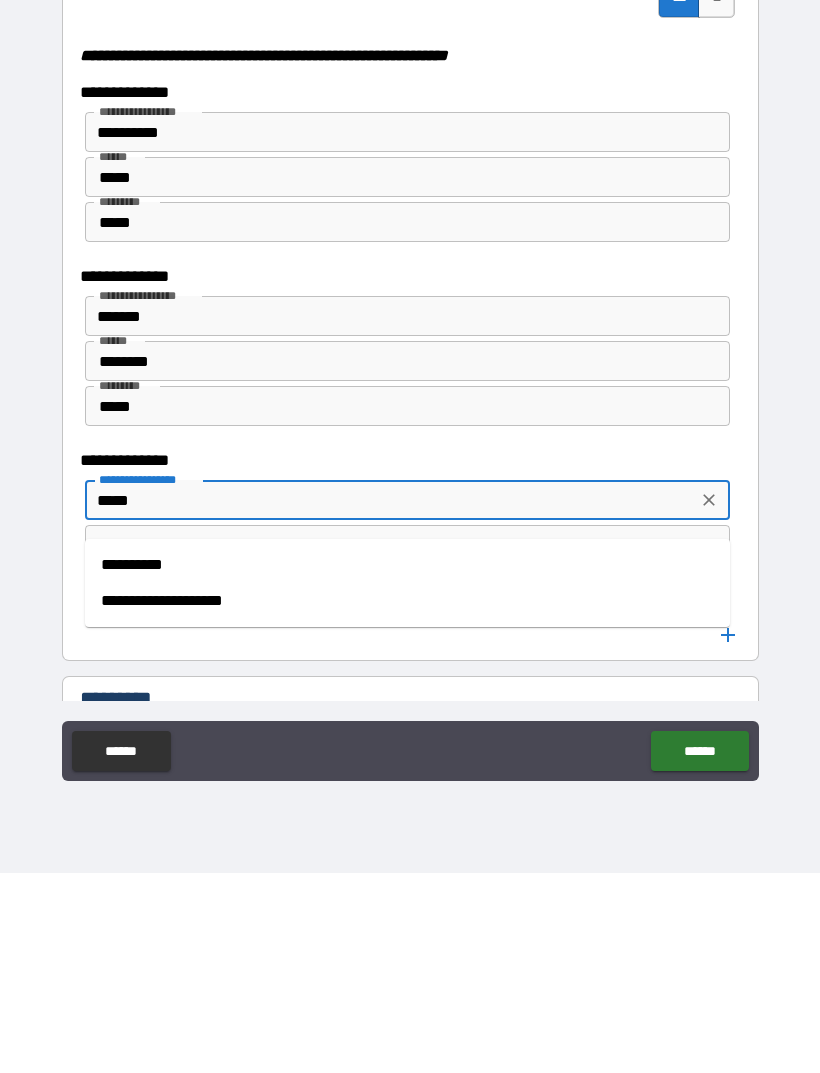 click on "**********" at bounding box center [407, 765] 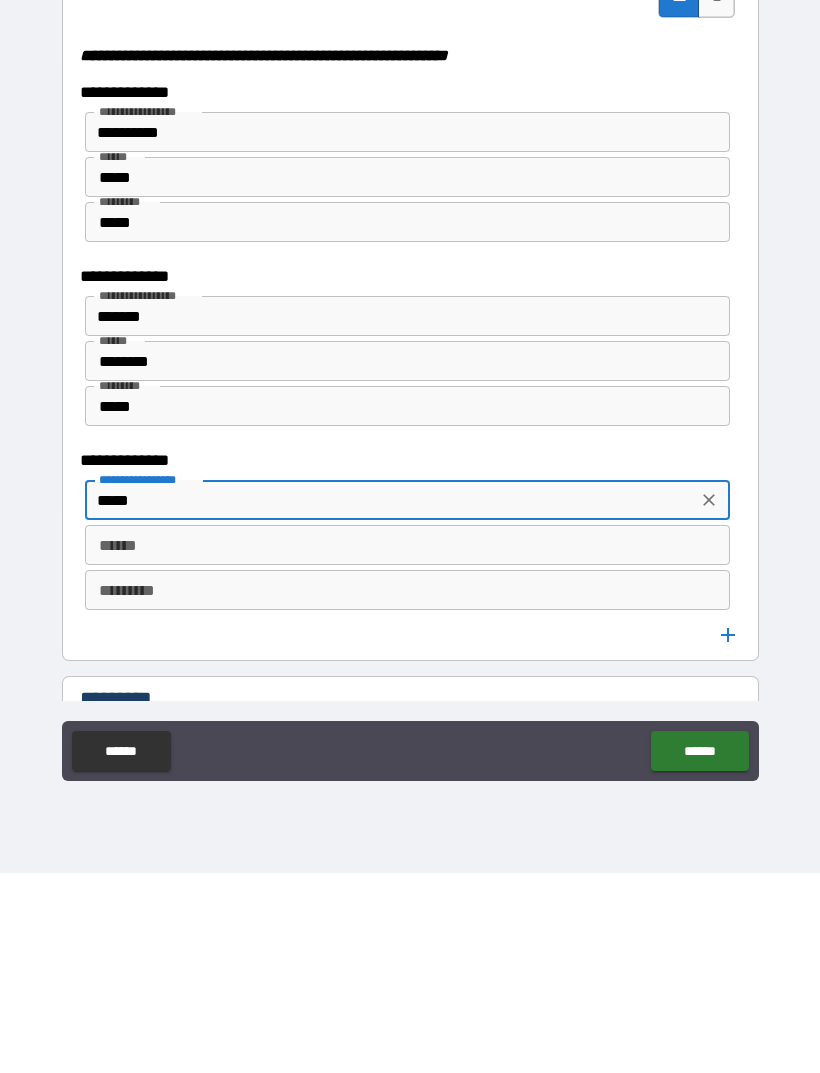type on "**********" 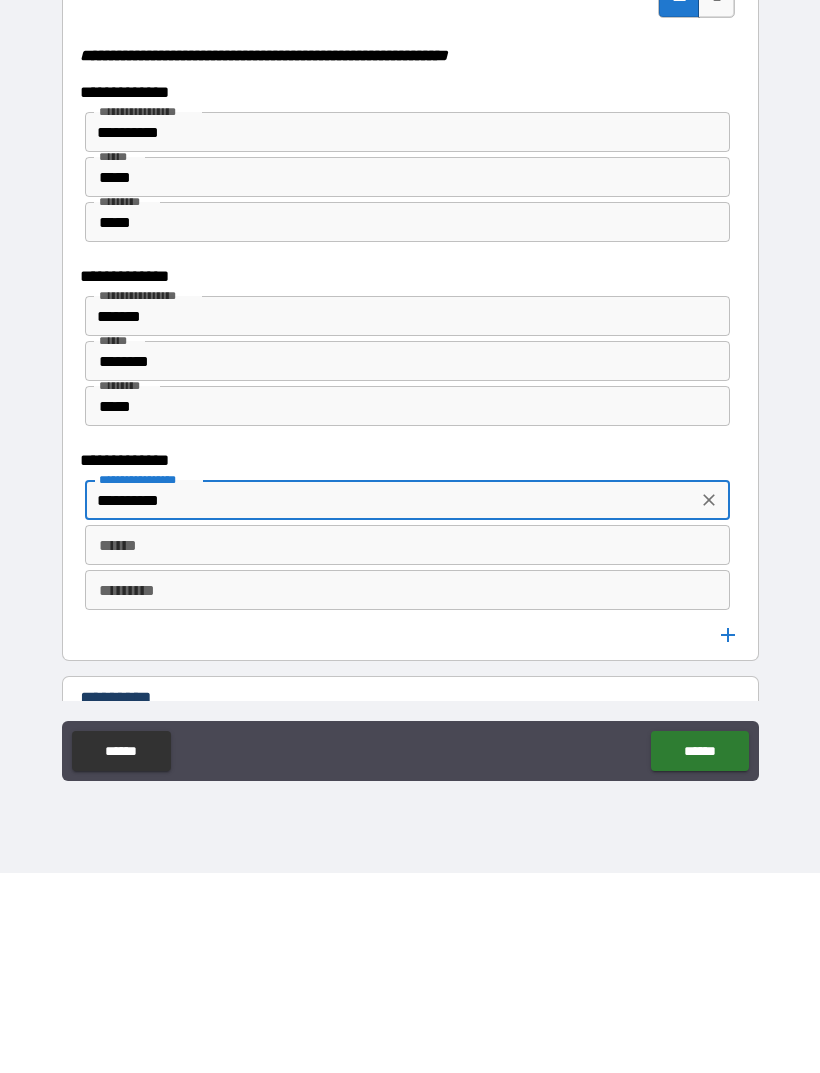 click on "******" at bounding box center (407, 745) 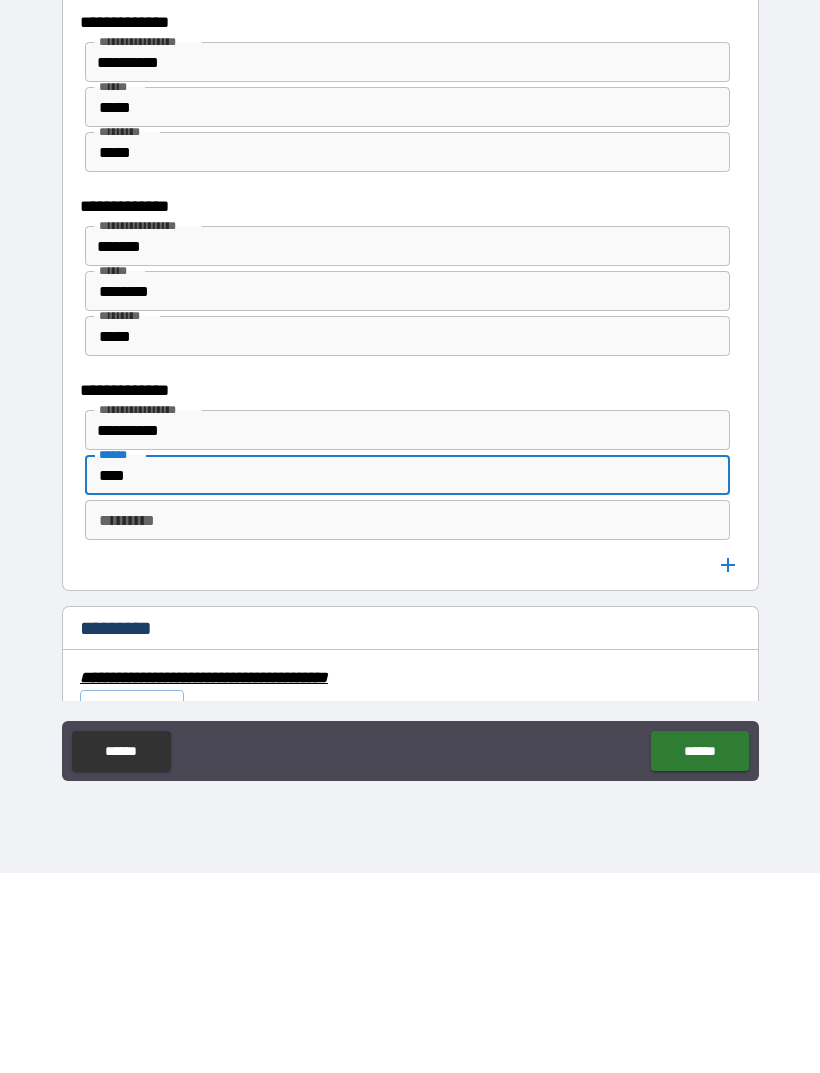 scroll, scrollTop: 5453, scrollLeft: 0, axis: vertical 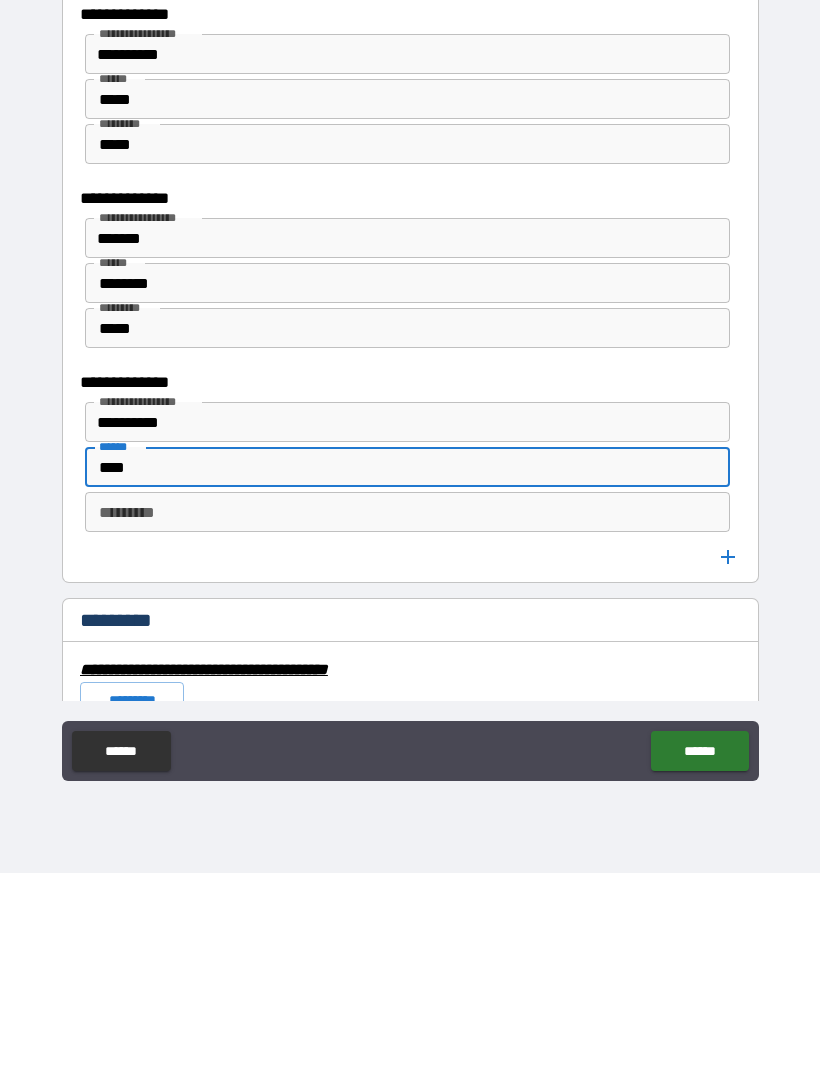 type on "****" 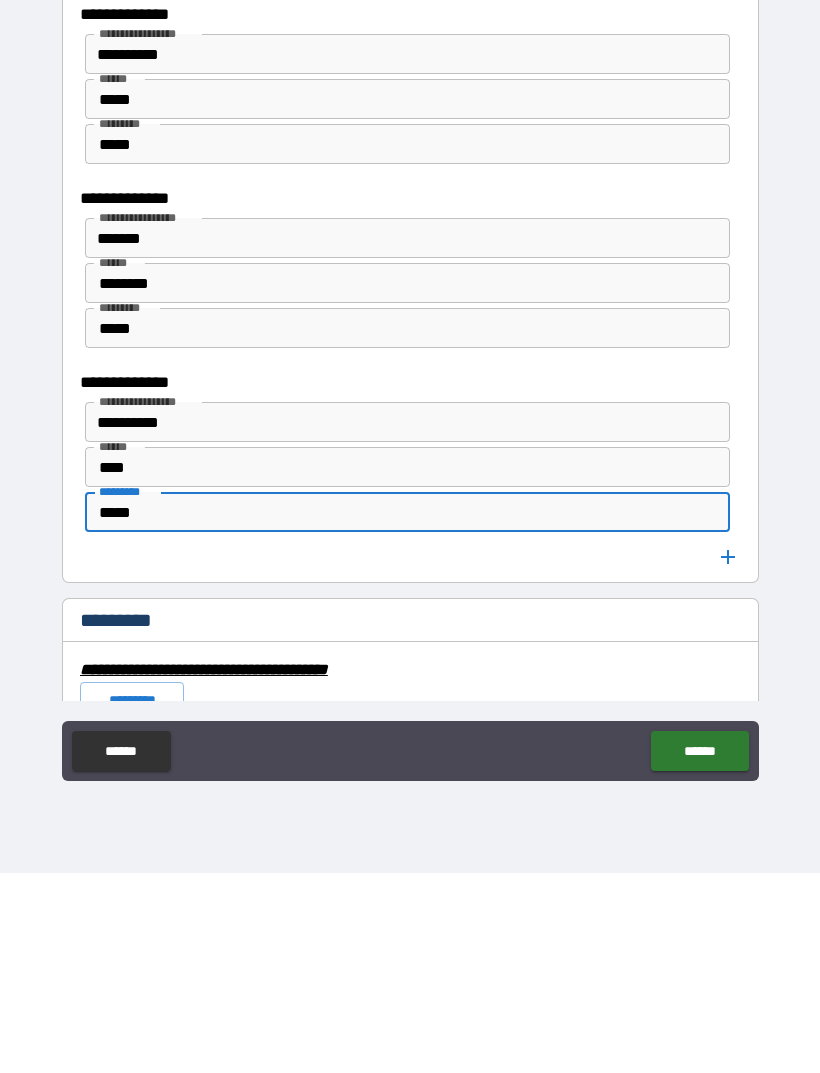type on "*****" 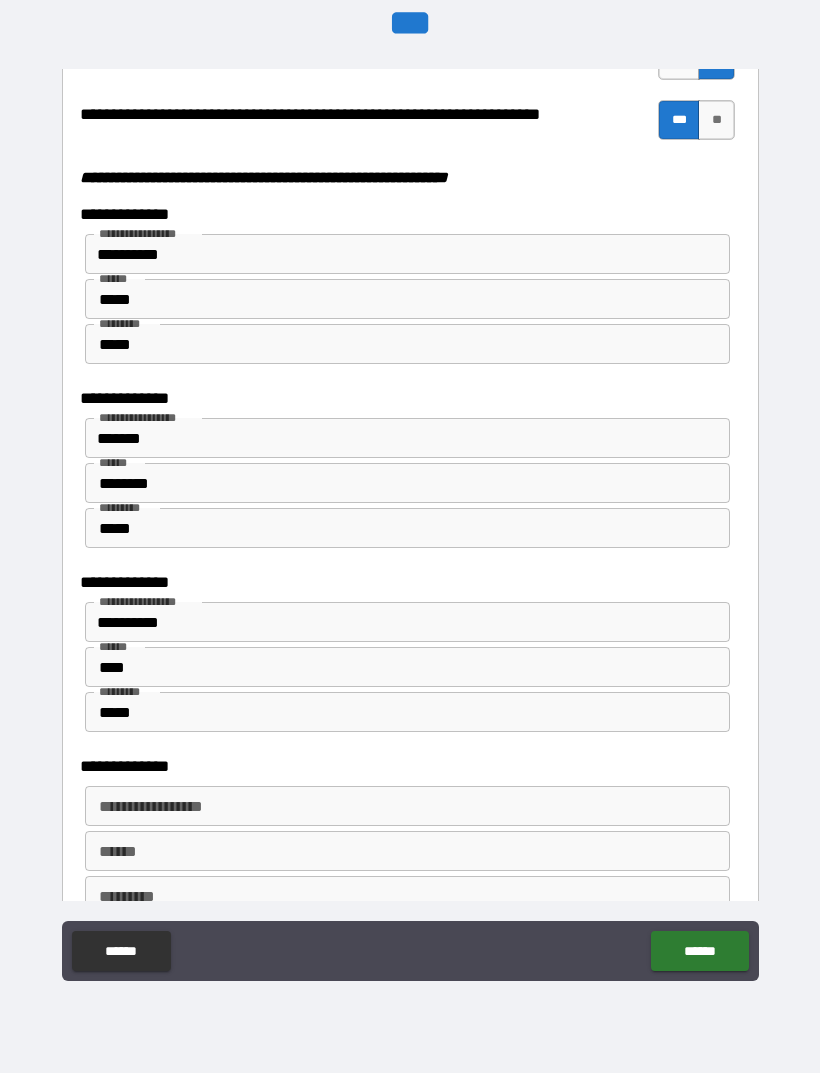 click on "**********" at bounding box center [406, 806] 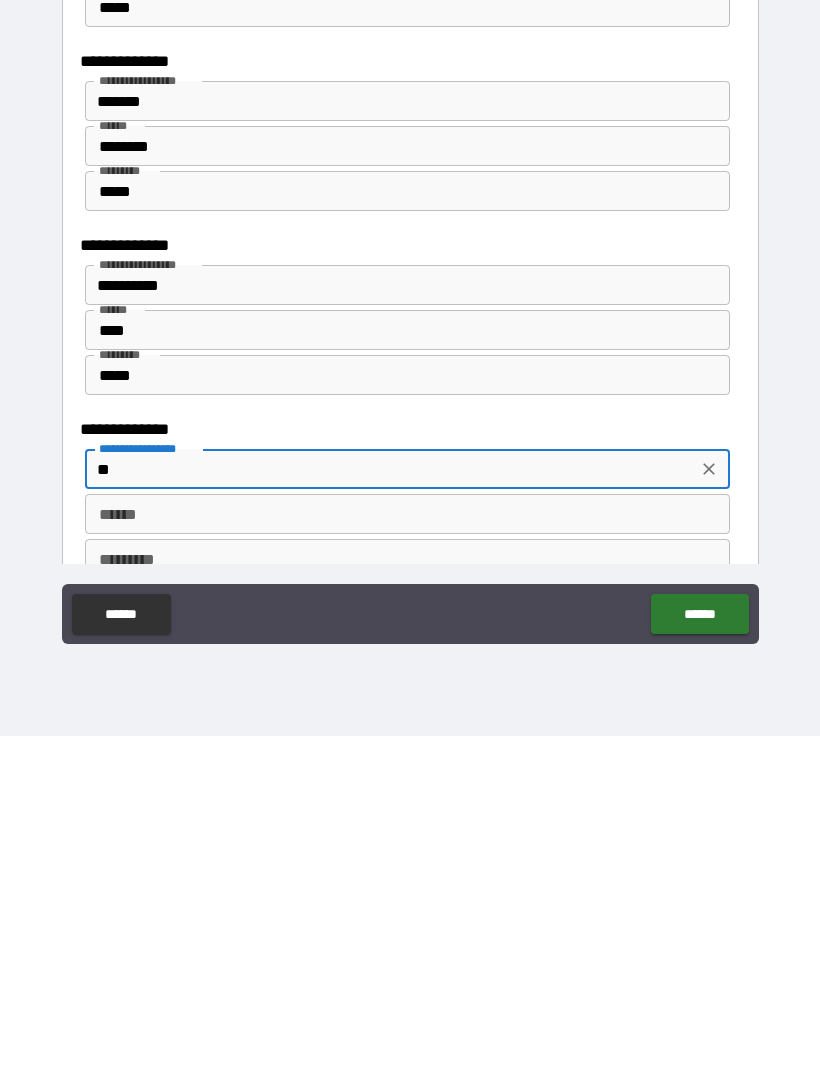 type on "*" 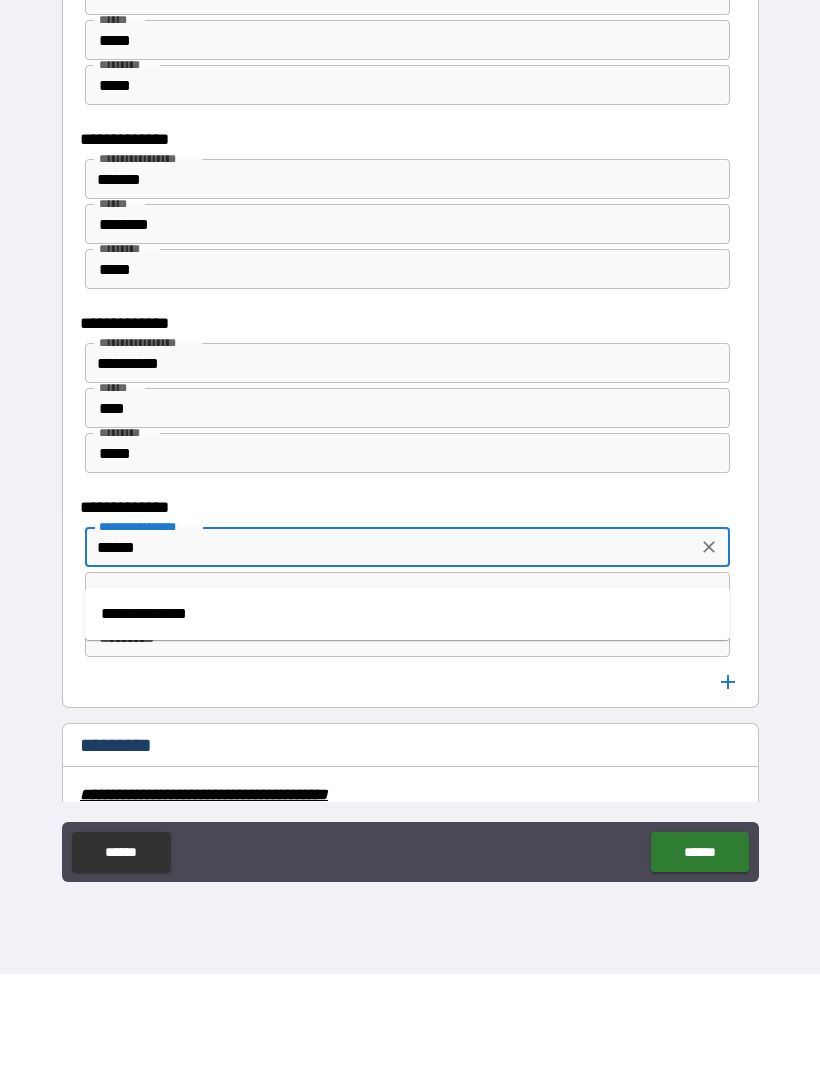 scroll, scrollTop: 5614, scrollLeft: 0, axis: vertical 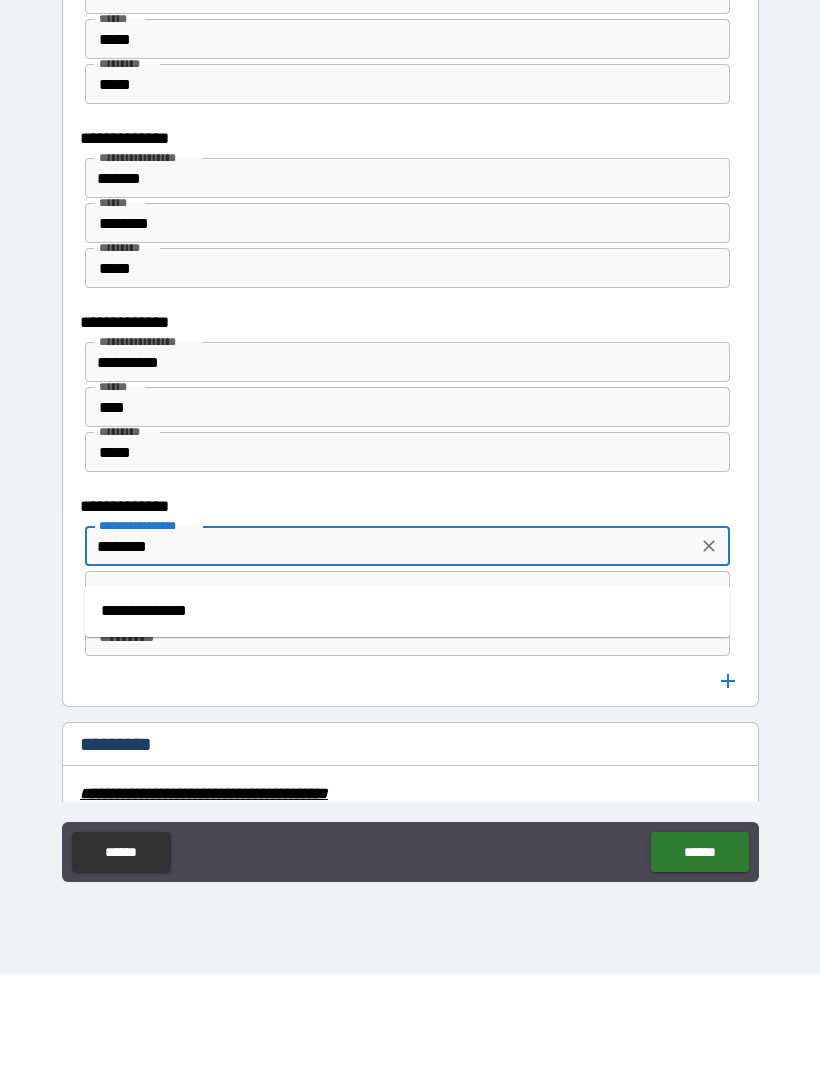 click on "**********" at bounding box center [407, 710] 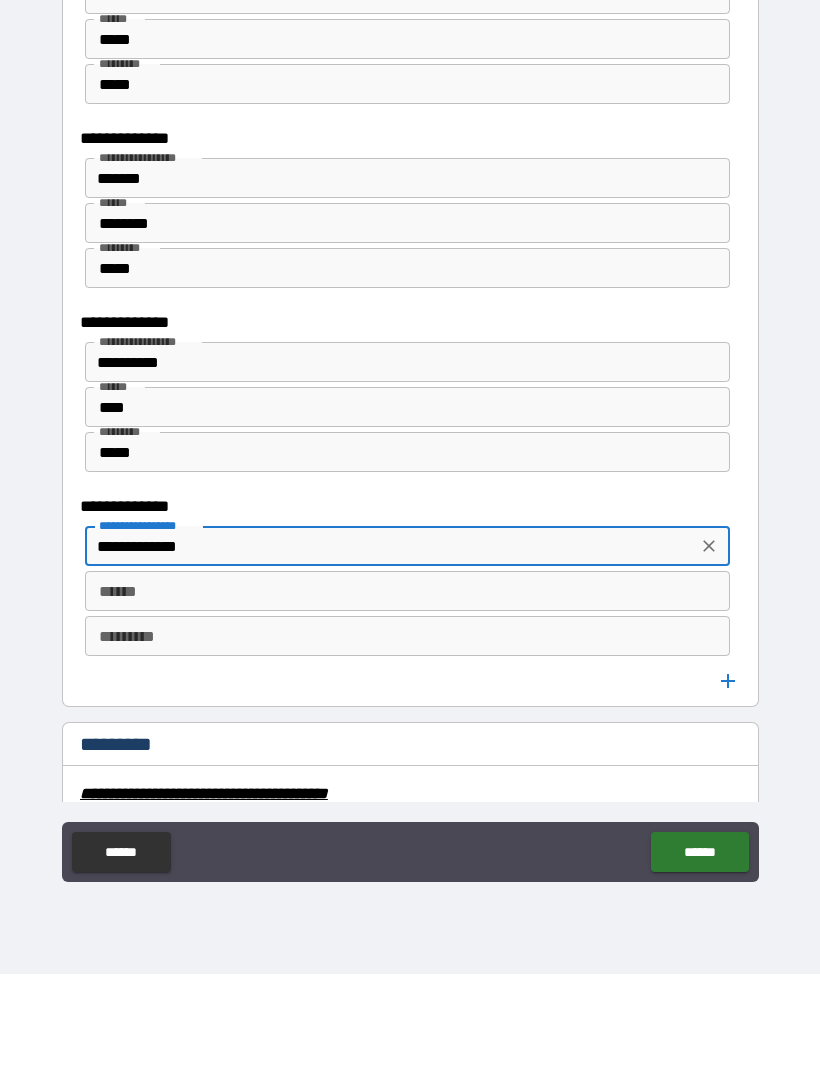type on "**********" 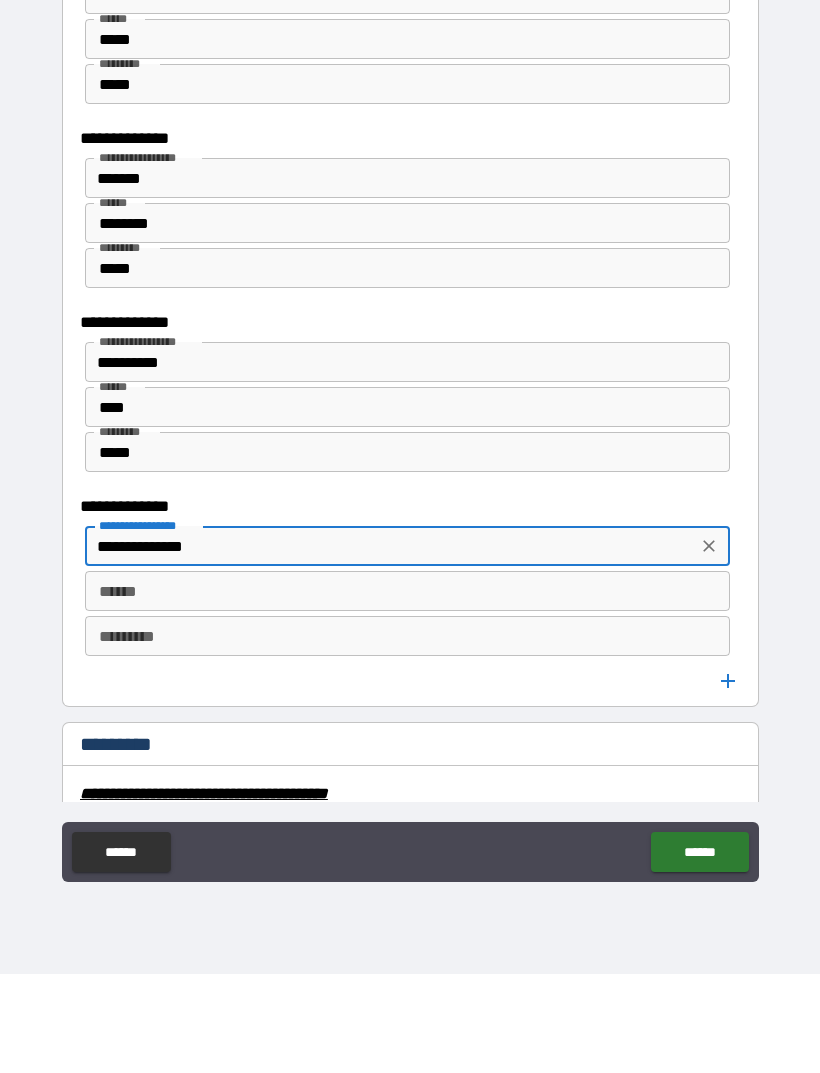 click on "******" at bounding box center (407, 690) 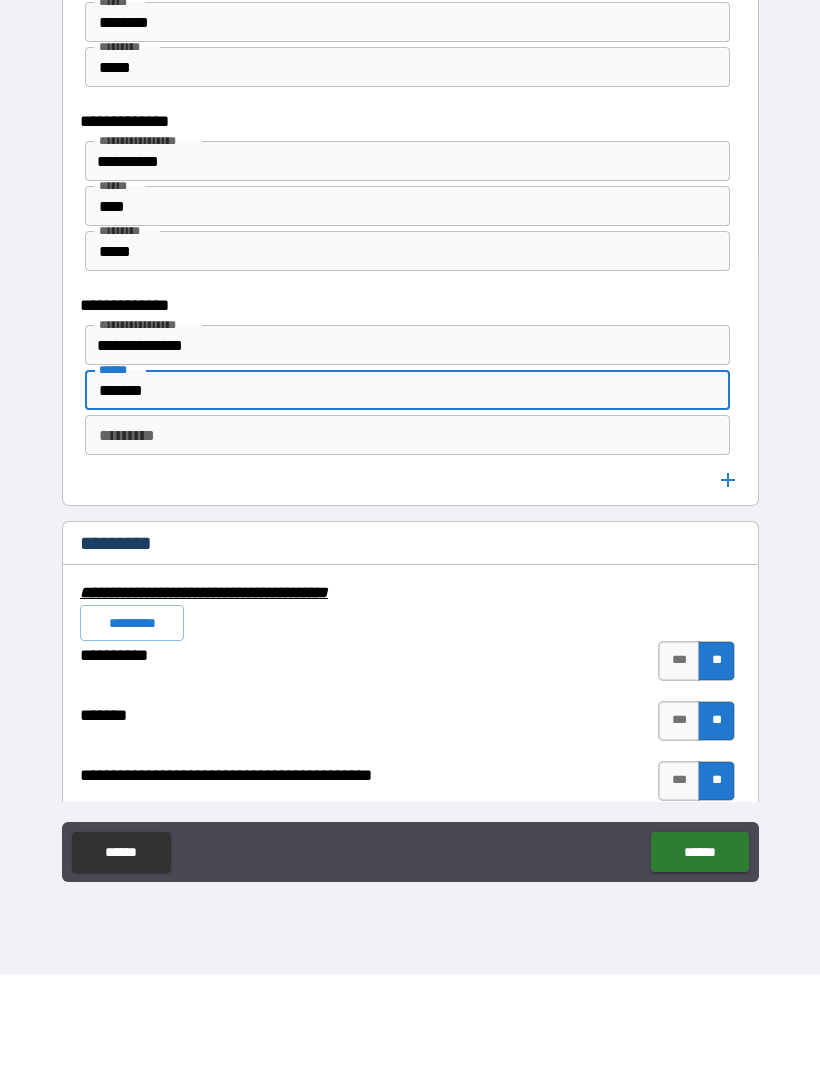 scroll, scrollTop: 5832, scrollLeft: 0, axis: vertical 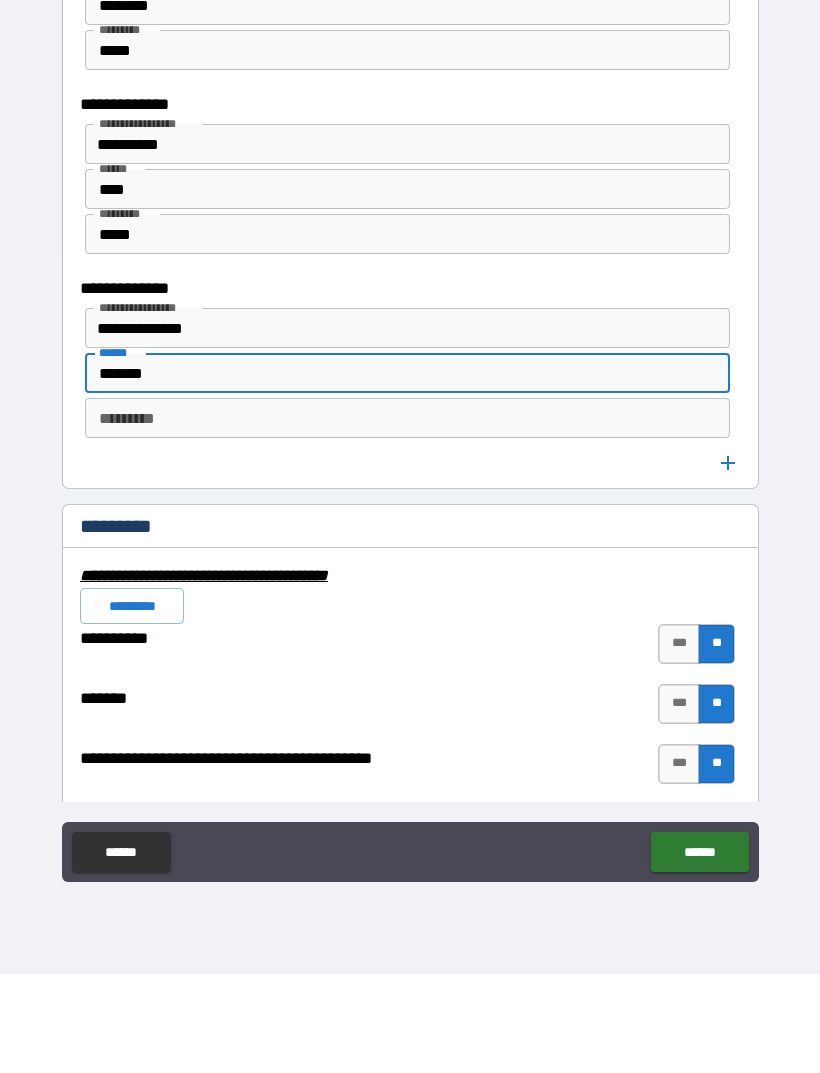 type on "*******" 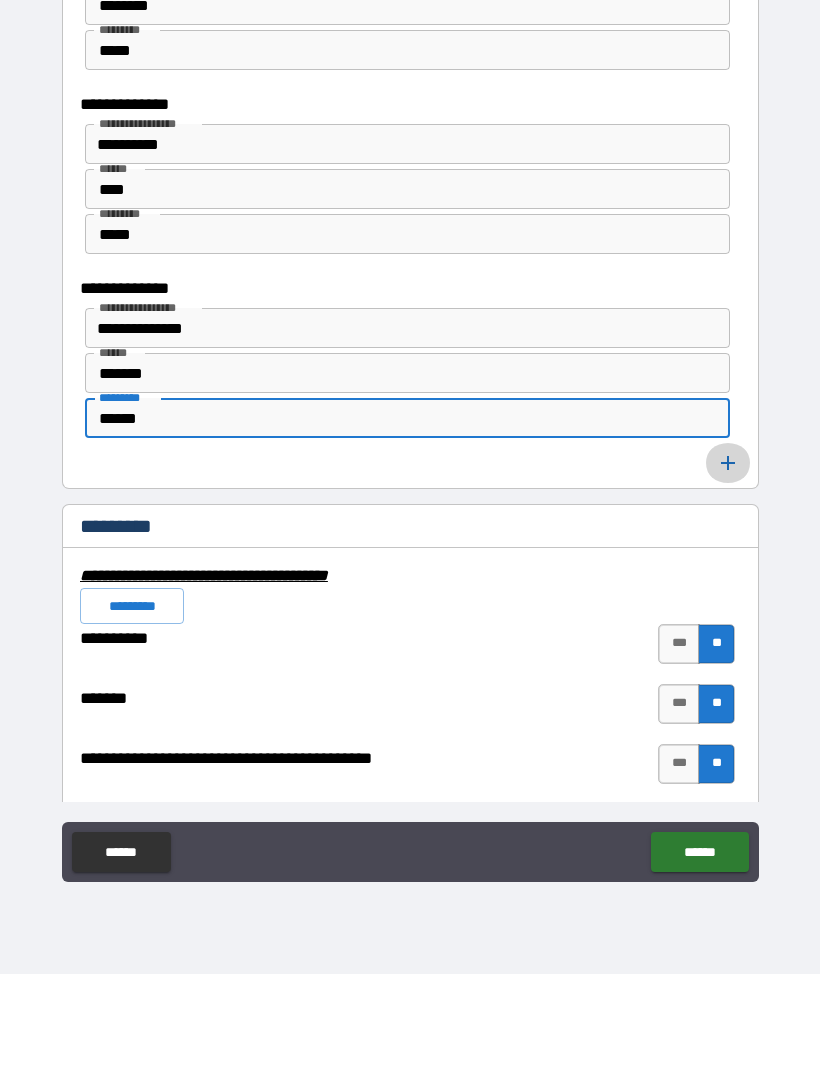 type on "******" 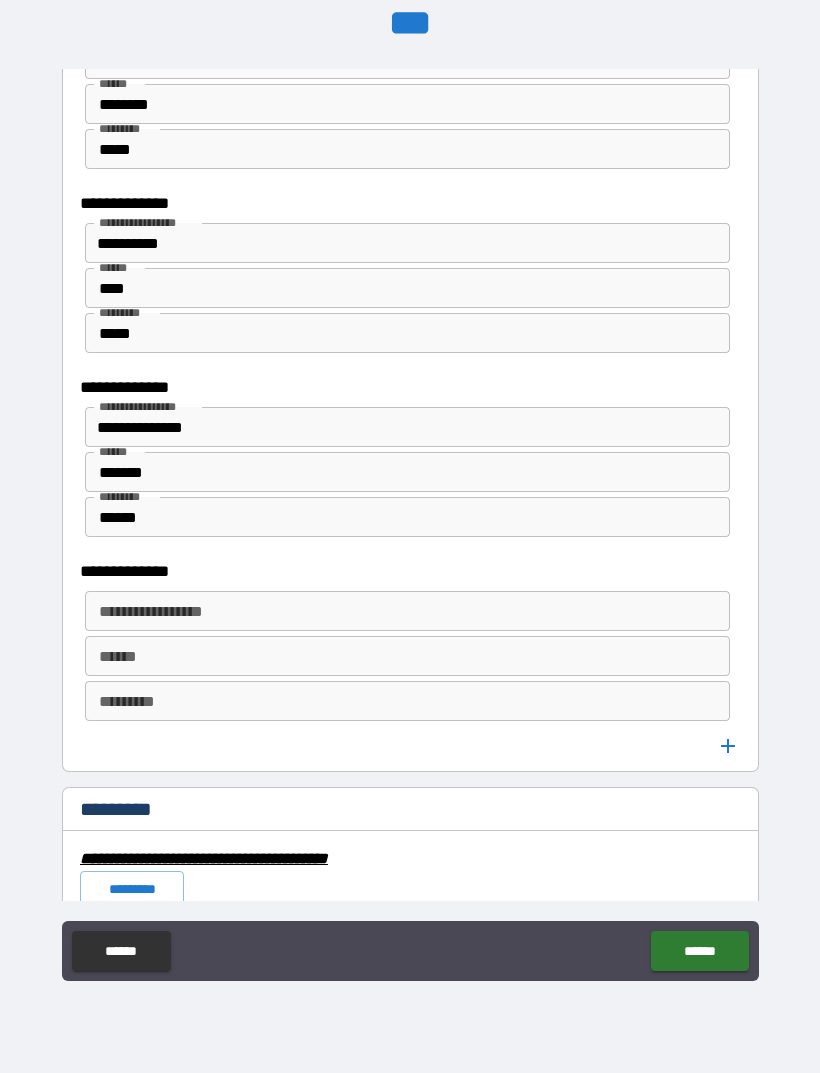click on "******" at bounding box center [407, 656] 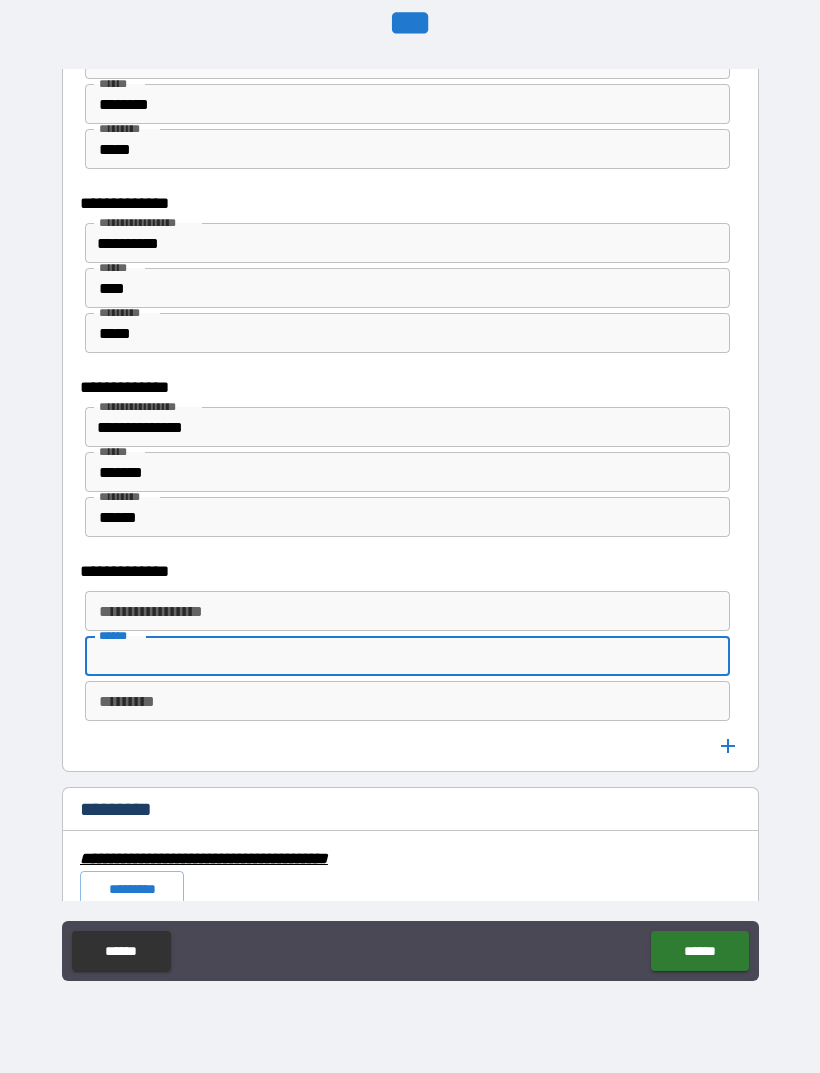 click on "**********" at bounding box center [406, 611] 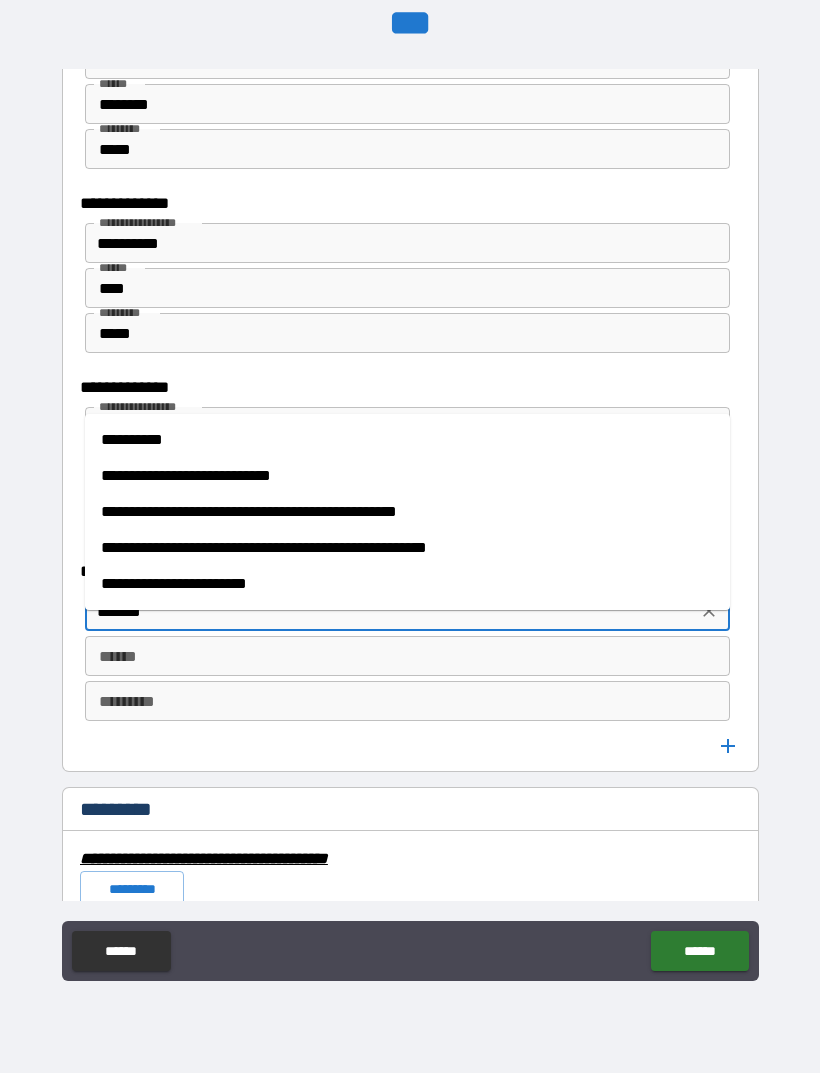 click on "**********" at bounding box center [407, 440] 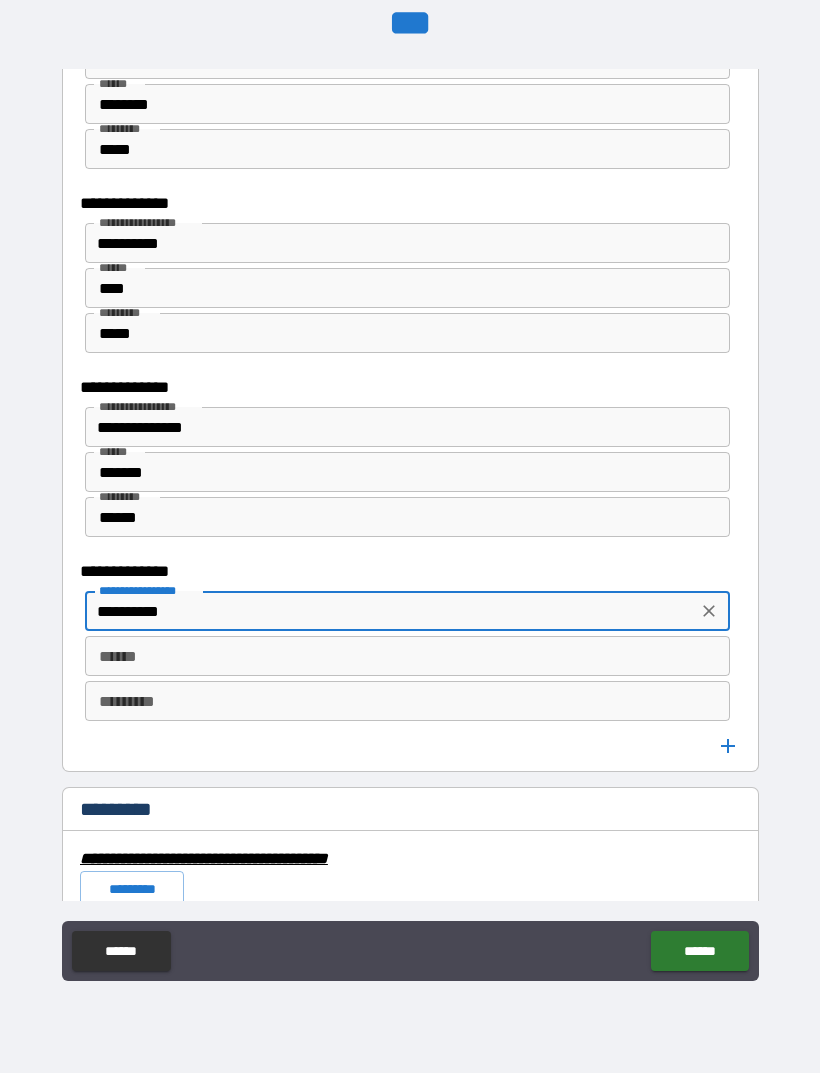 click on "******" at bounding box center (407, 656) 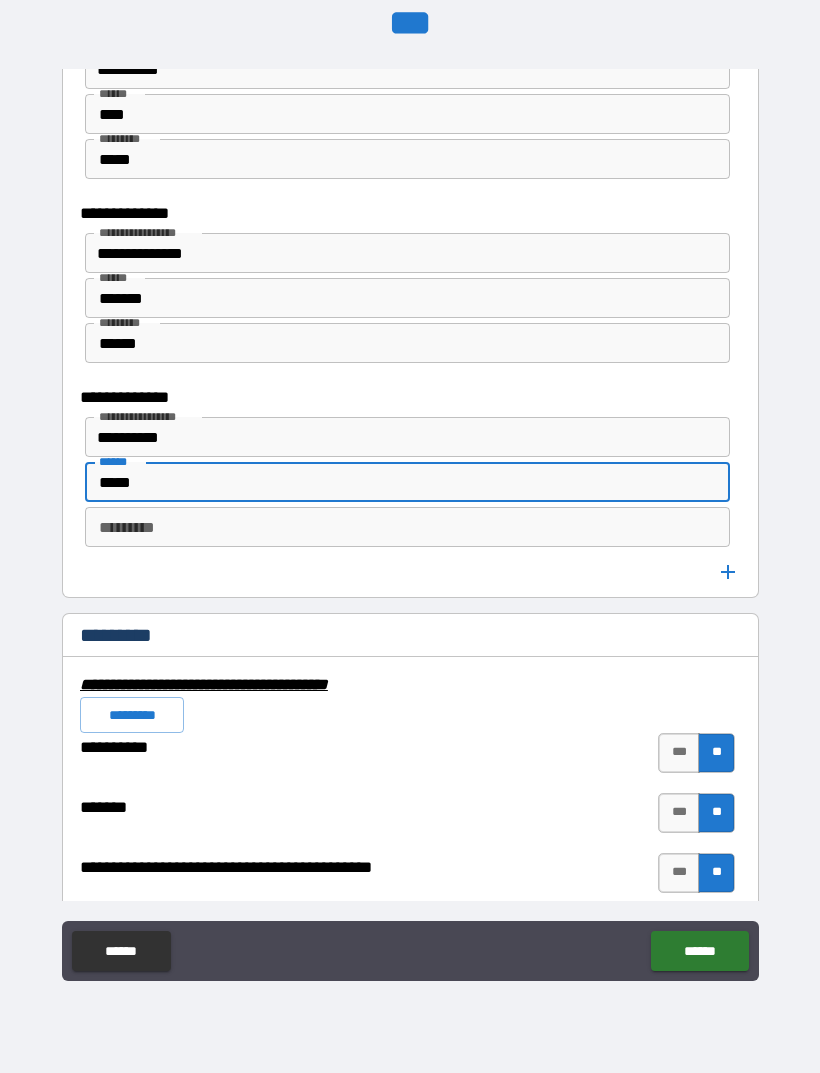 scroll, scrollTop: 6007, scrollLeft: 0, axis: vertical 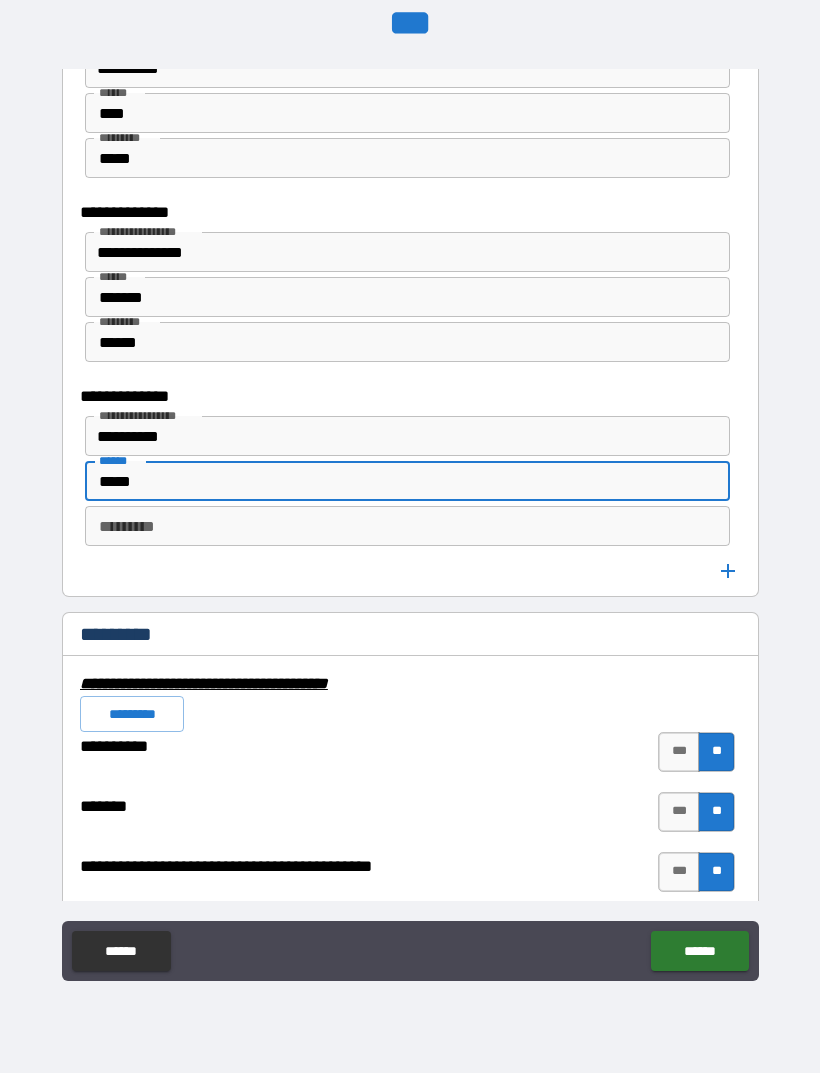 type on "*****" 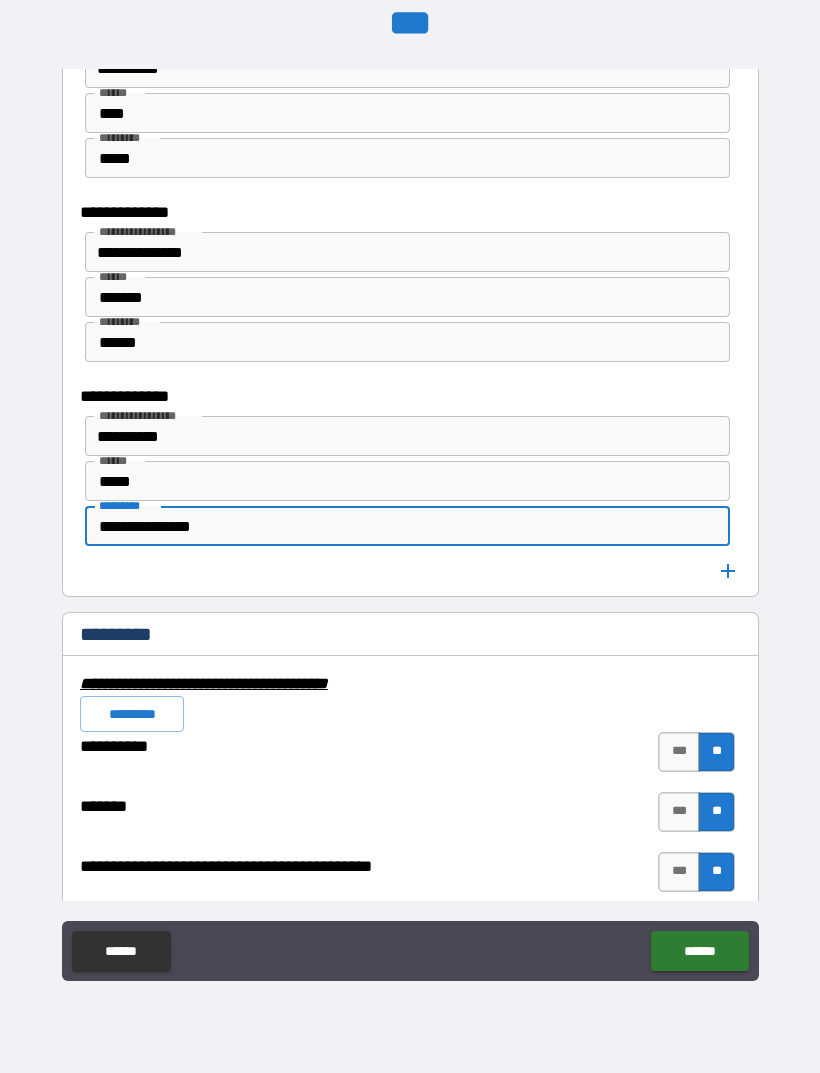 type on "**********" 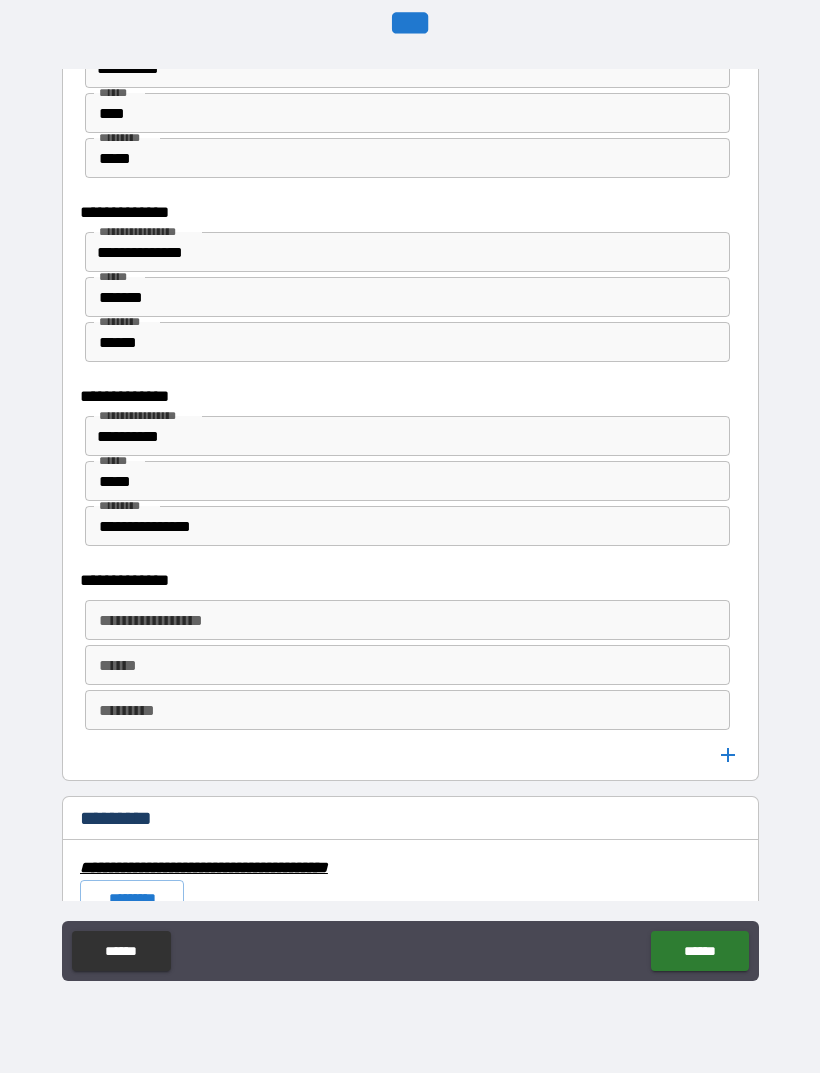 click on "**********" at bounding box center (406, 620) 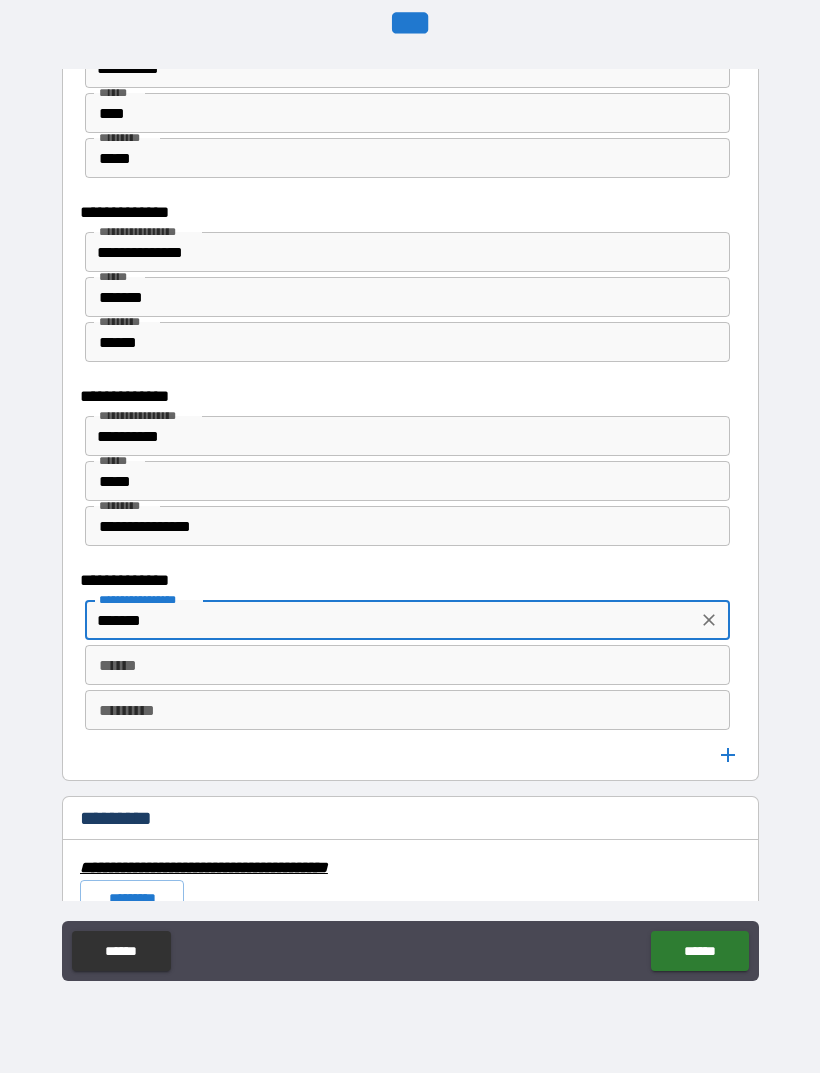 type on "*******" 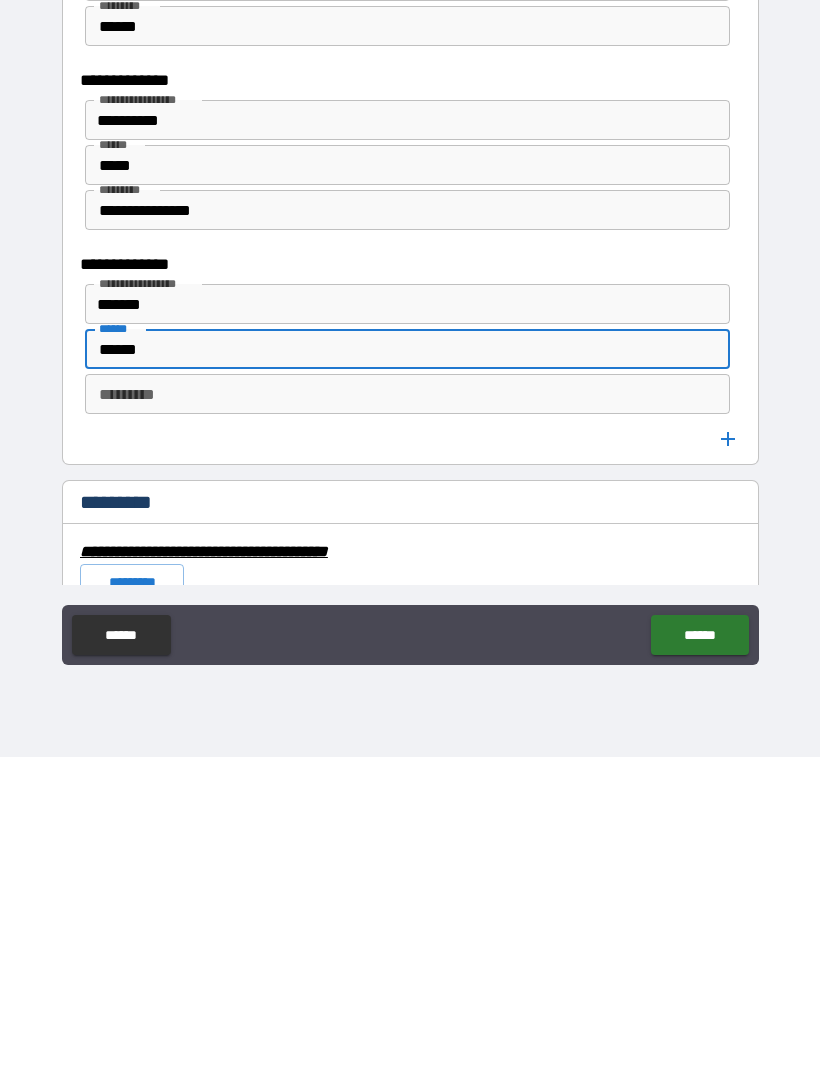 type on "******" 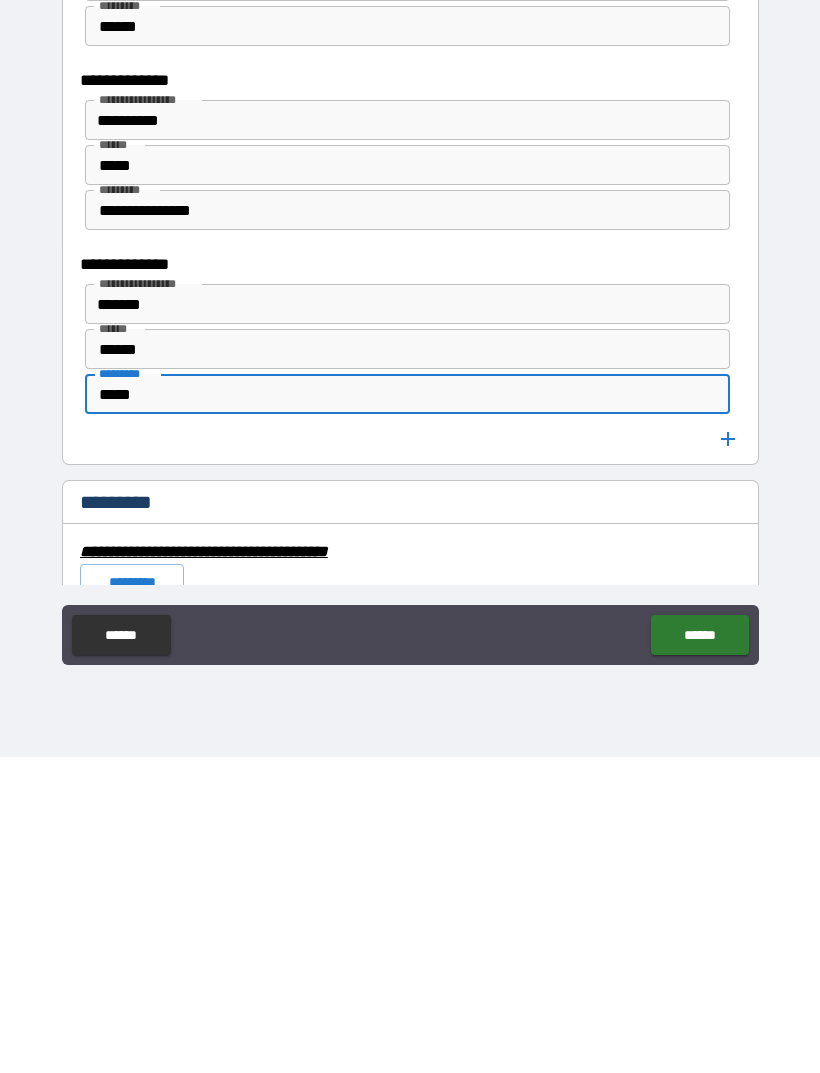 type on "*****" 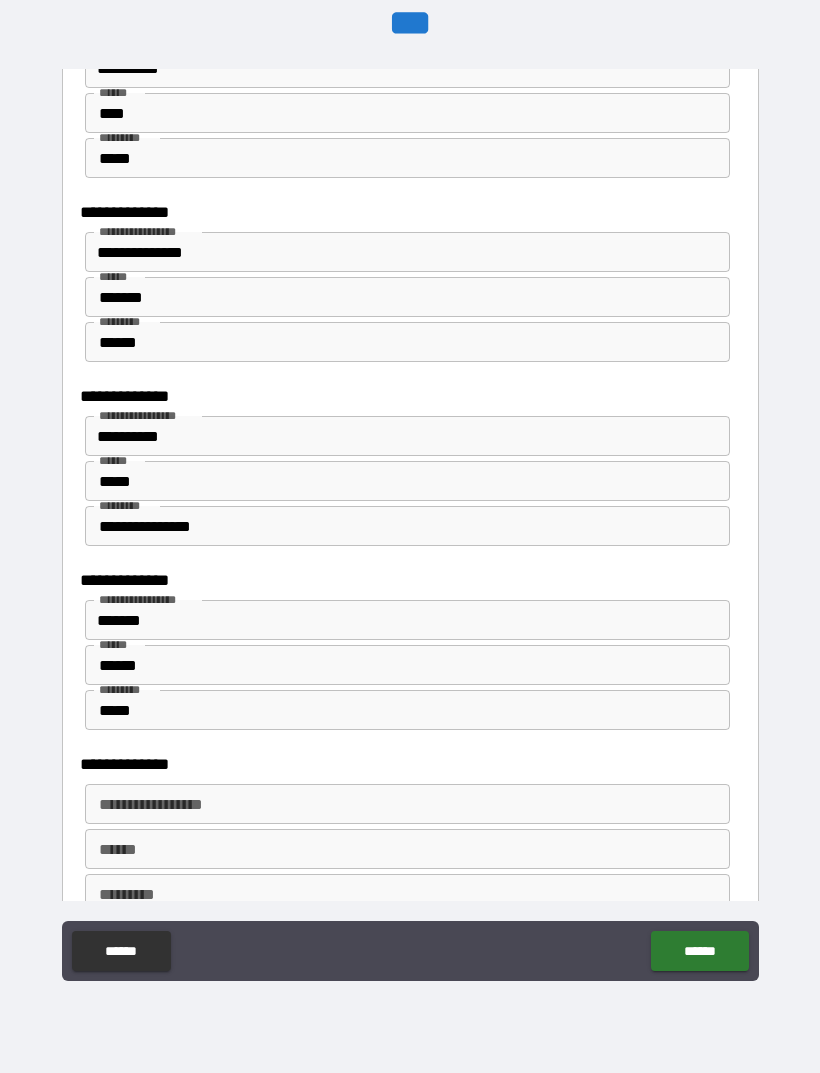 click on "**********" at bounding box center [406, 804] 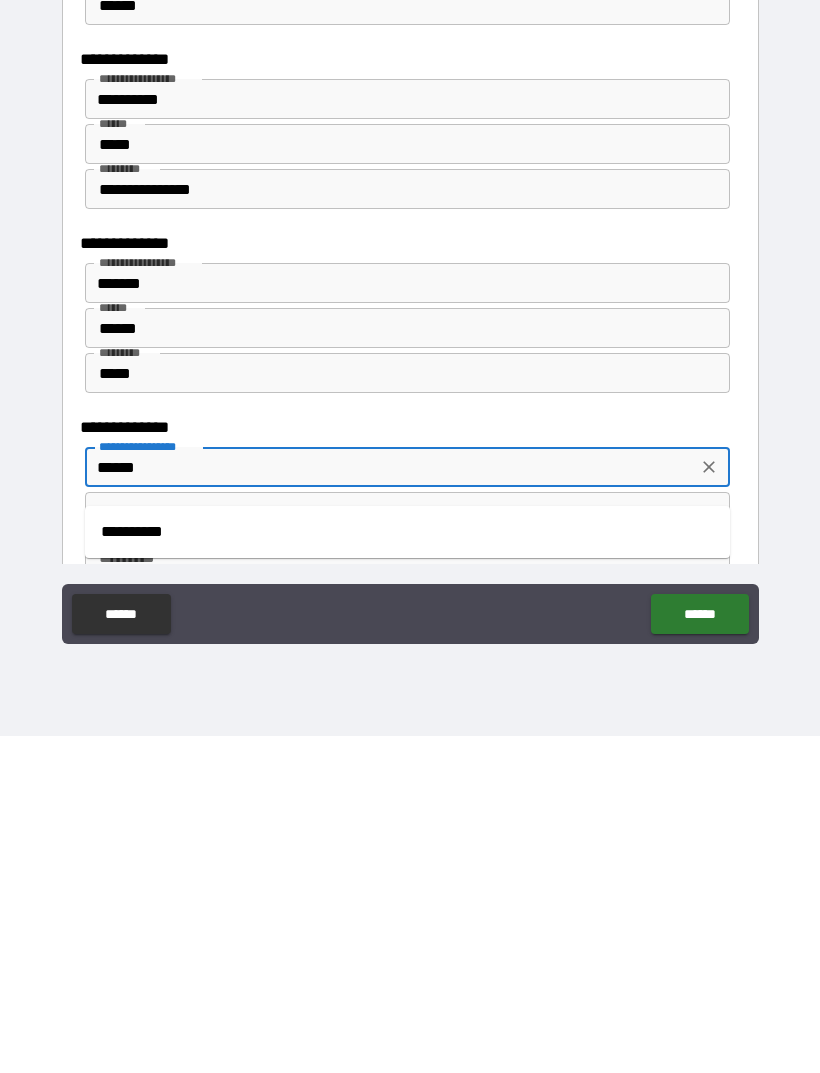 click on "**********" at bounding box center (407, 869) 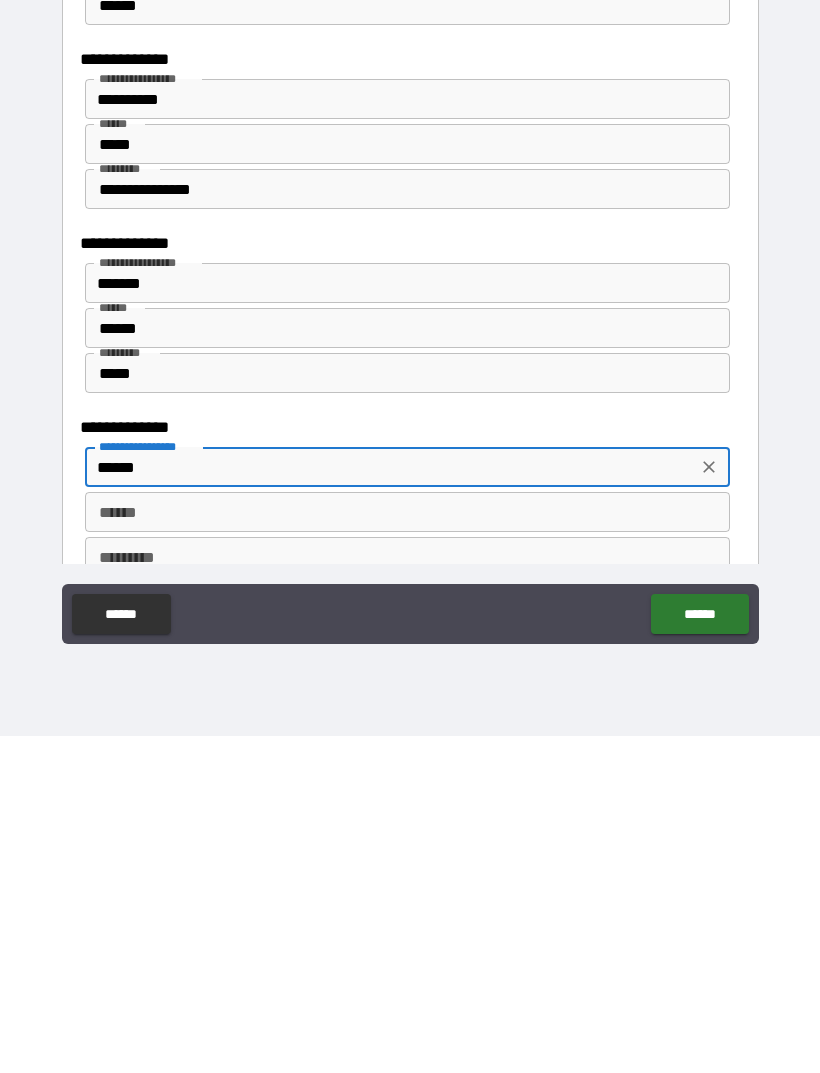 type on "**********" 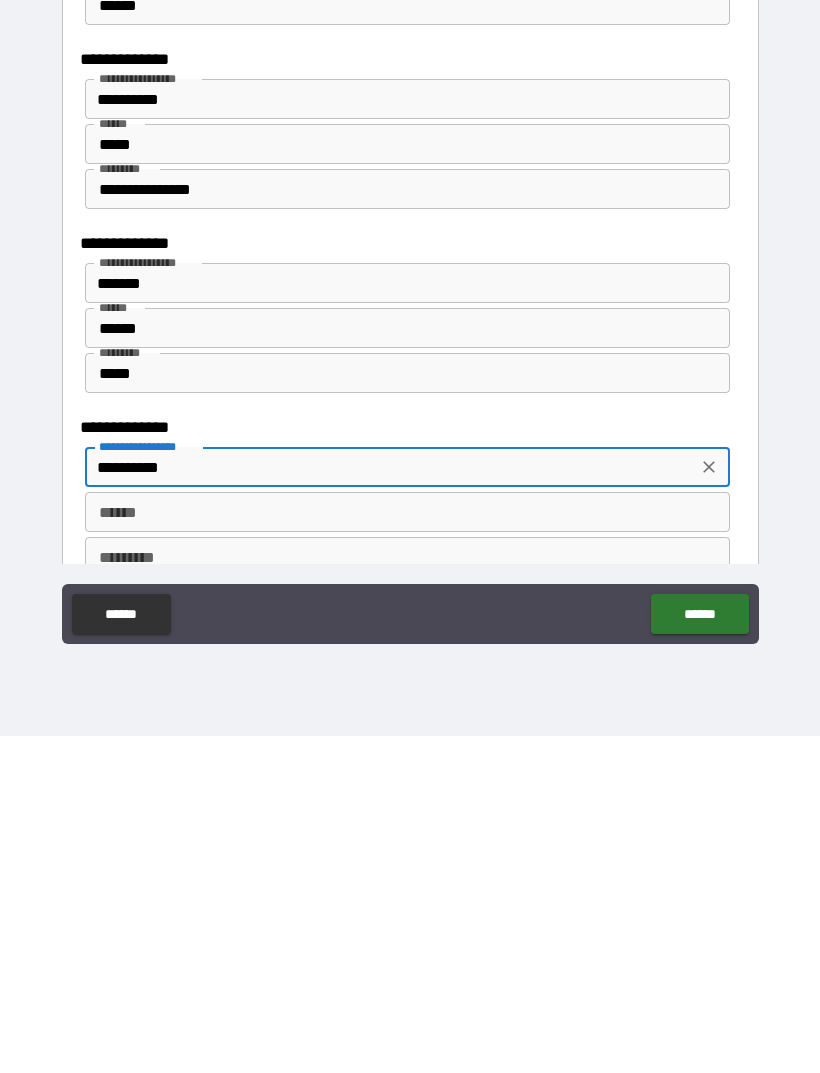 click on "******" at bounding box center (407, 849) 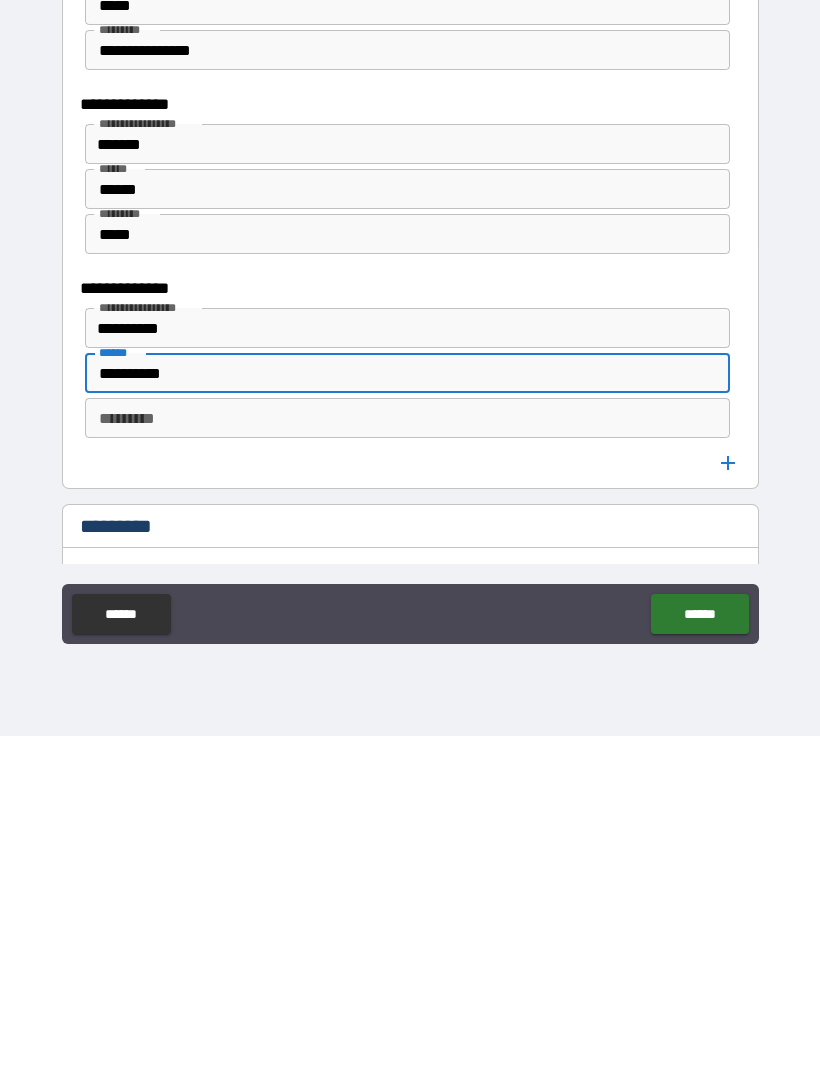 scroll, scrollTop: 6147, scrollLeft: 0, axis: vertical 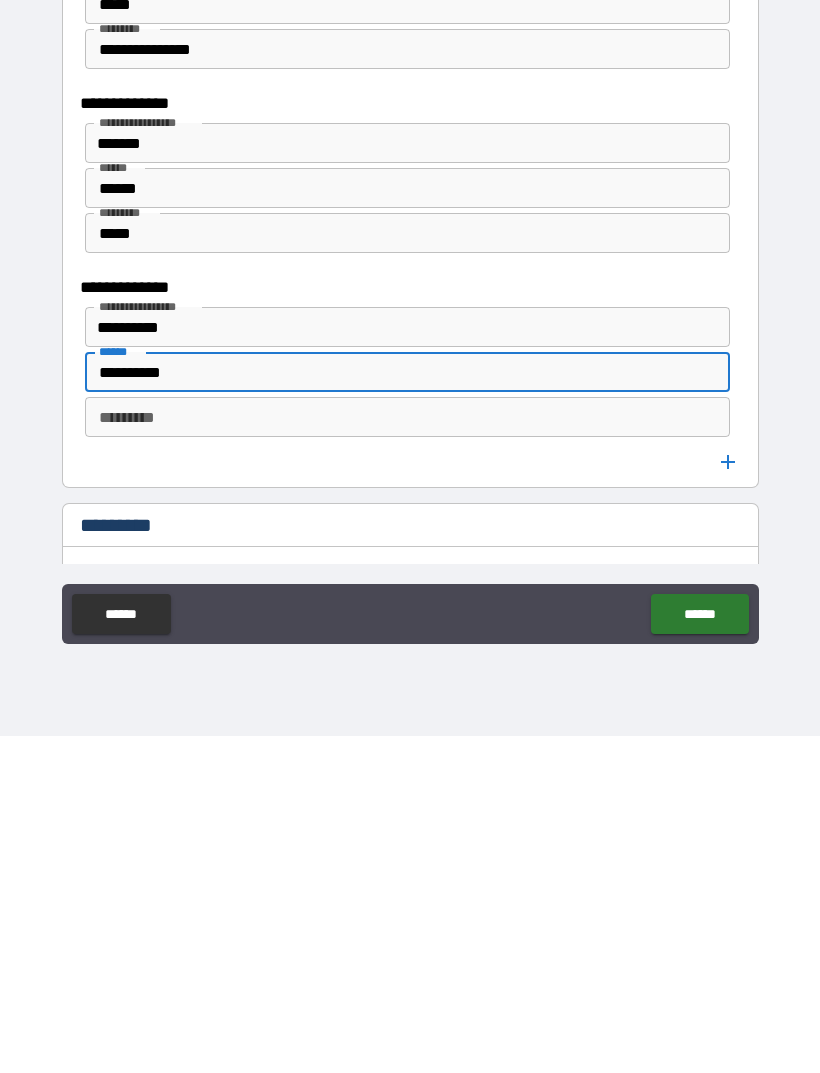 type on "**********" 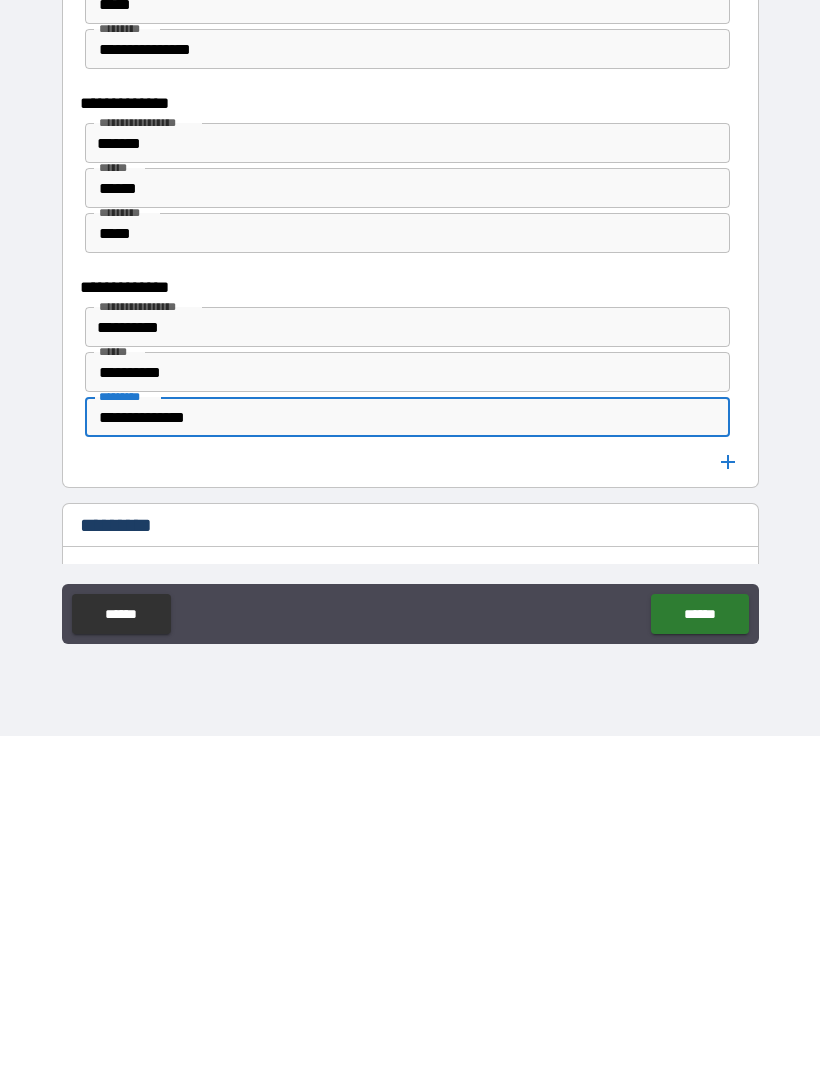 type on "**********" 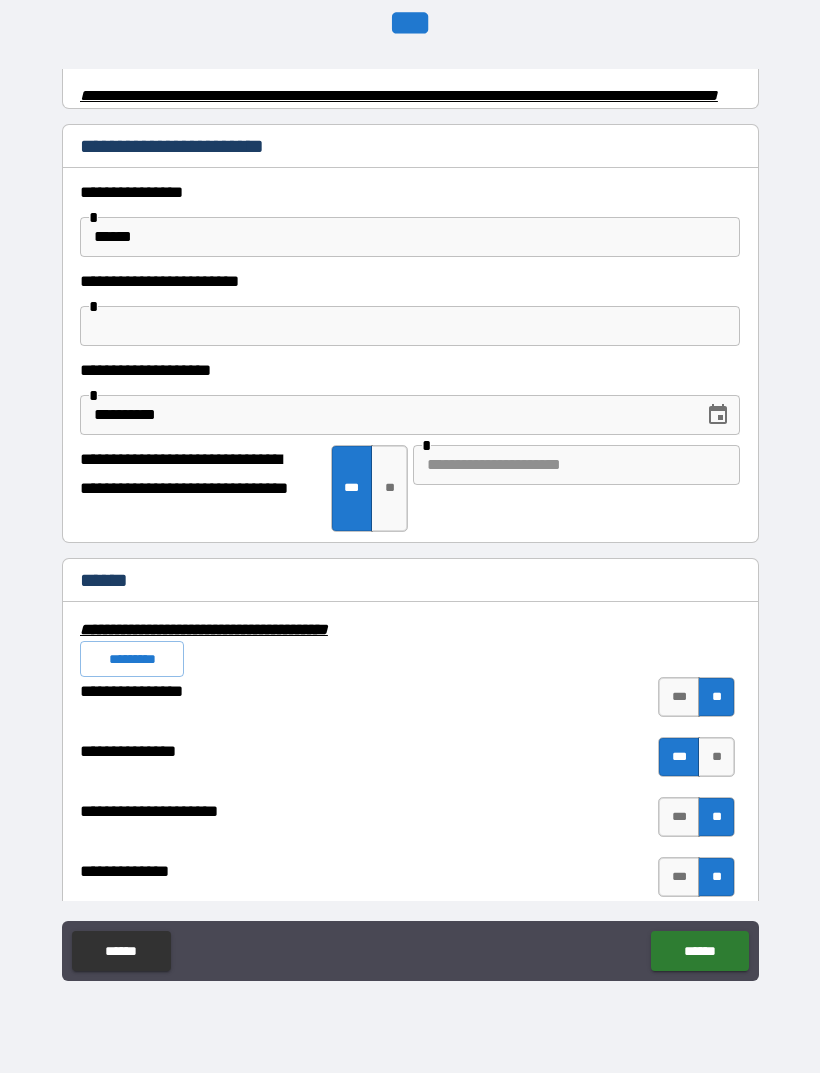 scroll, scrollTop: 4264, scrollLeft: 0, axis: vertical 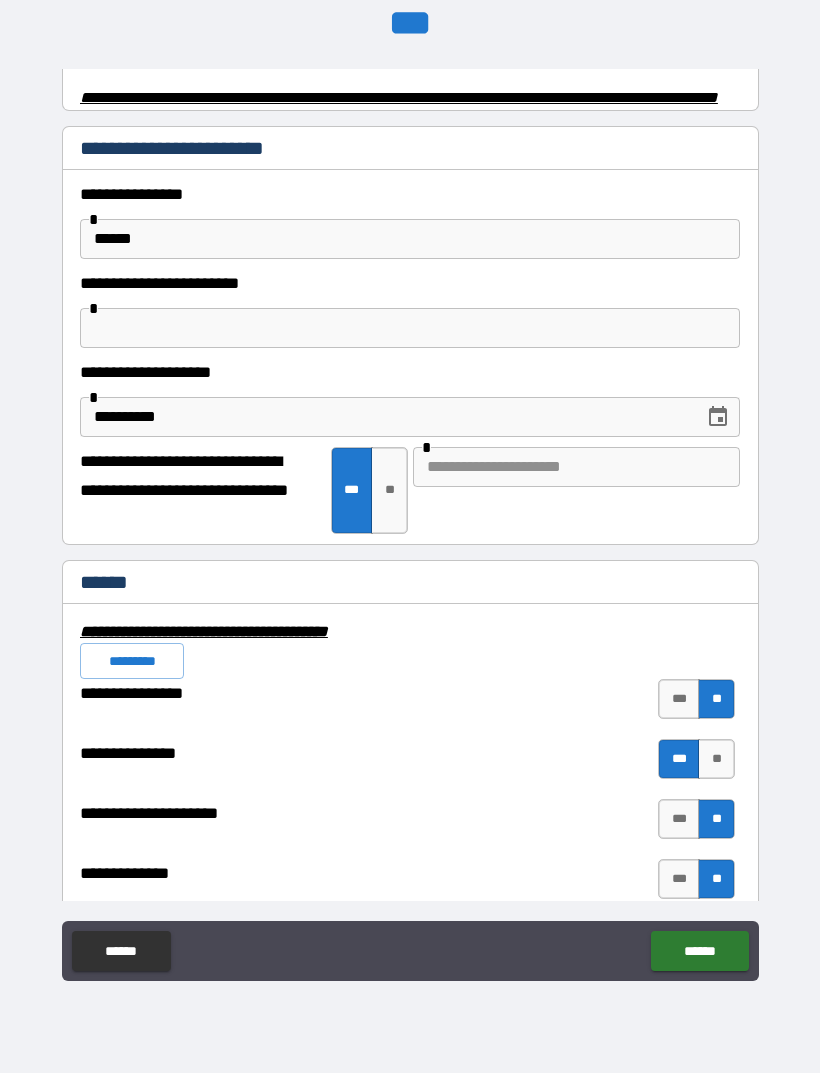 click at bounding box center (576, 467) 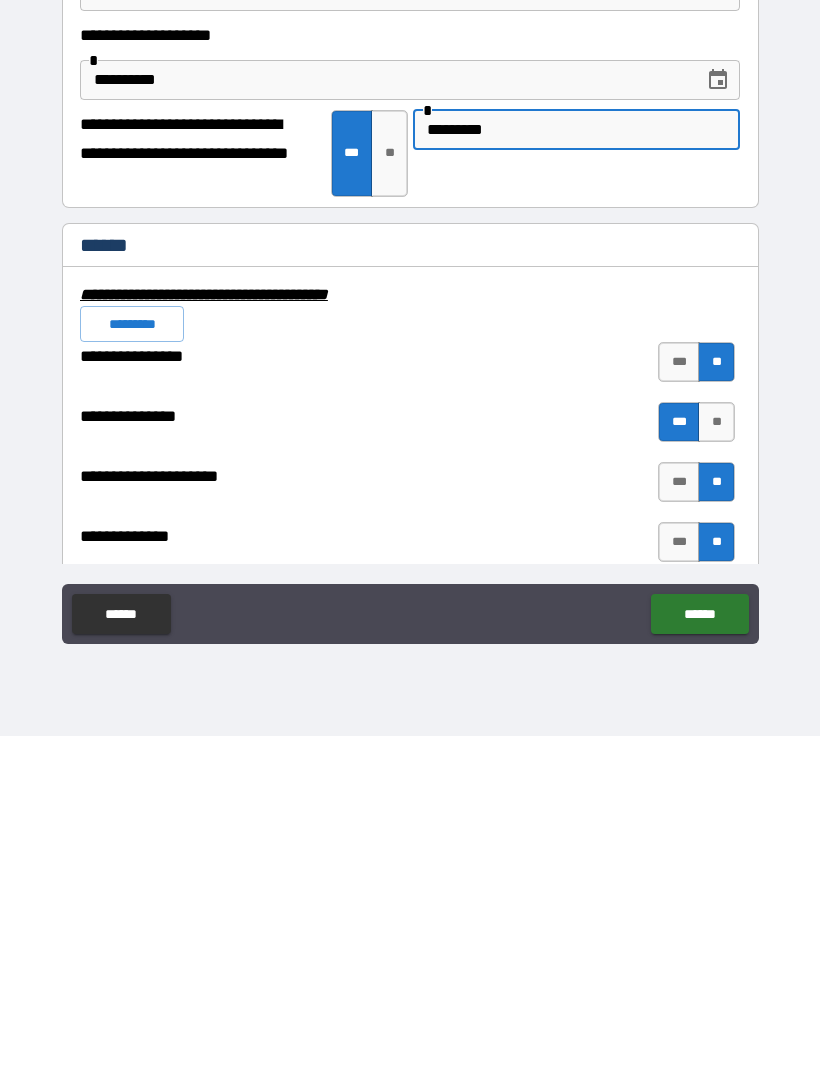 type on "*********" 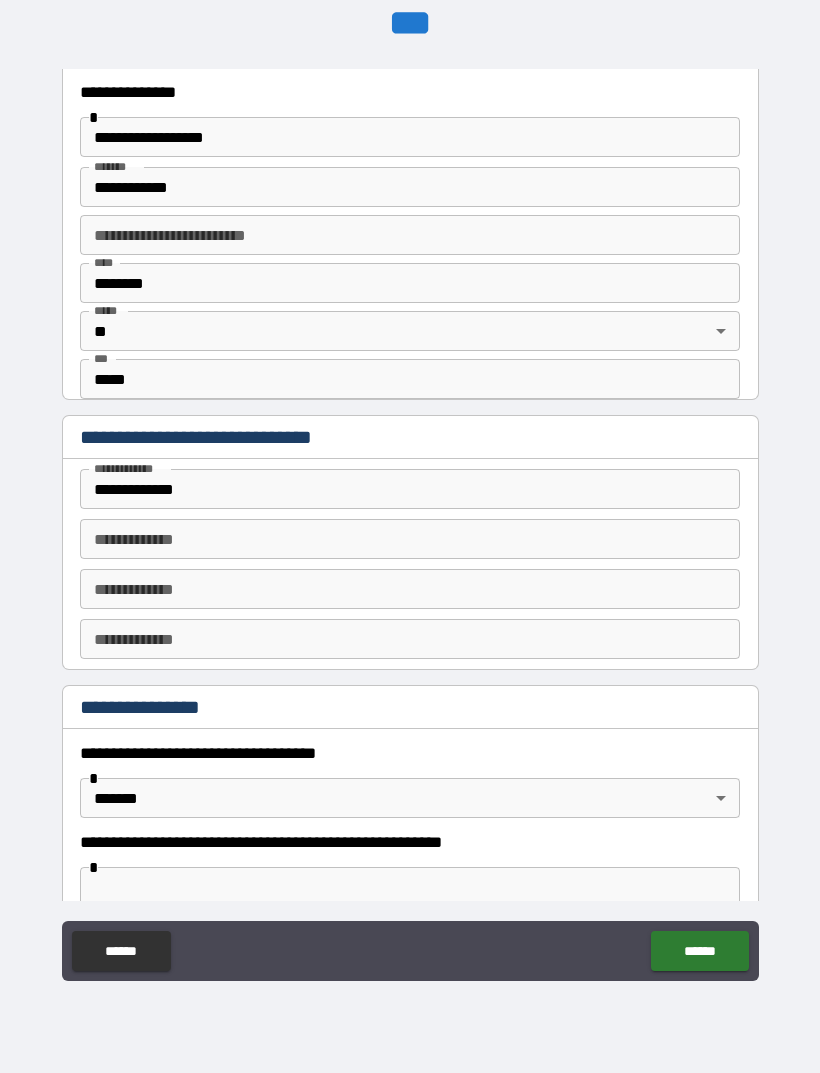 scroll, scrollTop: 634, scrollLeft: 0, axis: vertical 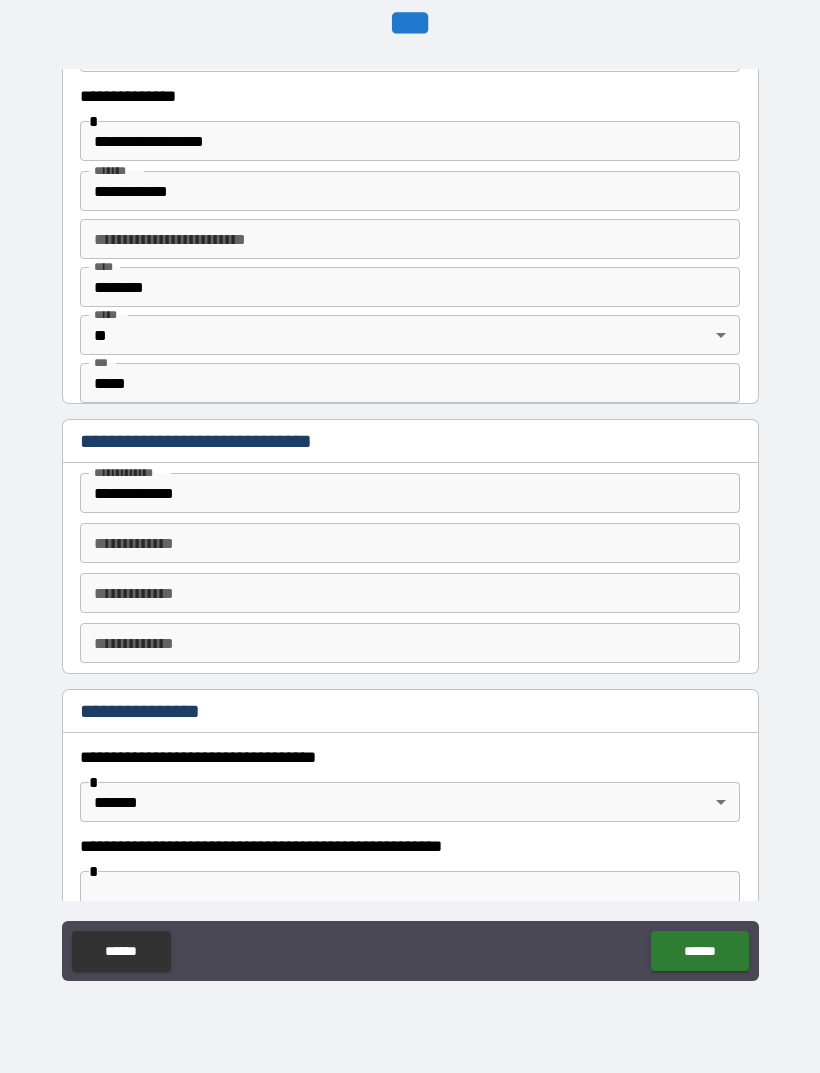 click on "**********" at bounding box center (410, 543) 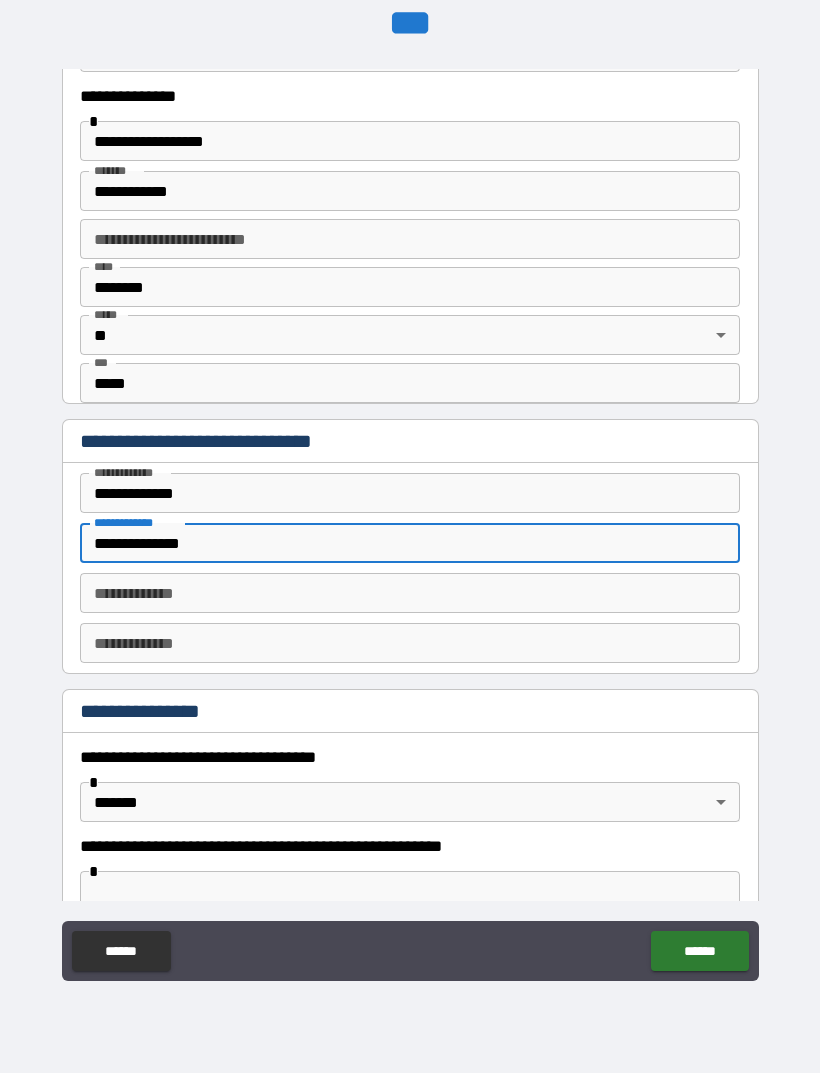 type on "**********" 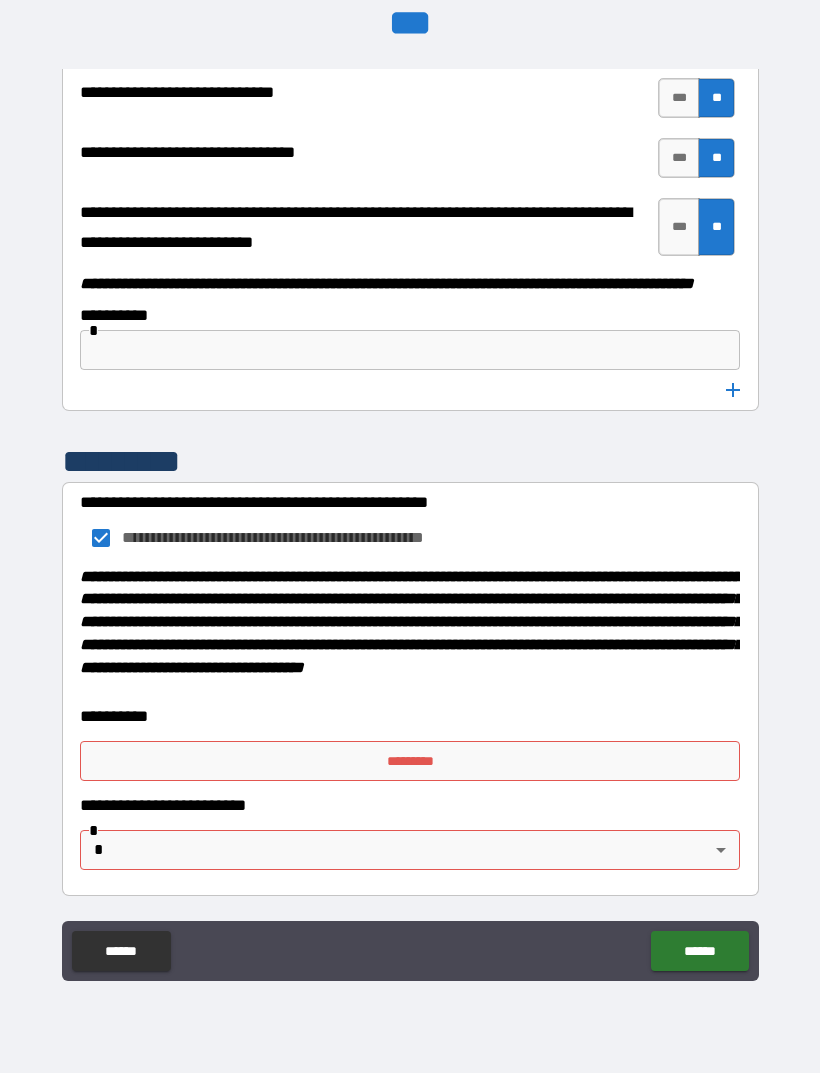 scroll, scrollTop: 11506, scrollLeft: 0, axis: vertical 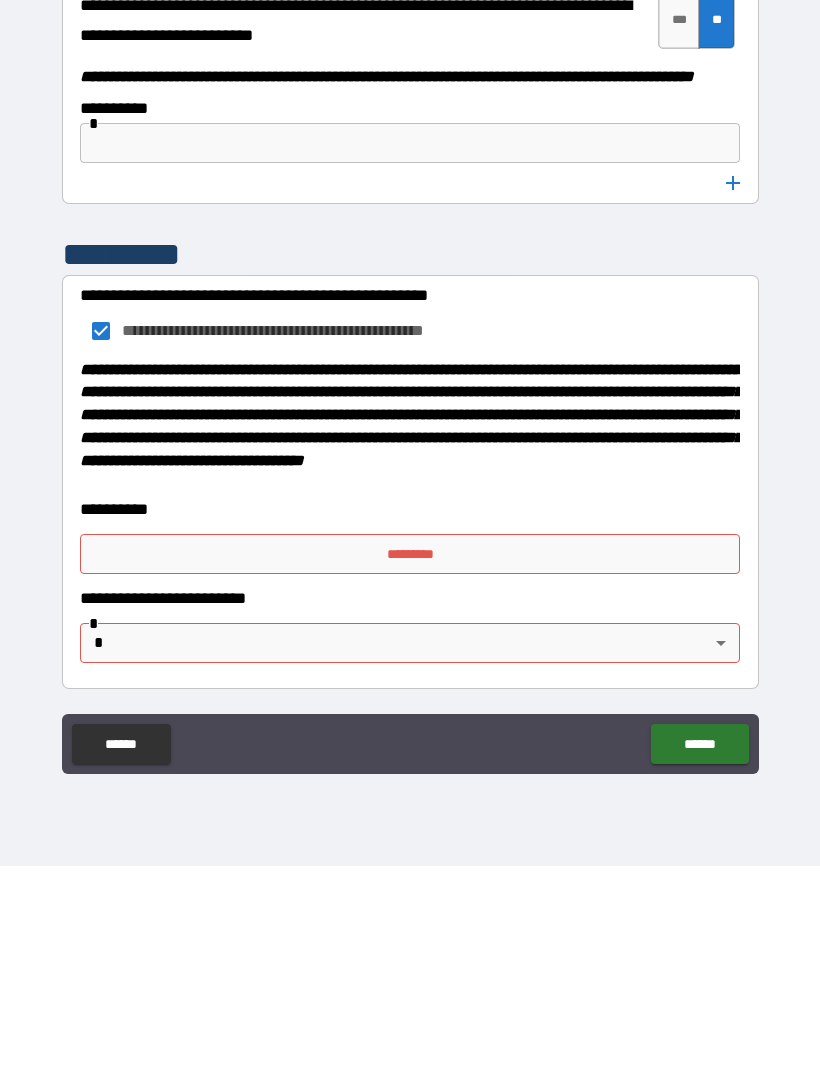 click on "*********" at bounding box center (410, 761) 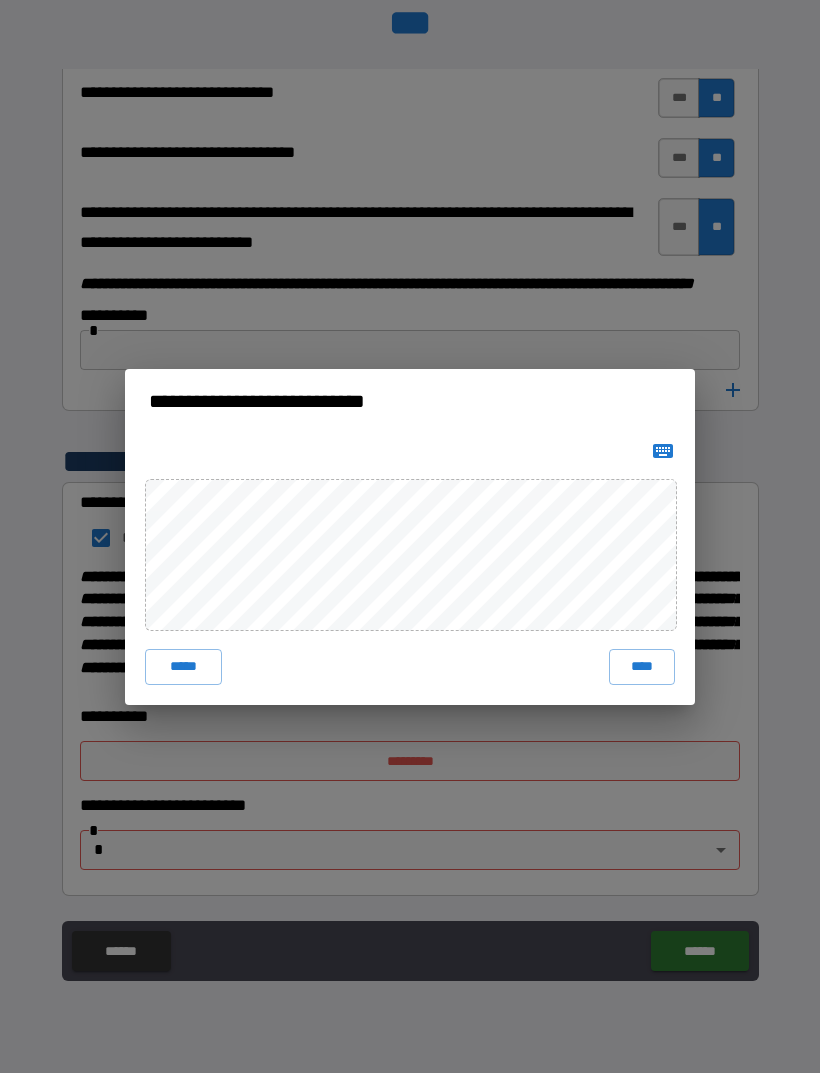 click on "****" at bounding box center [642, 667] 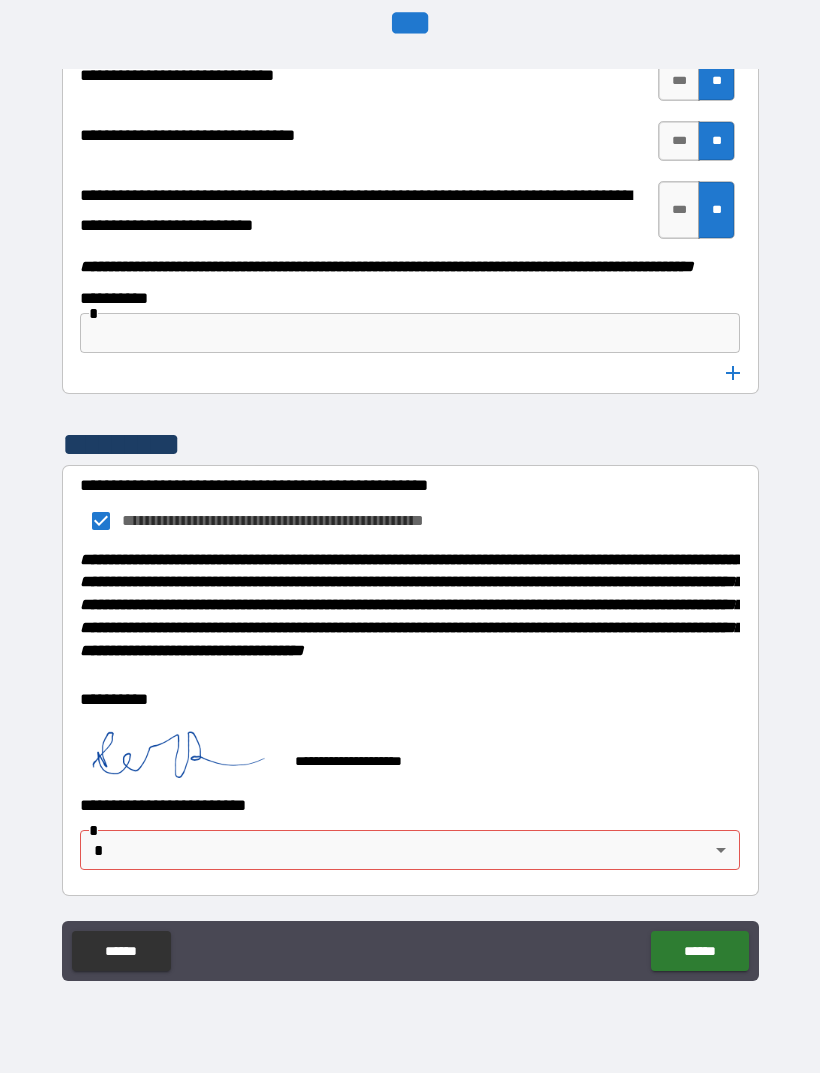 scroll, scrollTop: 11523, scrollLeft: 0, axis: vertical 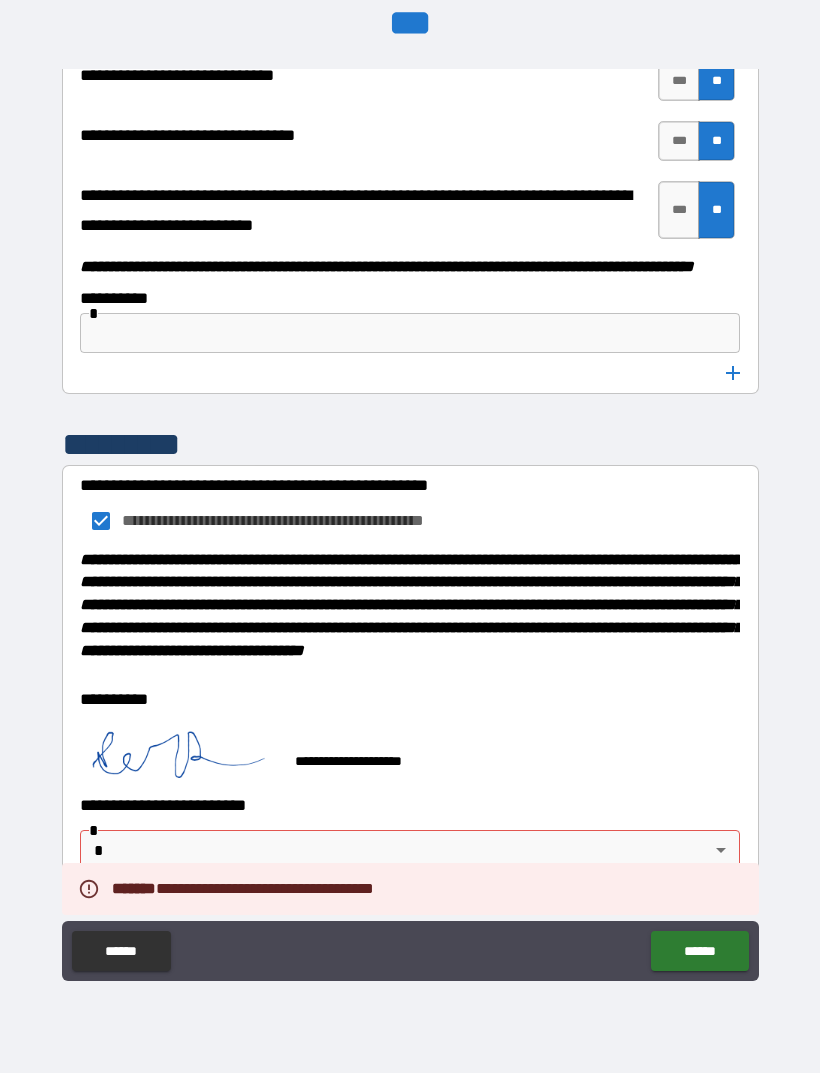 click on "**********" at bounding box center [410, 504] 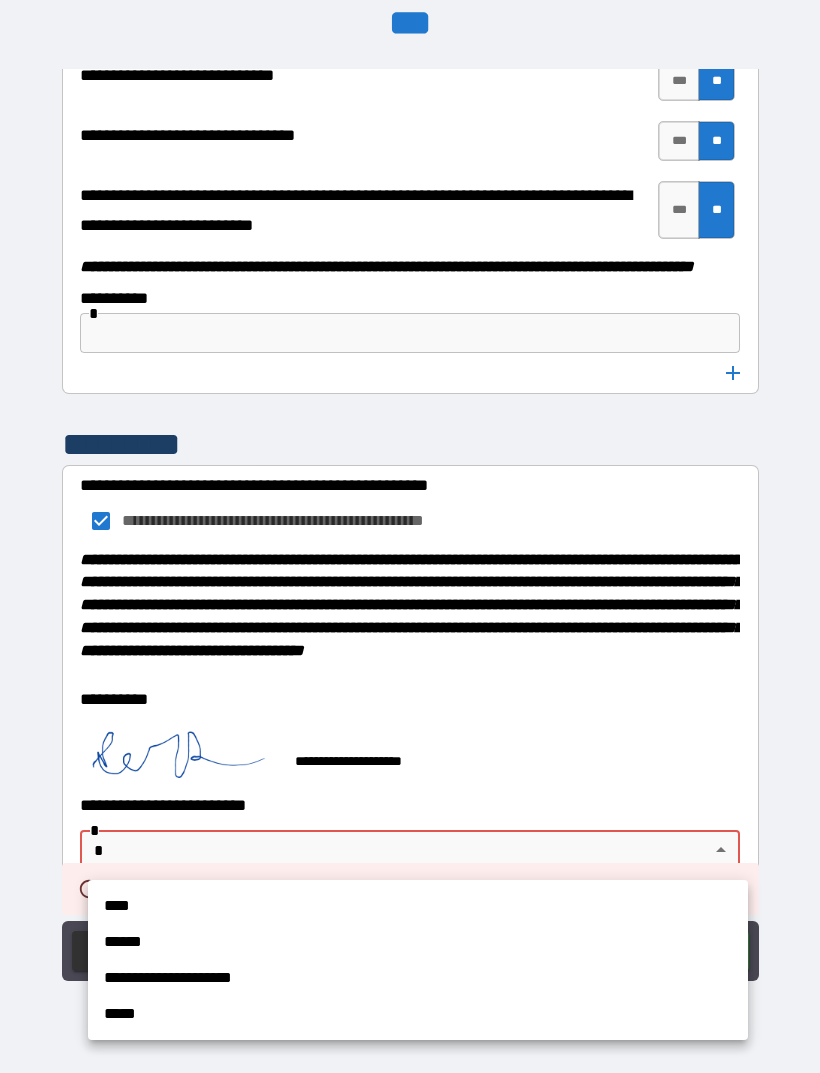 click on "****" at bounding box center (418, 906) 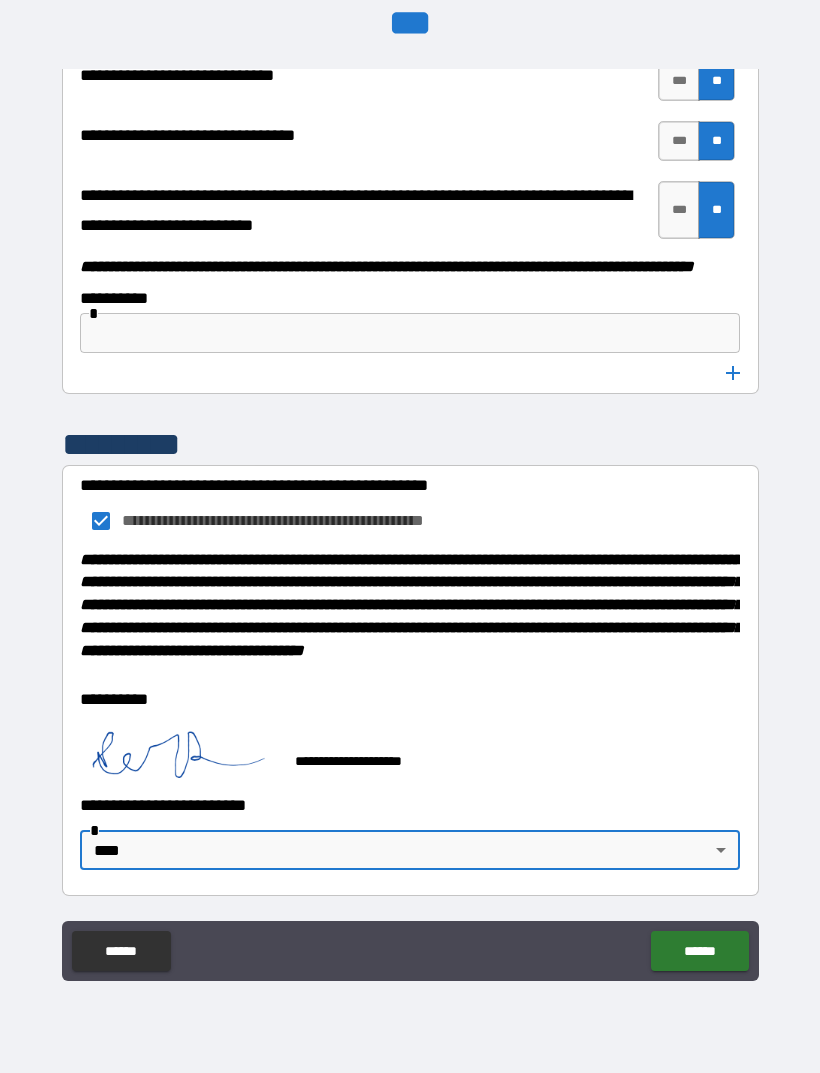 click on "******" at bounding box center [699, 951] 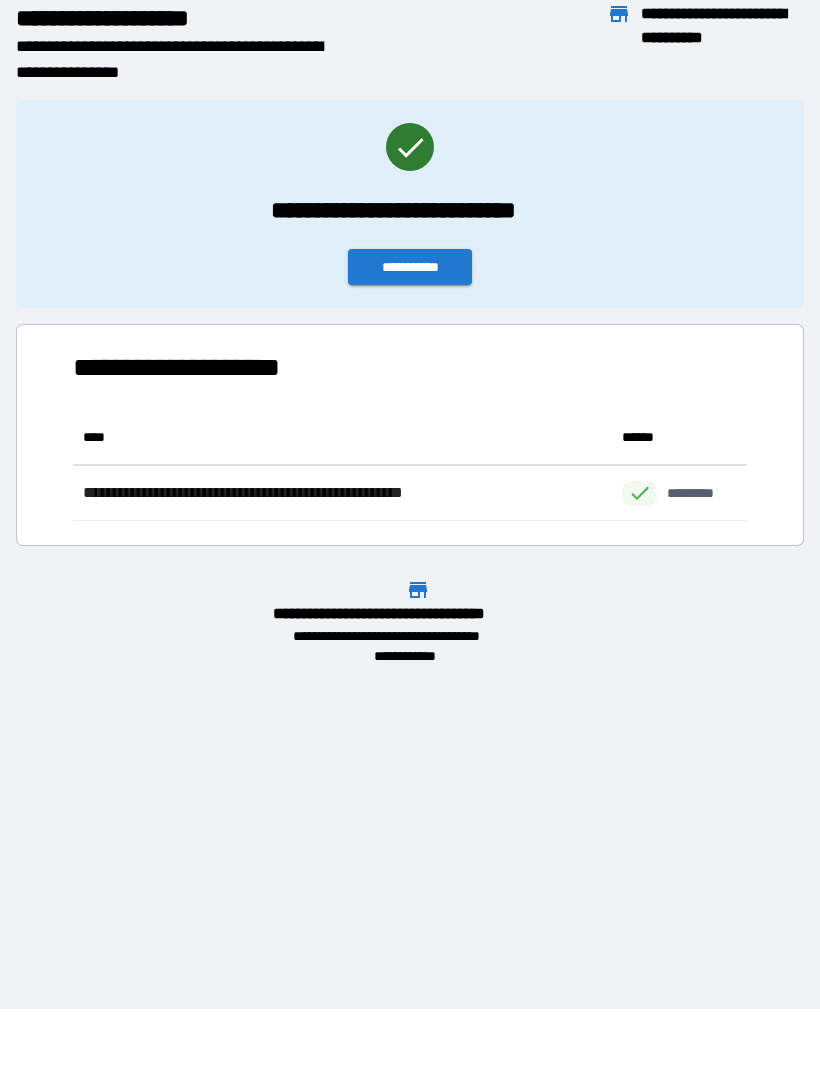 scroll, scrollTop: 1, scrollLeft: 1, axis: both 